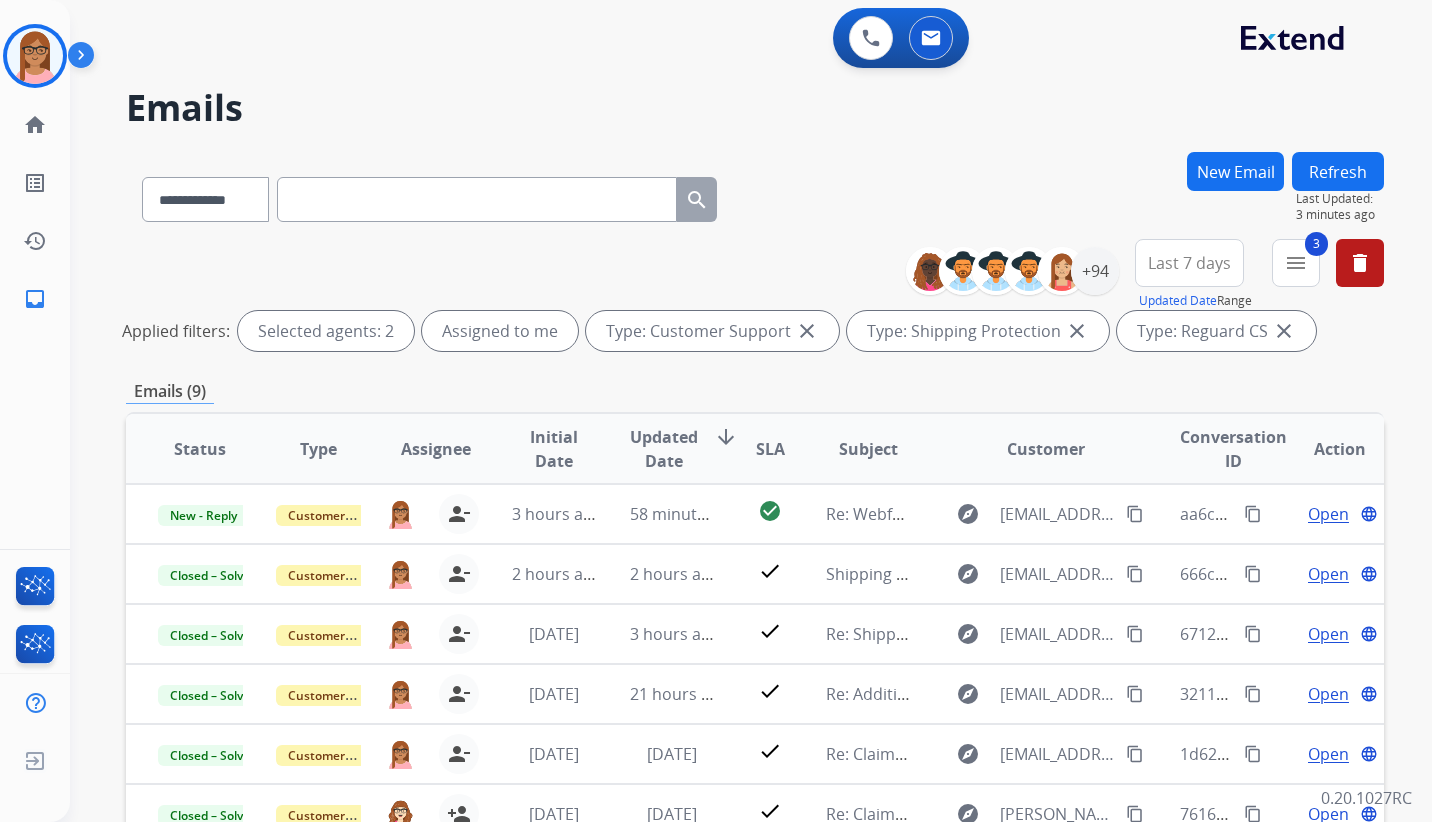 scroll, scrollTop: 0, scrollLeft: 0, axis: both 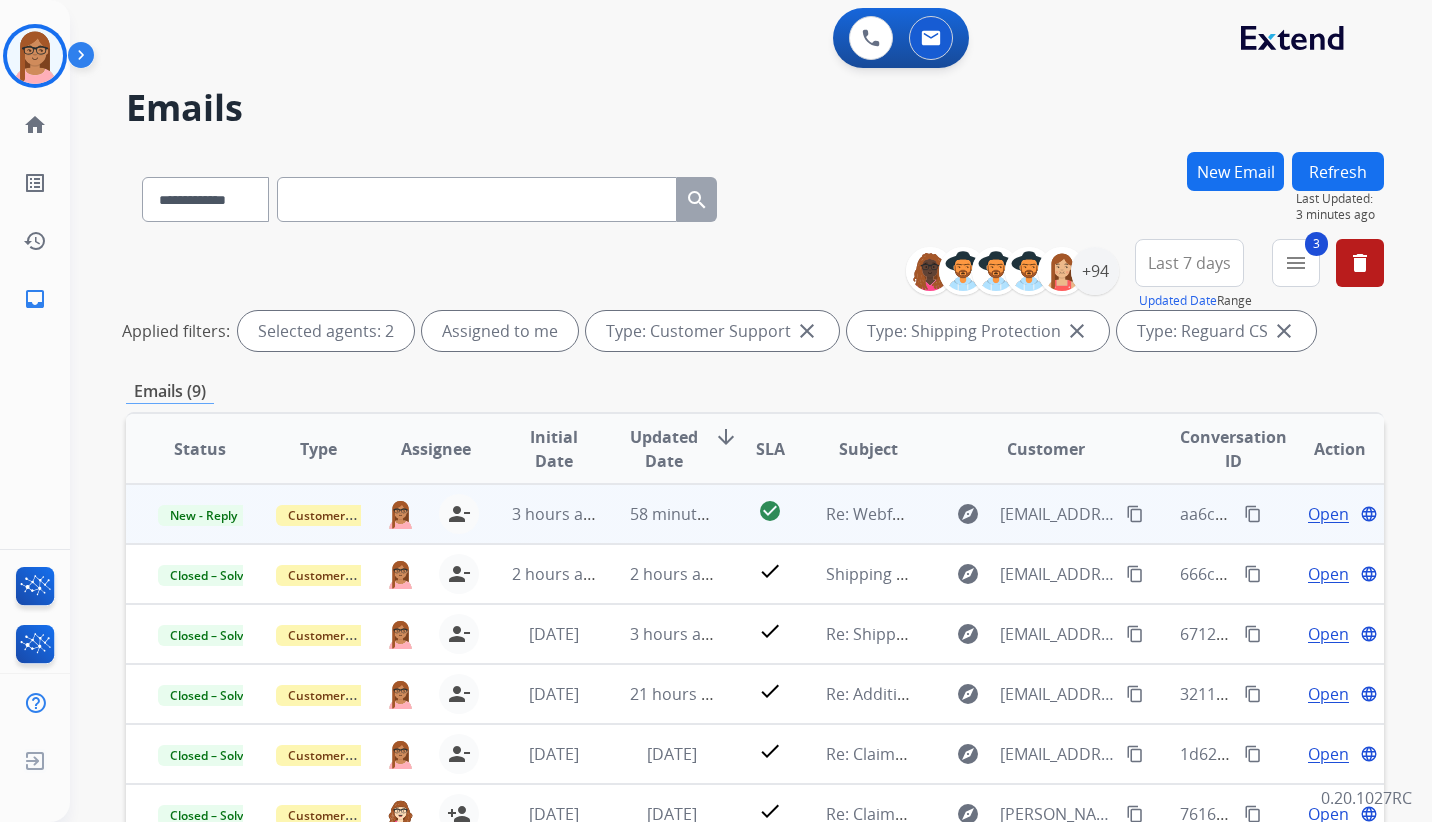 click on "content_copy" at bounding box center (1135, 514) 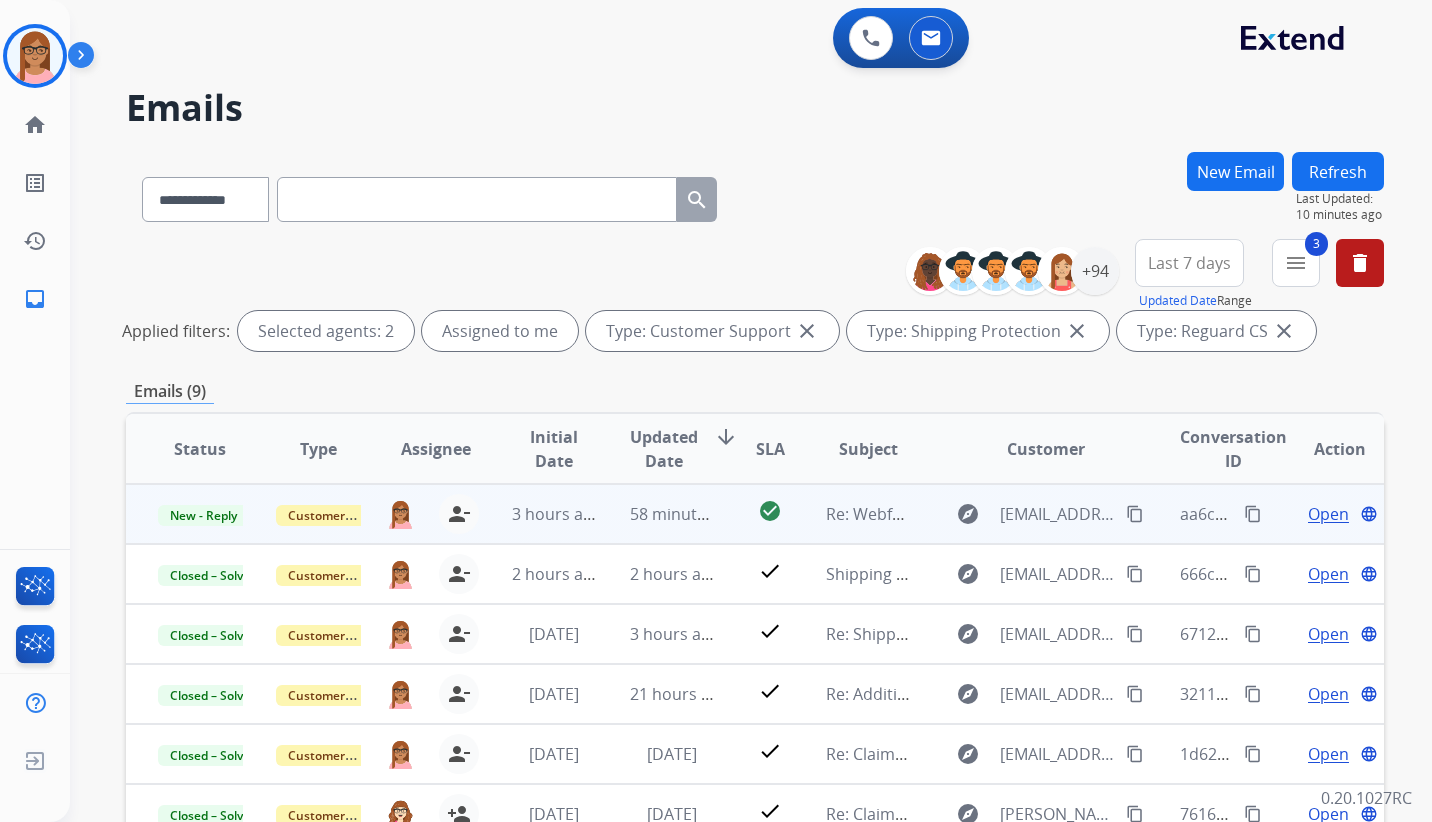 click on "Open" at bounding box center [1328, 514] 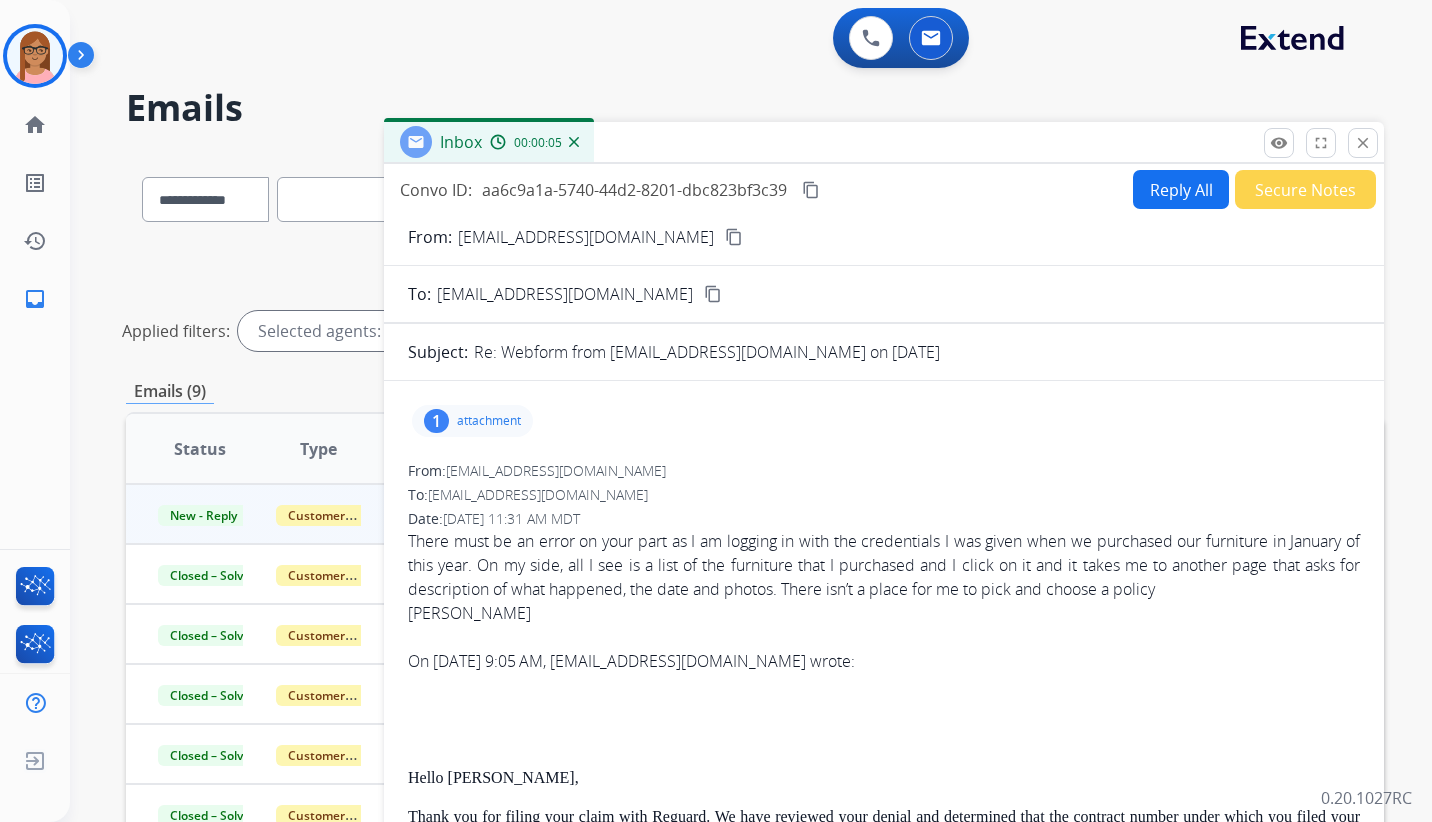 click on "Reply All" at bounding box center [1181, 189] 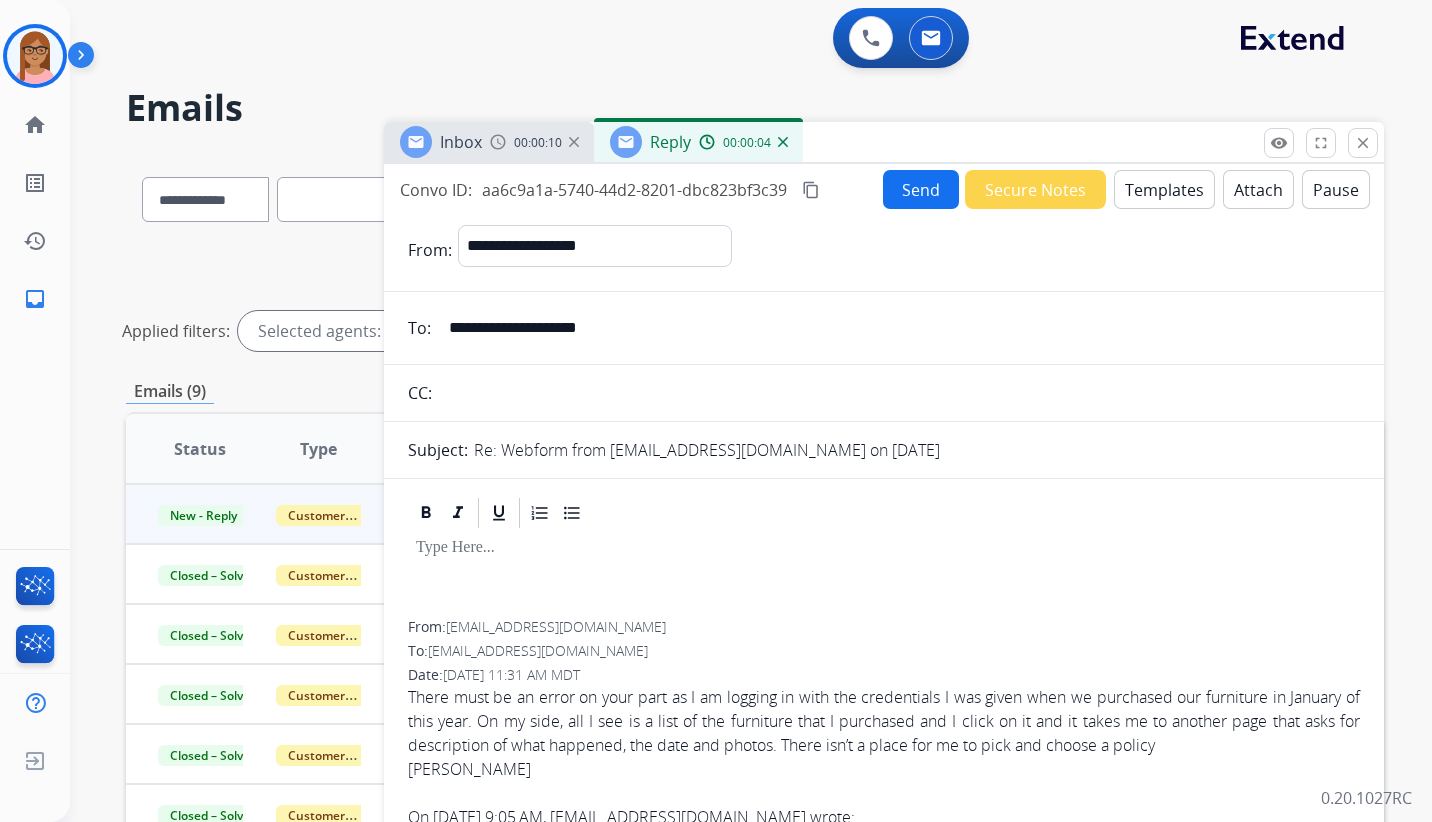 click on "Templates" at bounding box center [1164, 189] 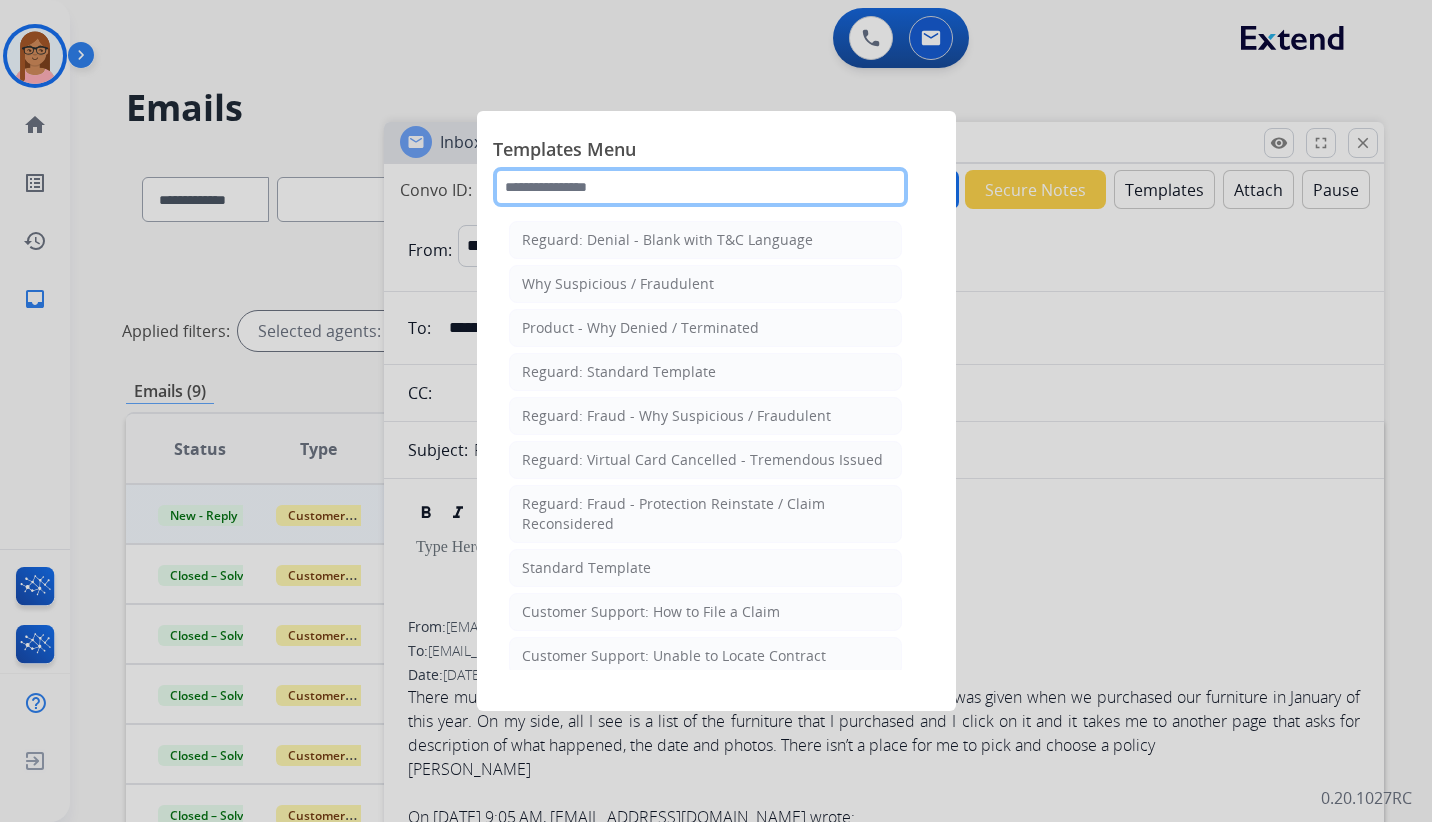 click 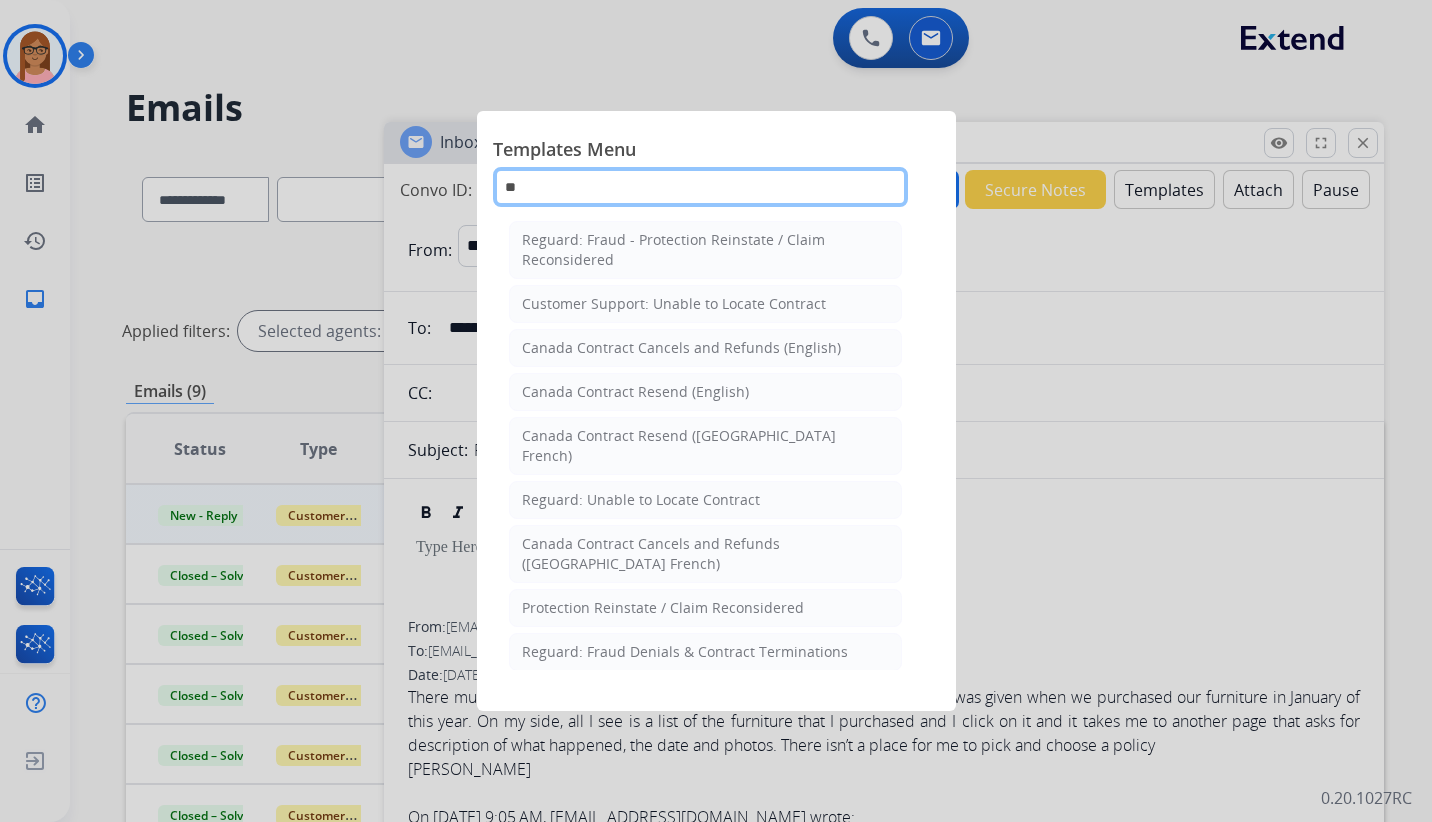 type on "*" 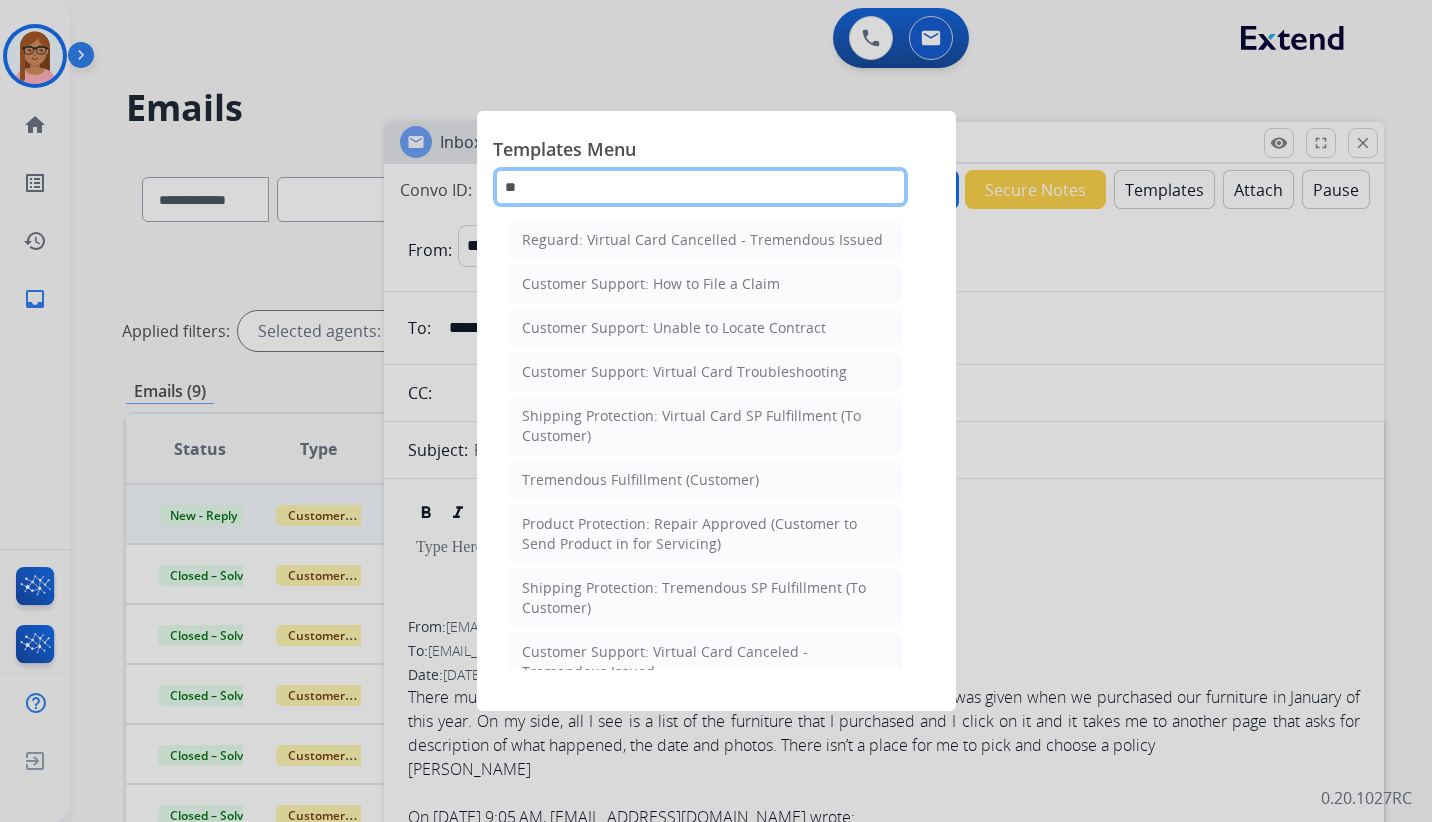 type on "*" 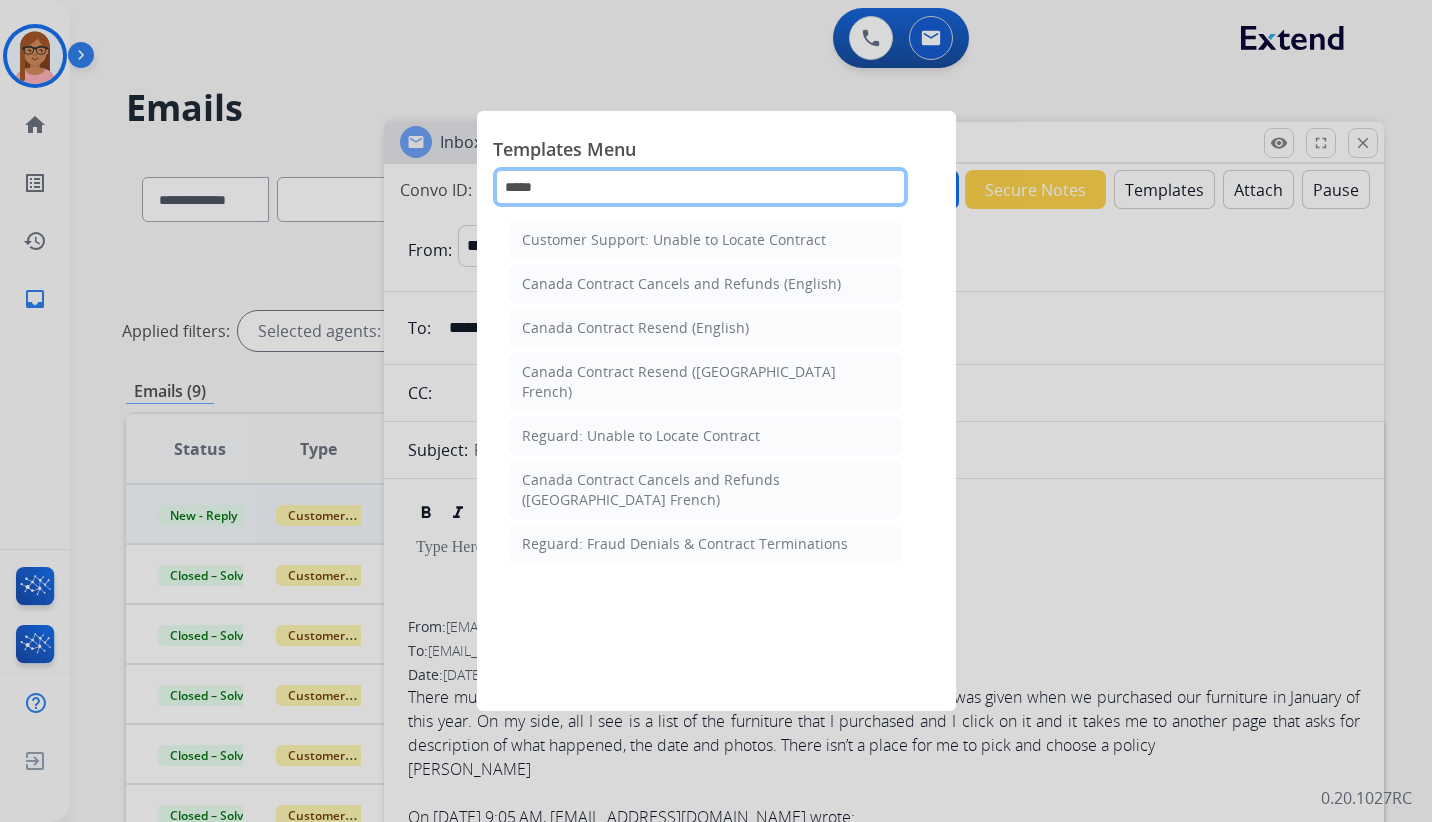 click on "*****" 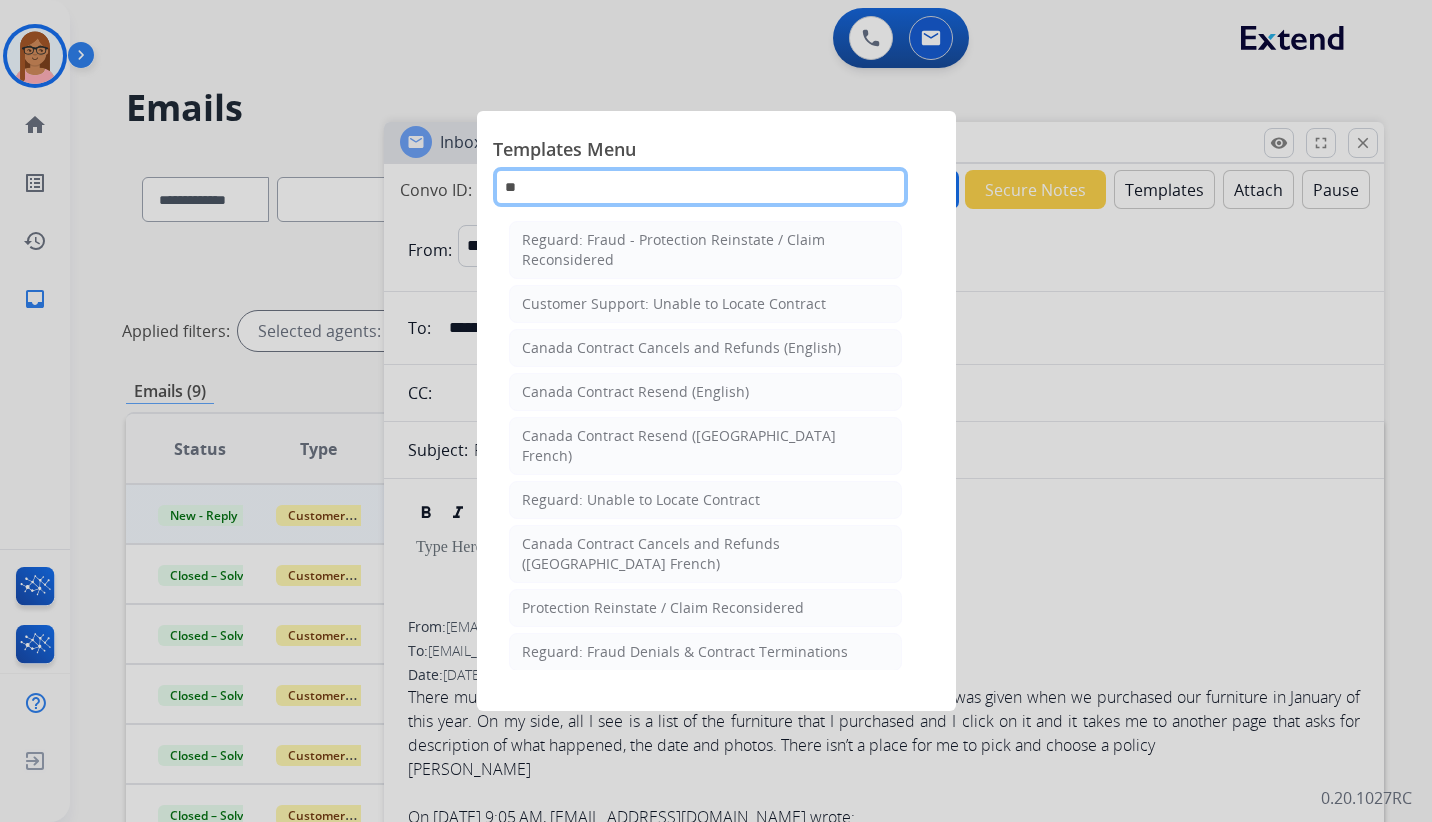 type on "*" 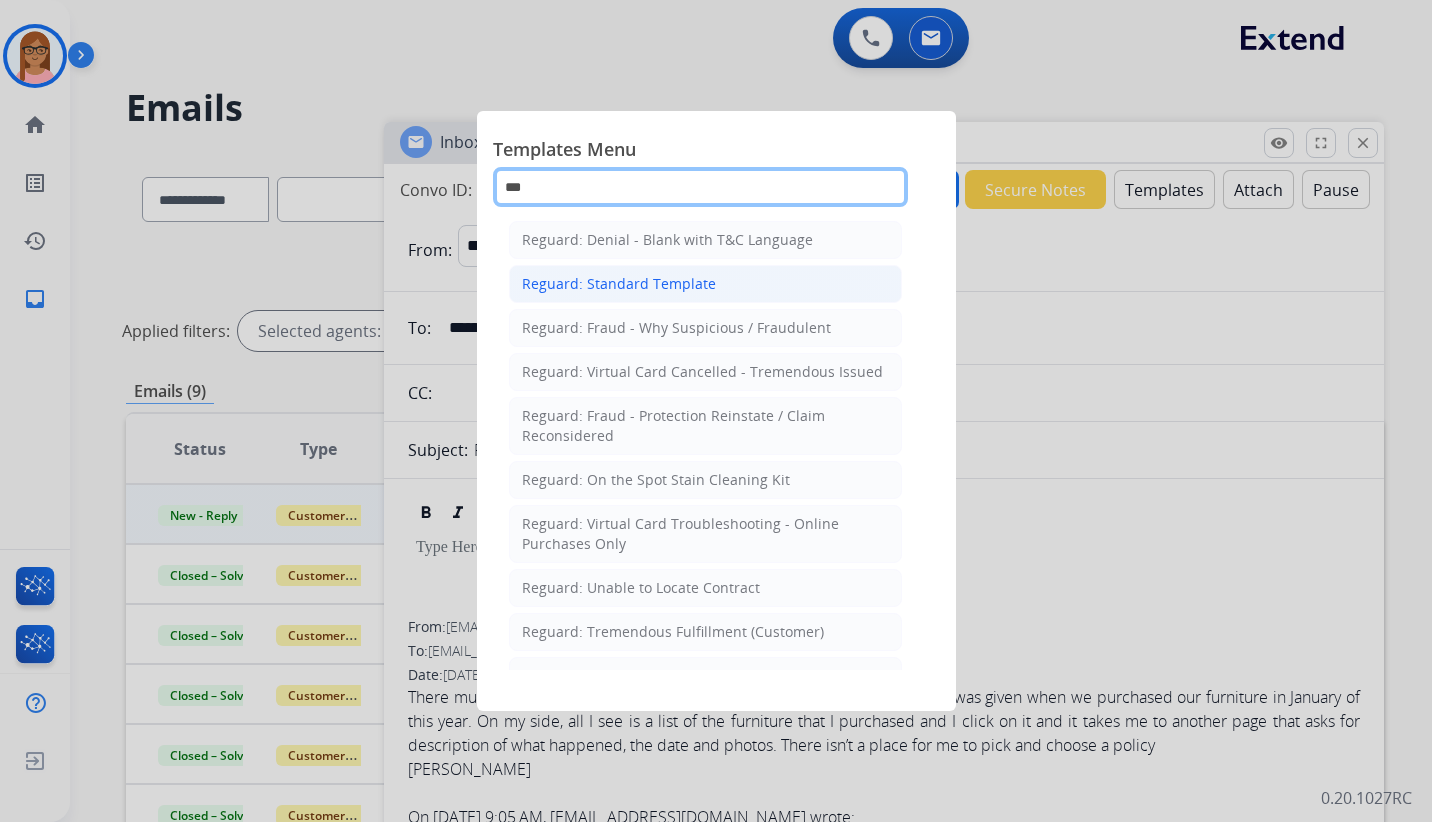 type on "***" 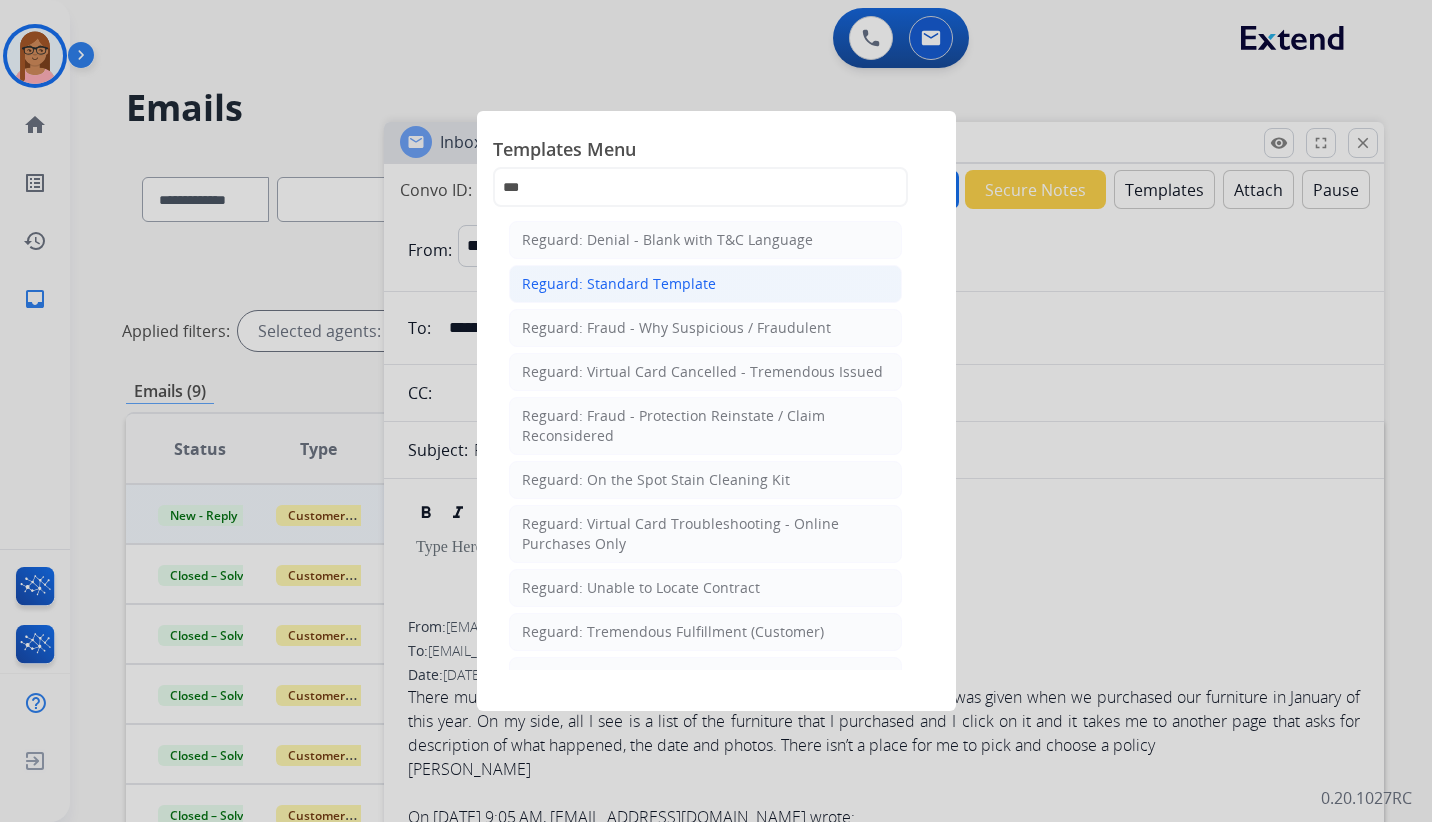 click on "Reguard: Standard Template" 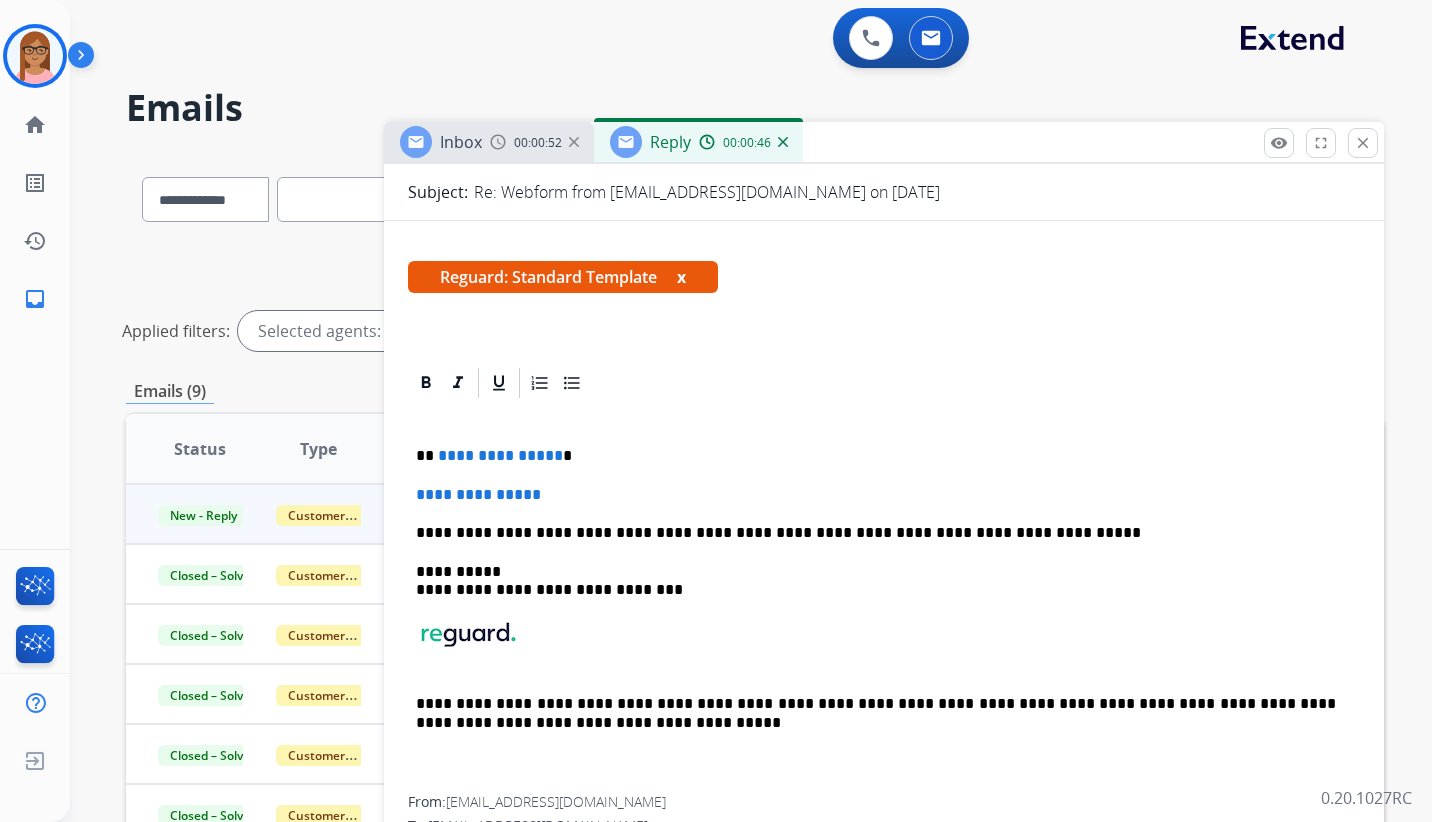 scroll, scrollTop: 300, scrollLeft: 0, axis: vertical 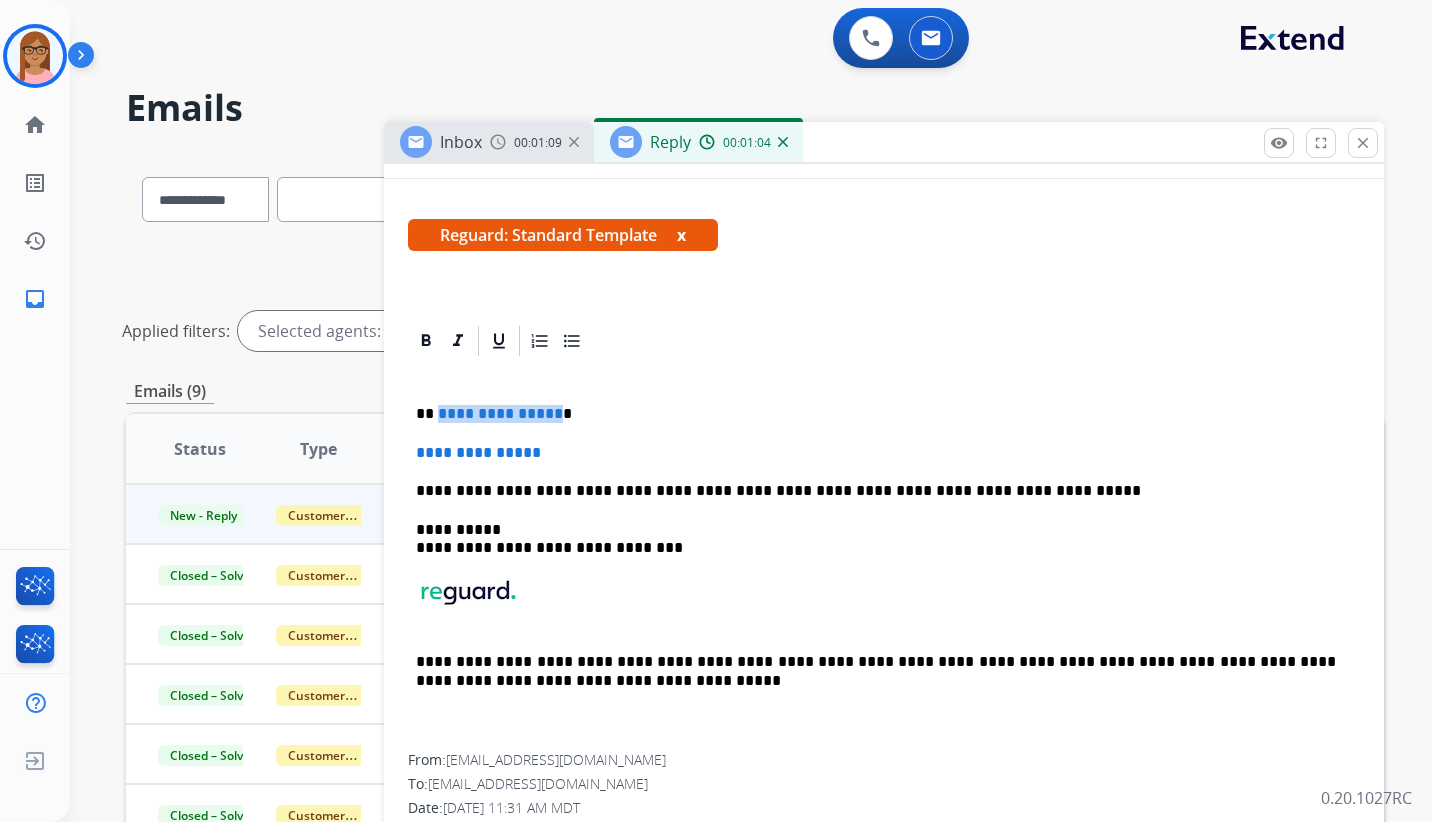 drag, startPoint x: 551, startPoint y: 416, endPoint x: 436, endPoint y: 411, distance: 115.10864 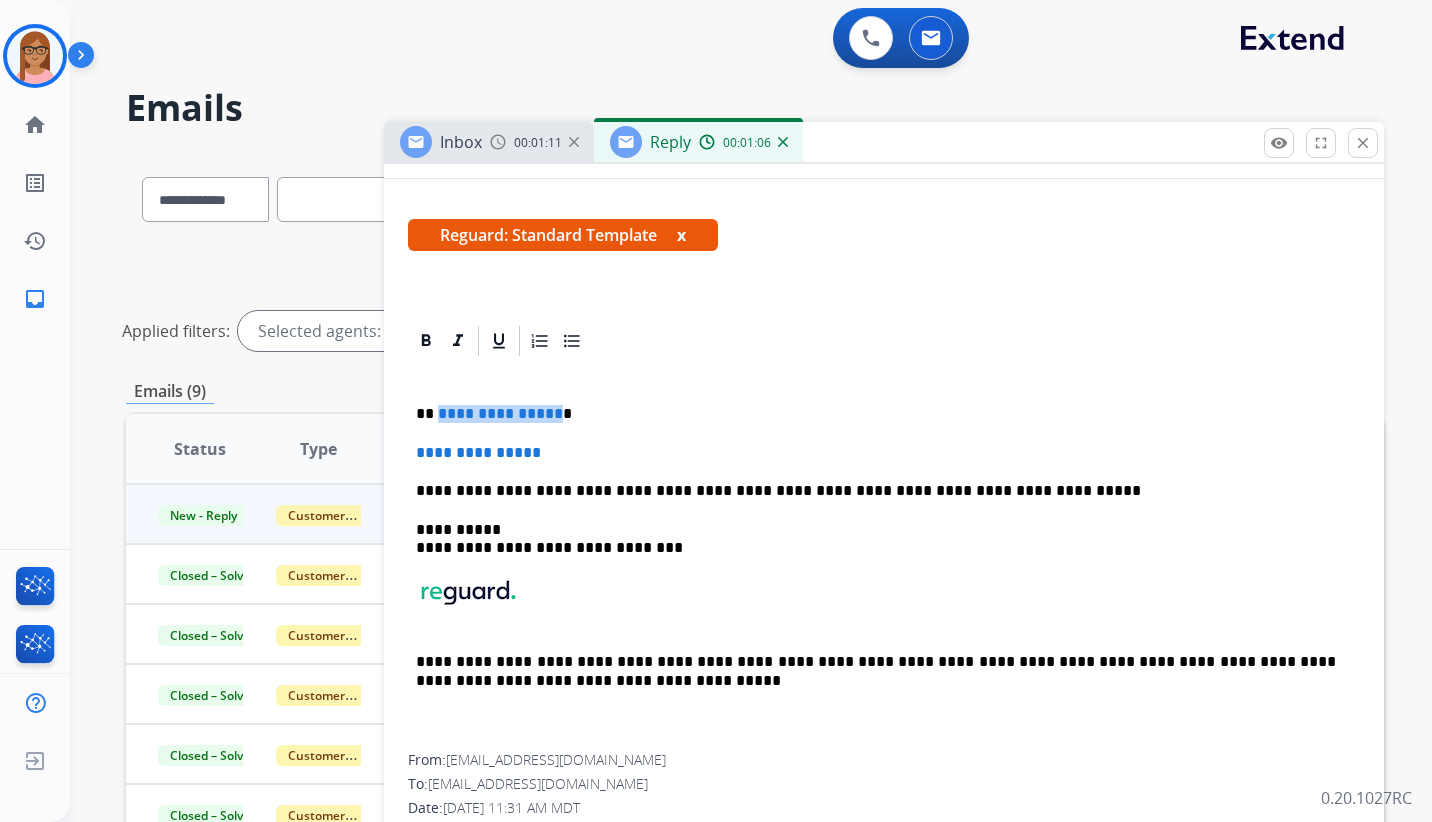 type 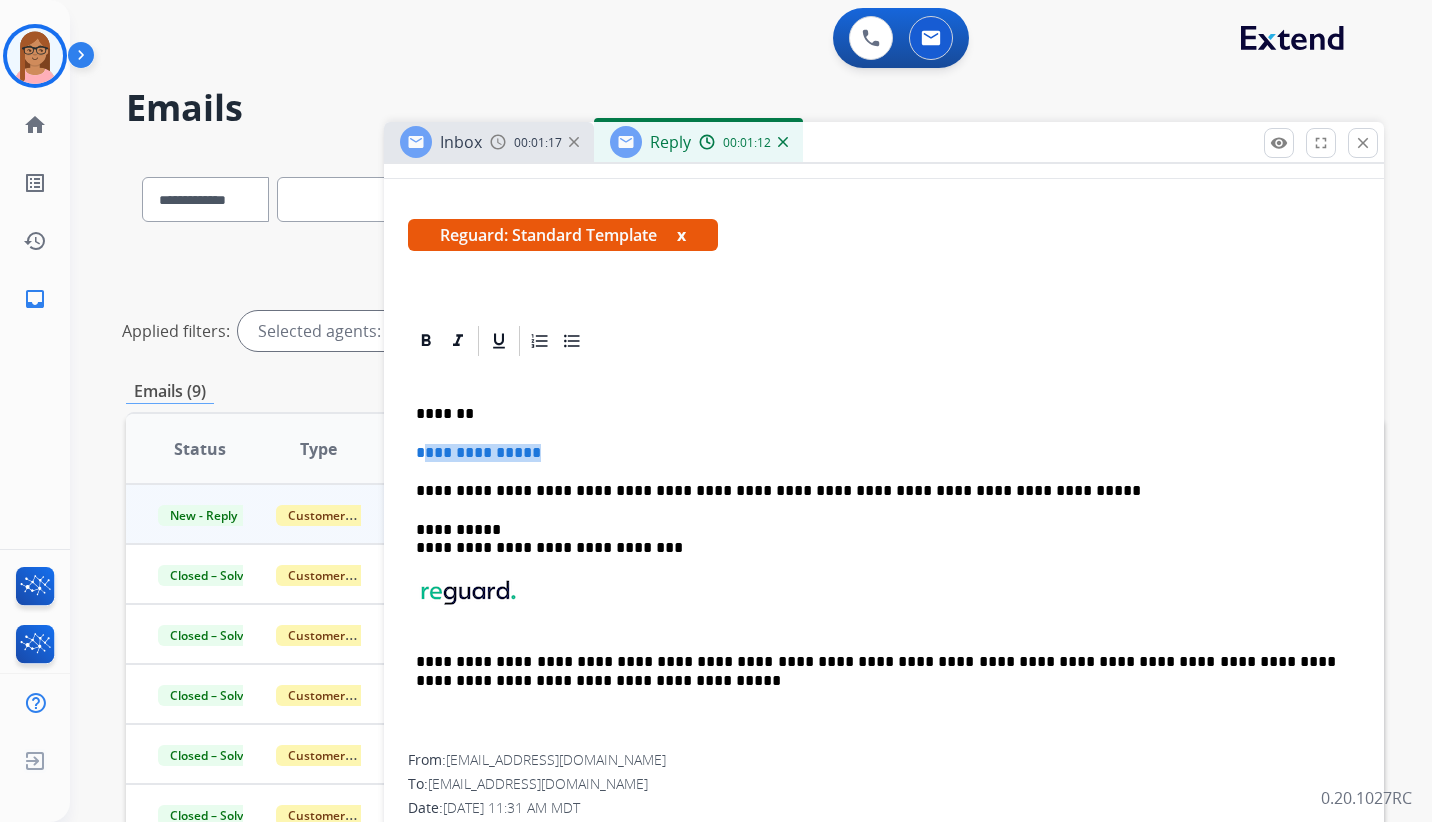 drag, startPoint x: 556, startPoint y: 452, endPoint x: 419, endPoint y: 456, distance: 137.05838 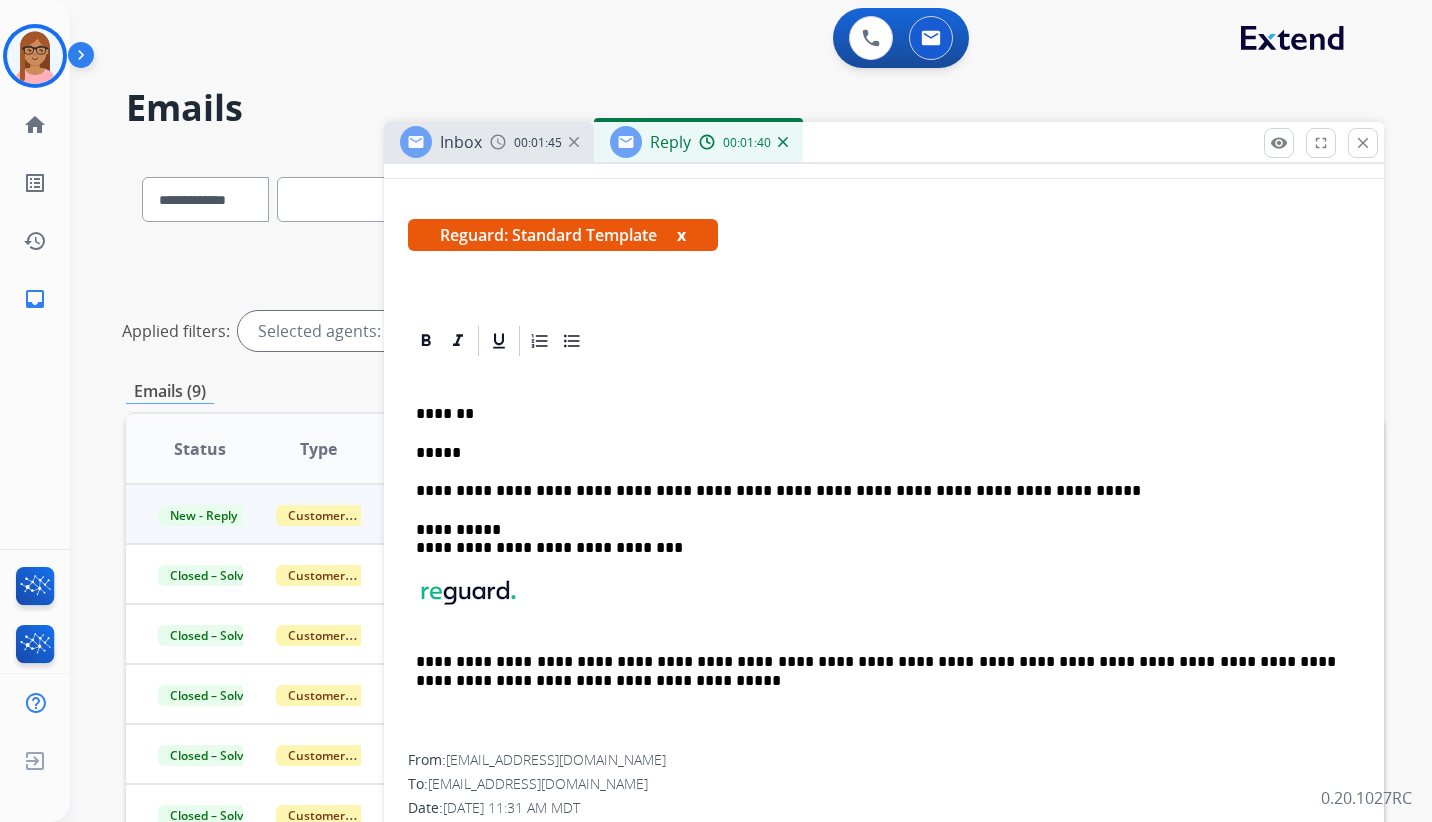 click on "*****" at bounding box center [876, 453] 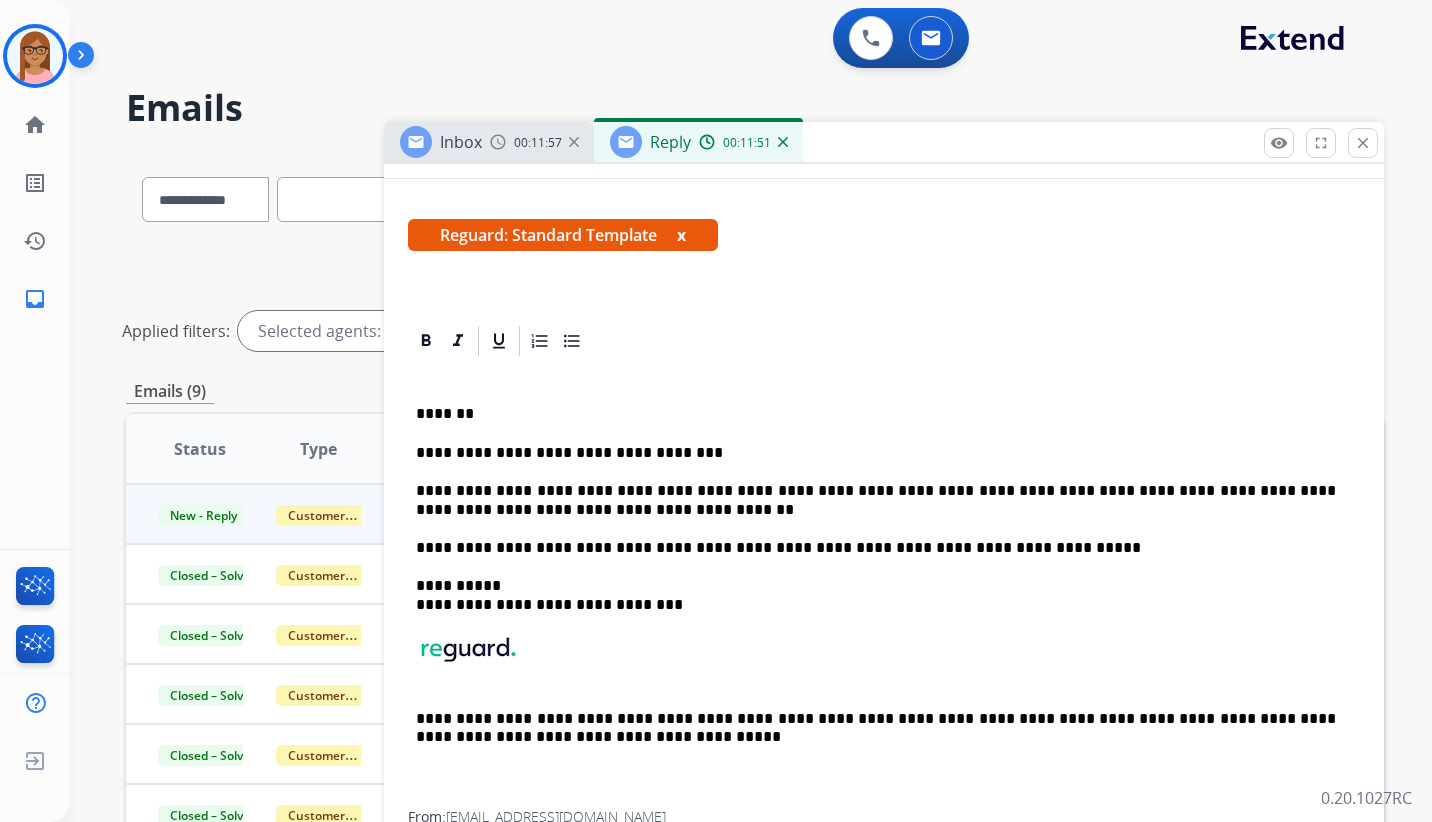 drag, startPoint x: 931, startPoint y: 490, endPoint x: 935, endPoint y: 478, distance: 12.649111 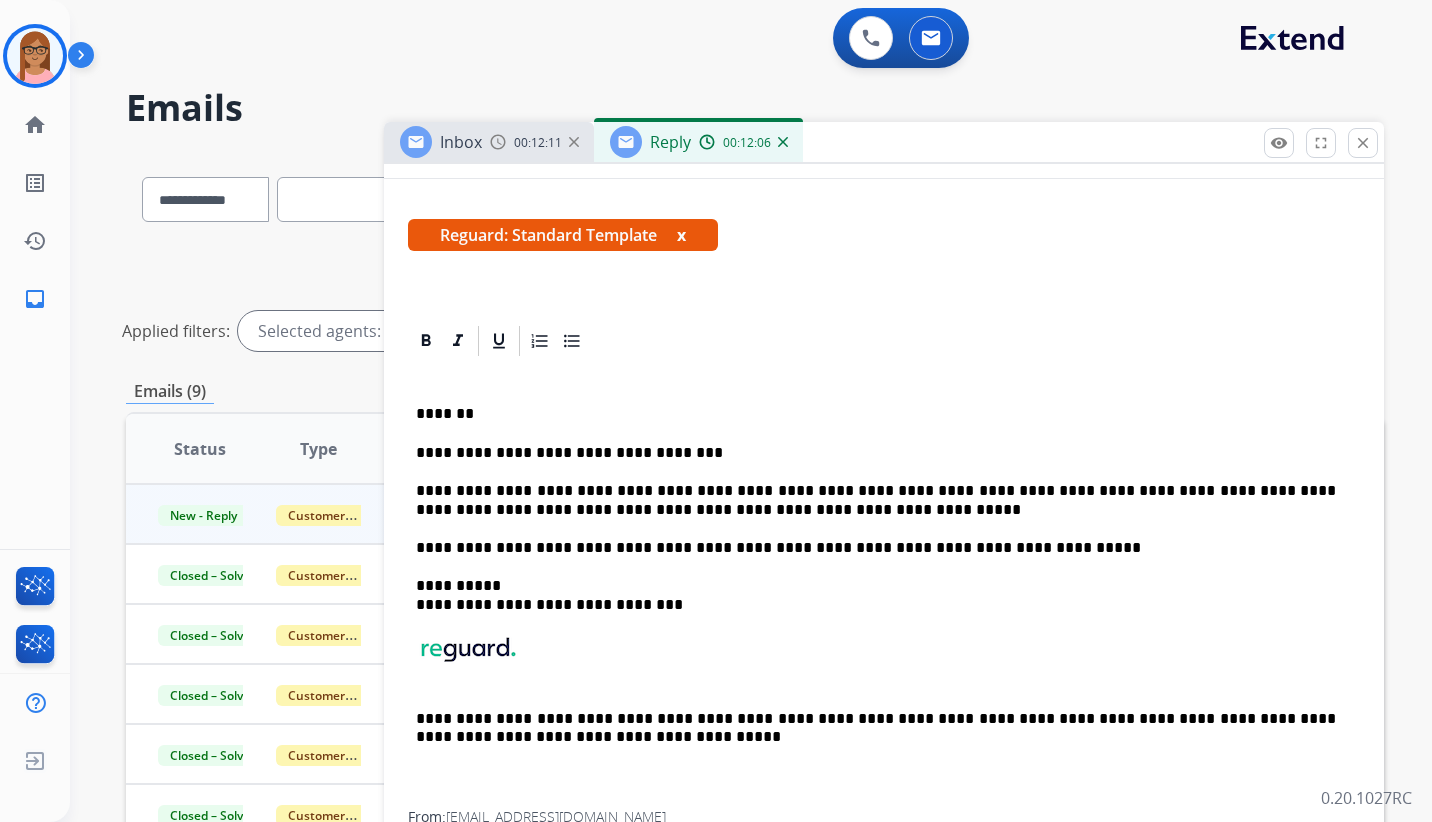 drag, startPoint x: 927, startPoint y: 496, endPoint x: 919, endPoint y: 477, distance: 20.615528 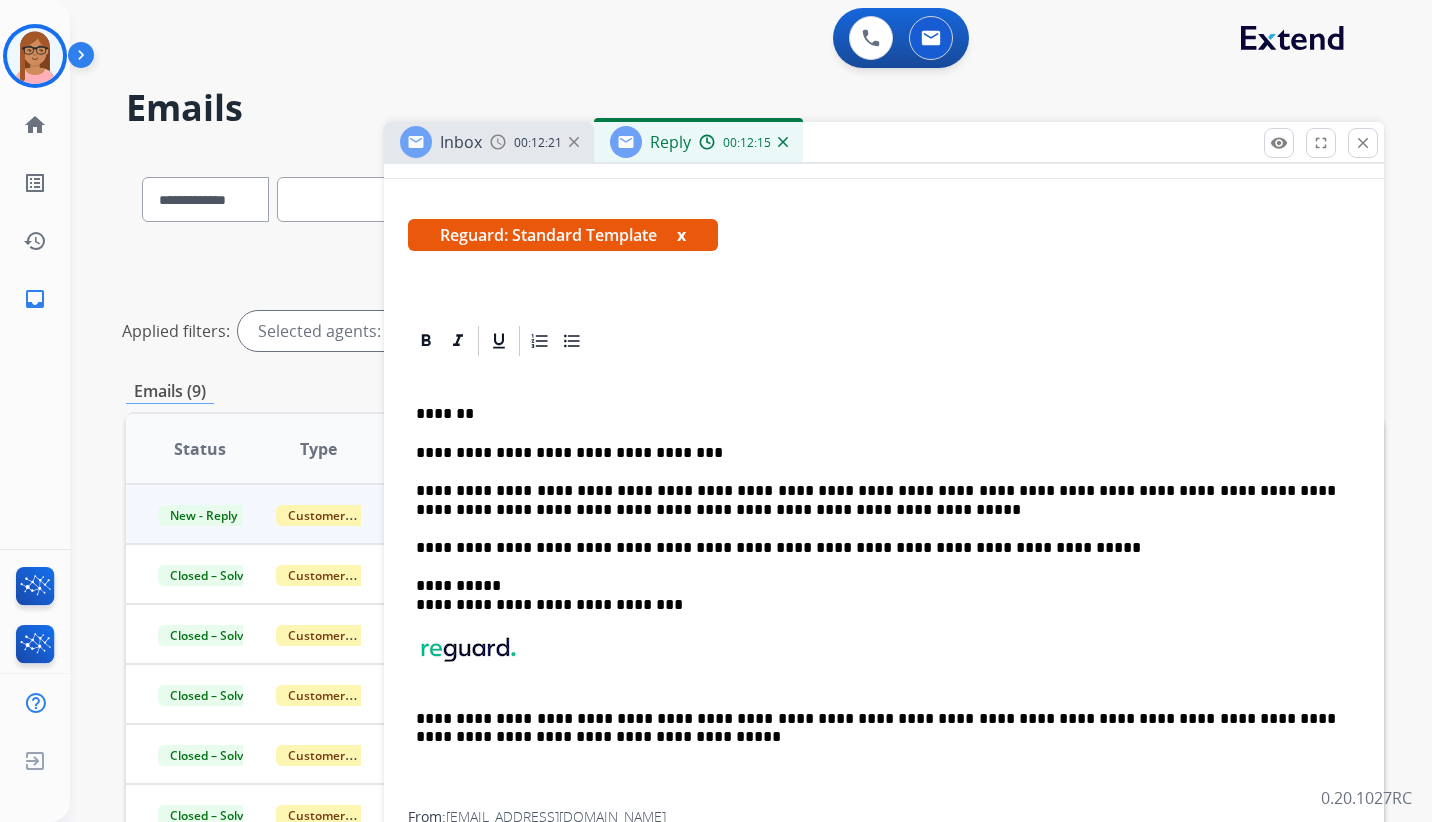 click on "**********" at bounding box center (876, 500) 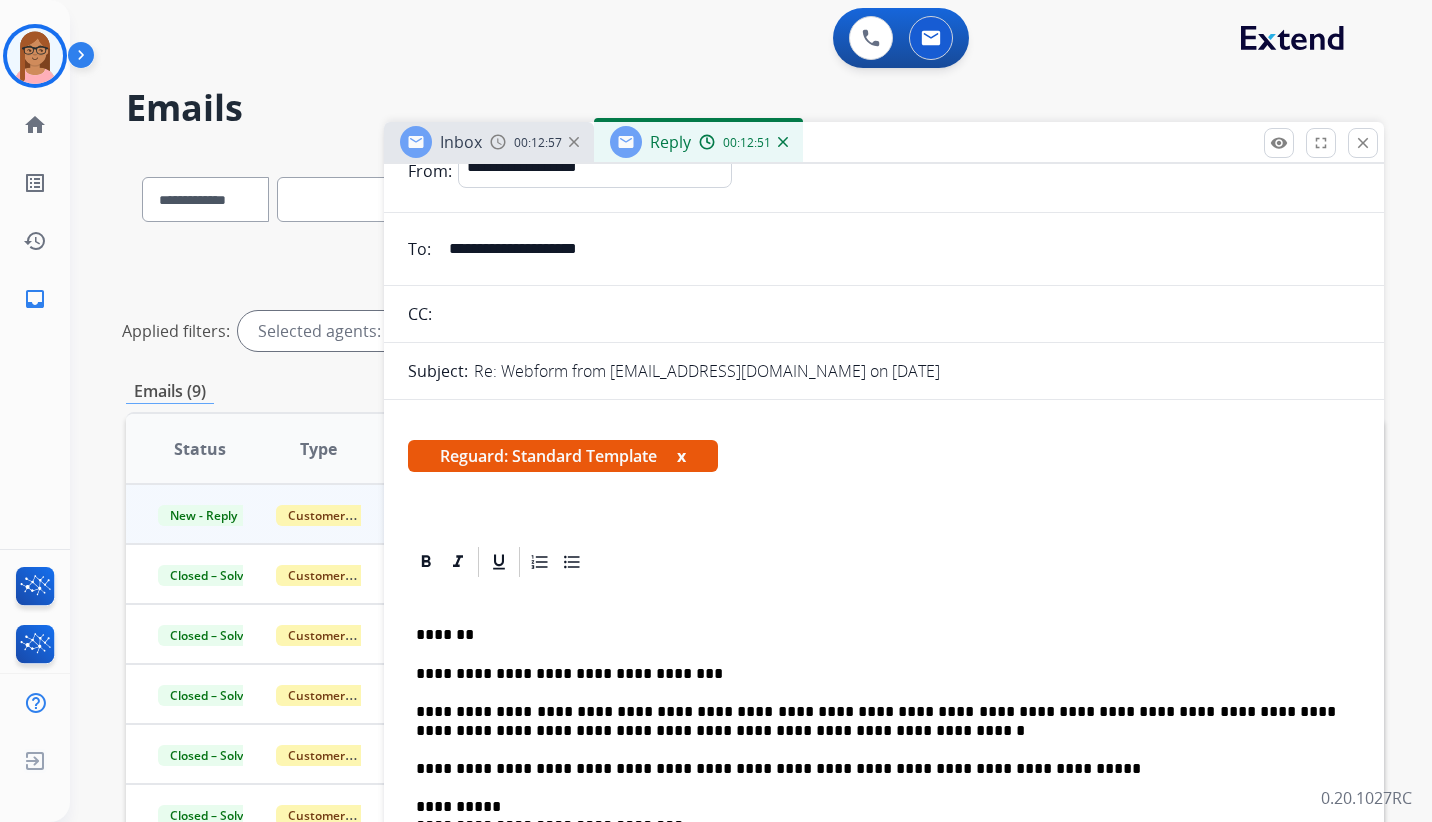 scroll, scrollTop: 0, scrollLeft: 0, axis: both 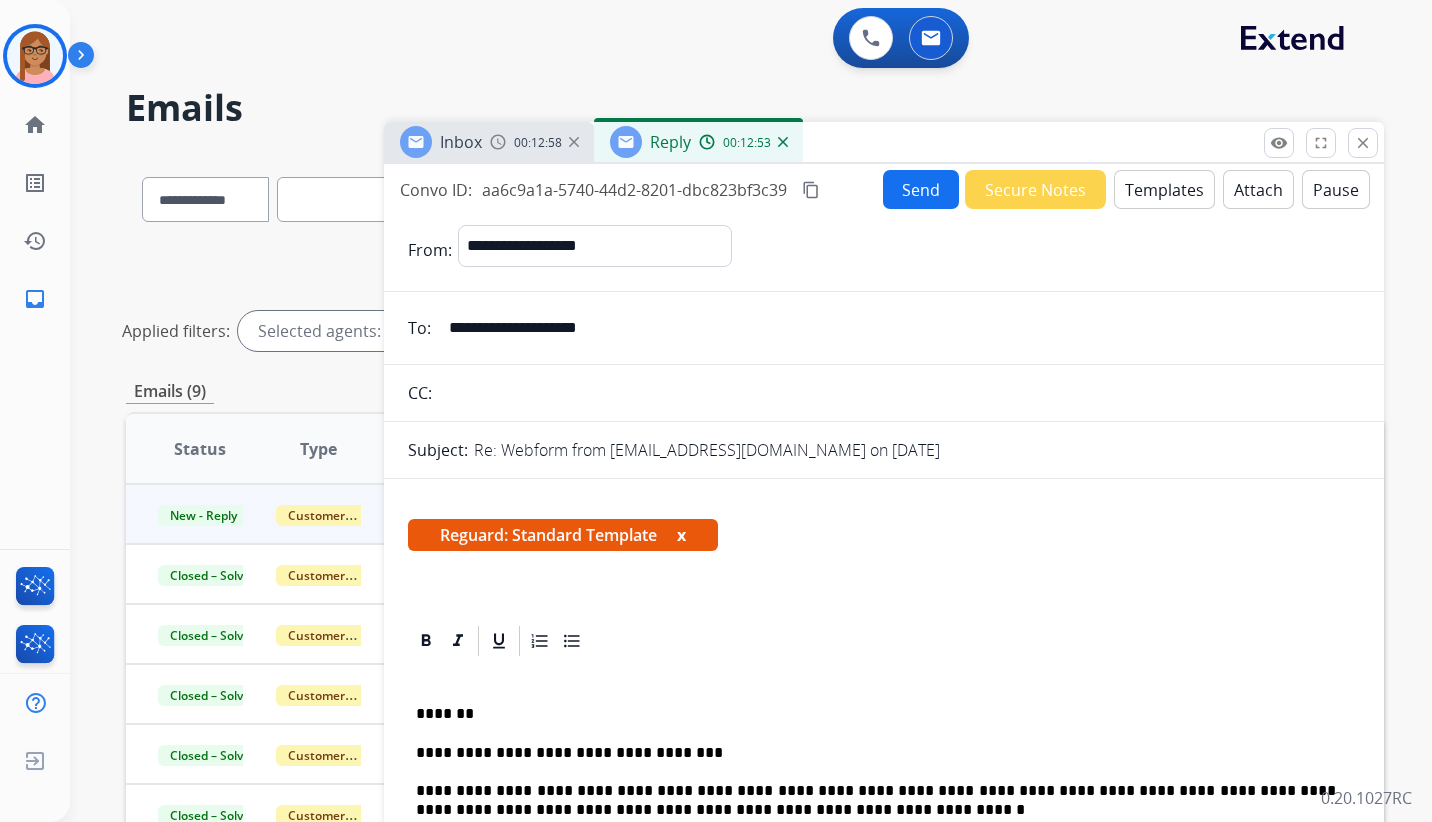 click on "Send" at bounding box center [921, 189] 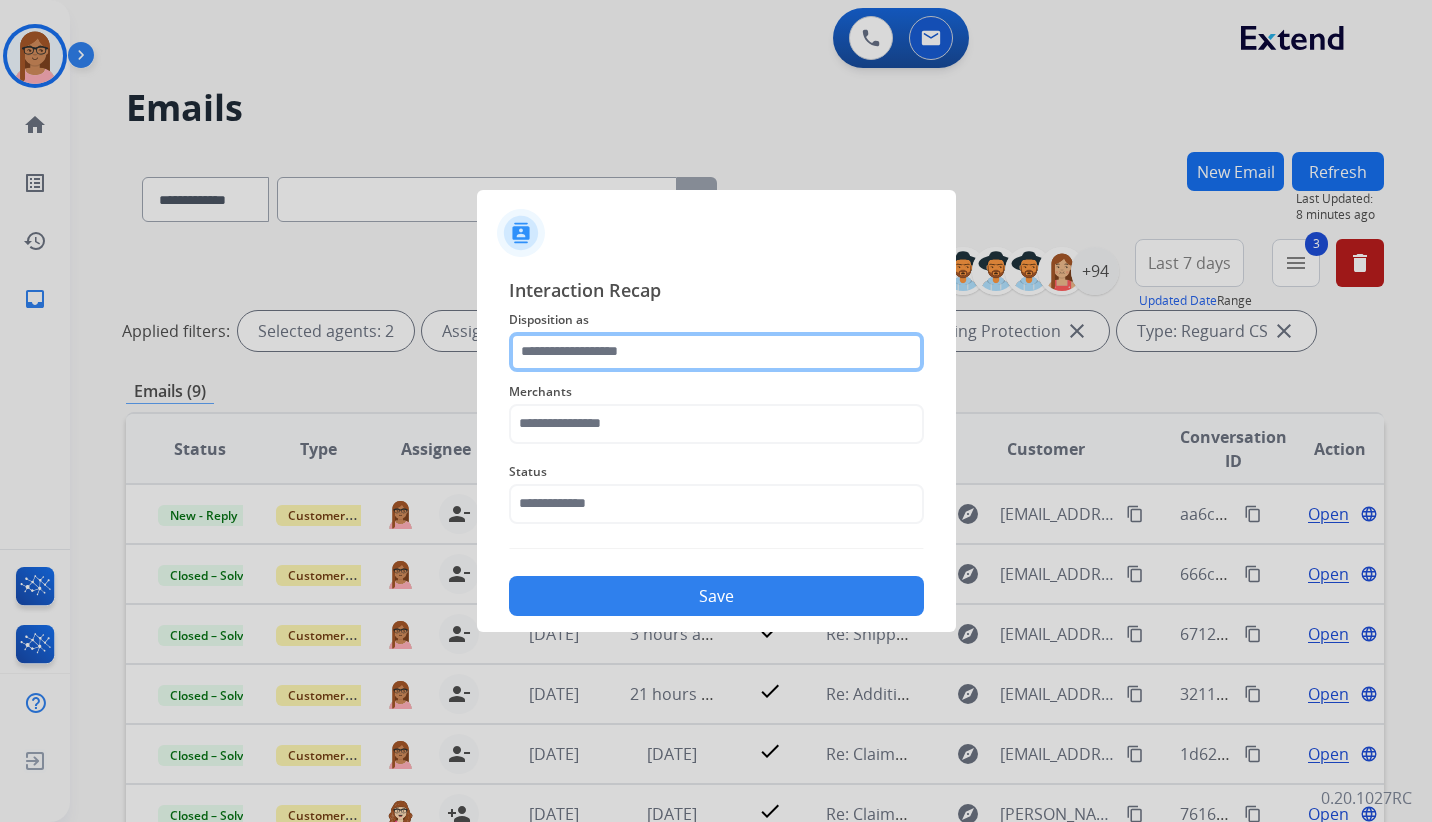 click 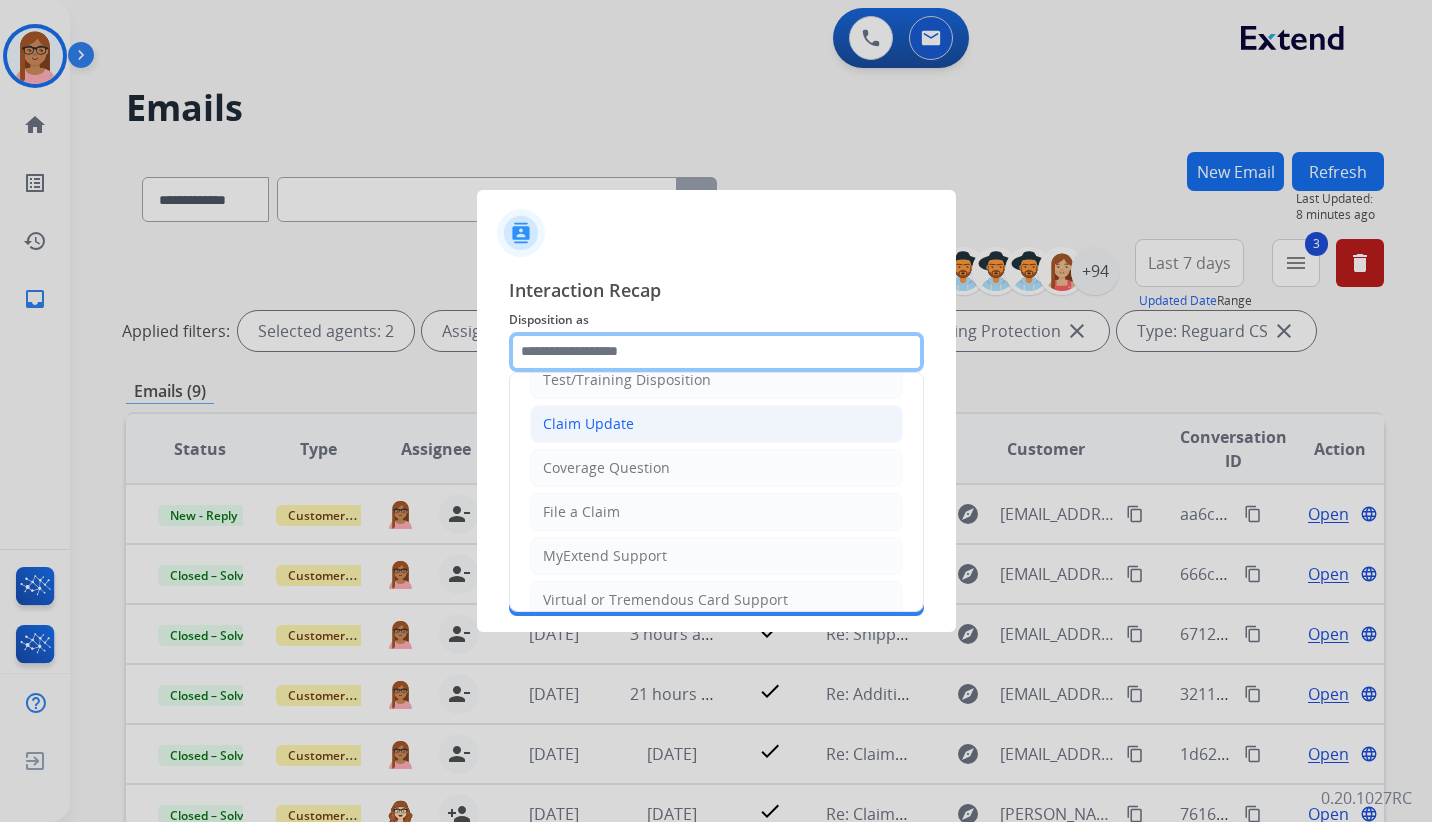 scroll, scrollTop: 12, scrollLeft: 0, axis: vertical 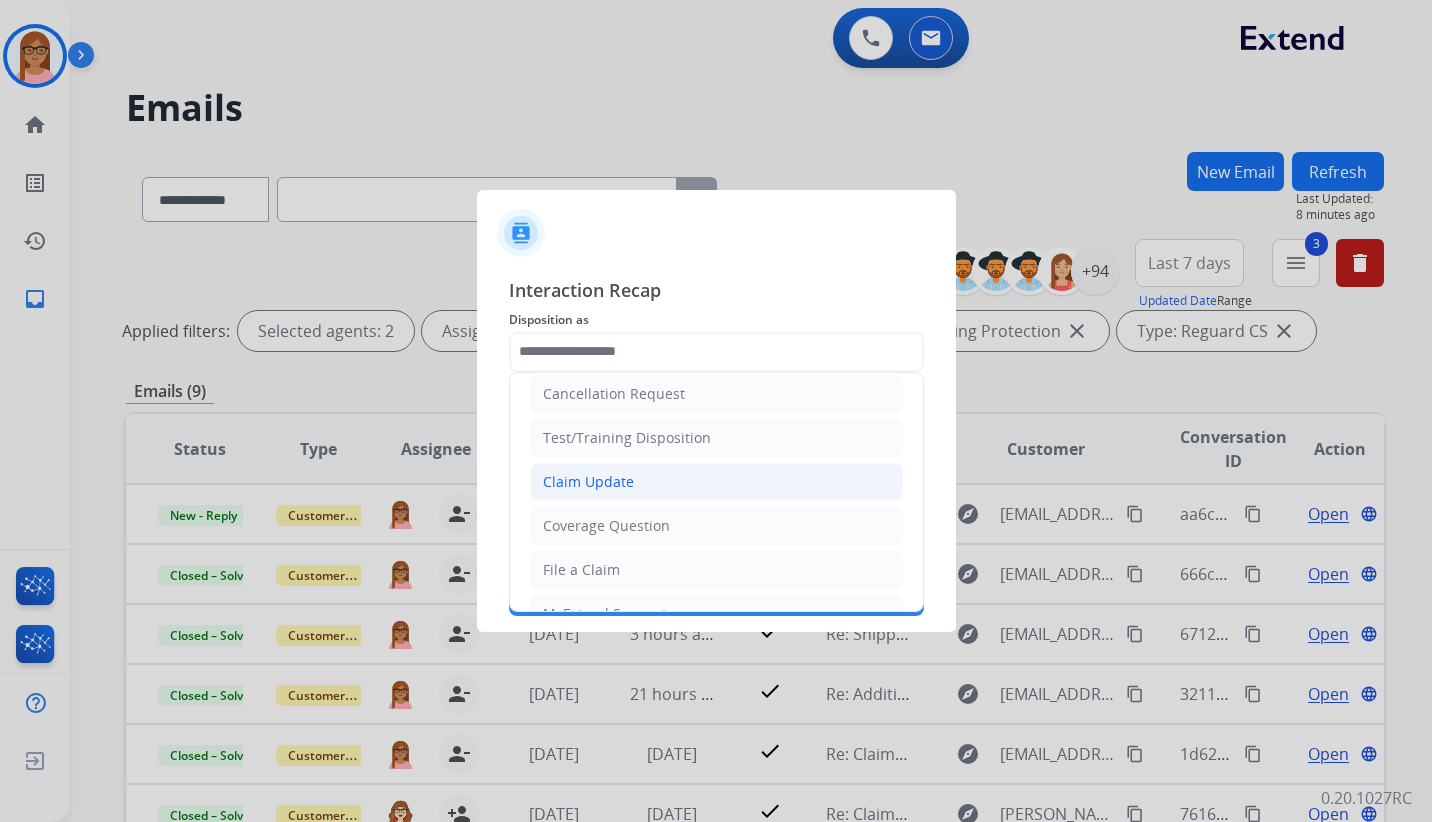 click on "Claim Update" 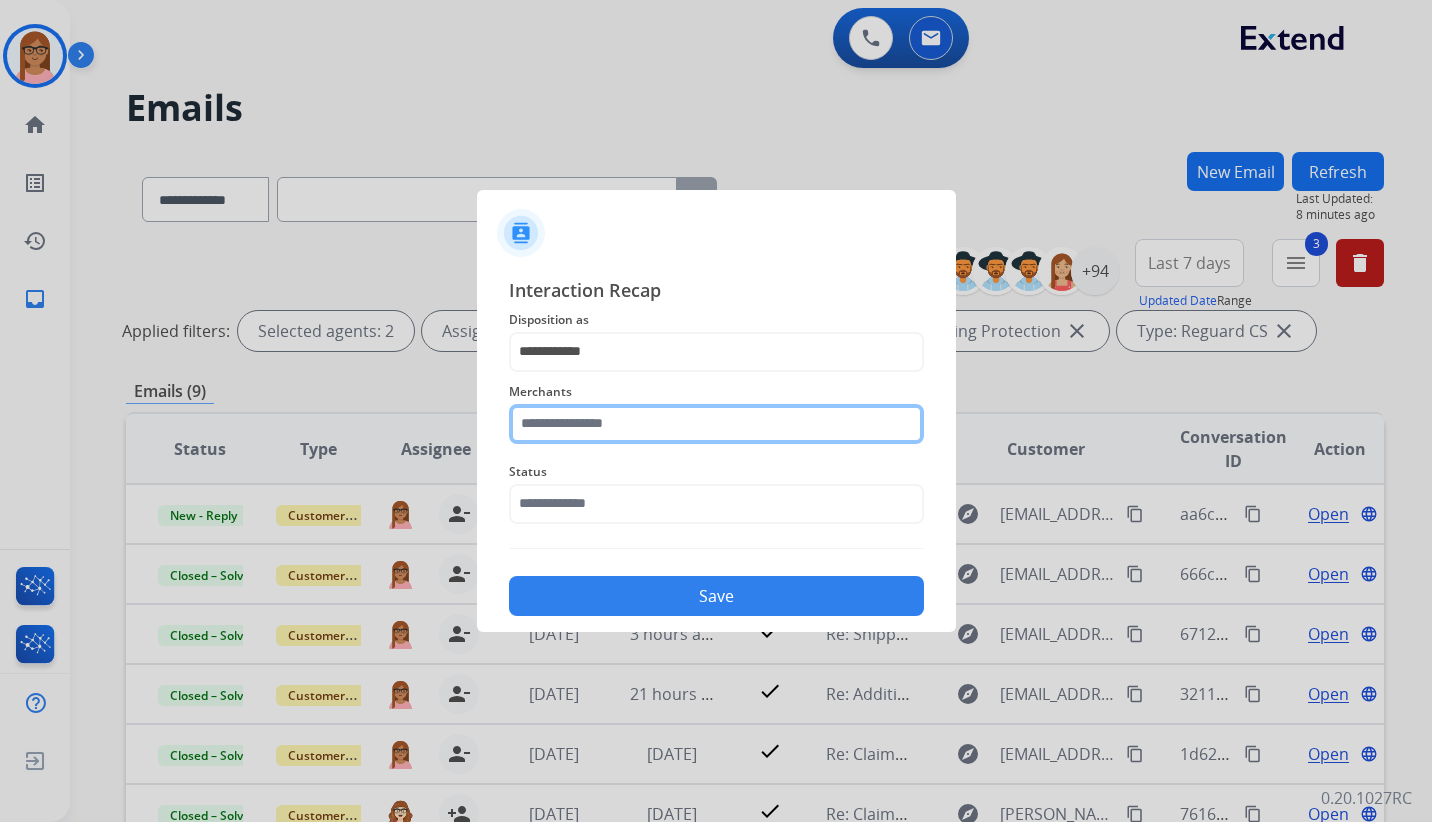 click 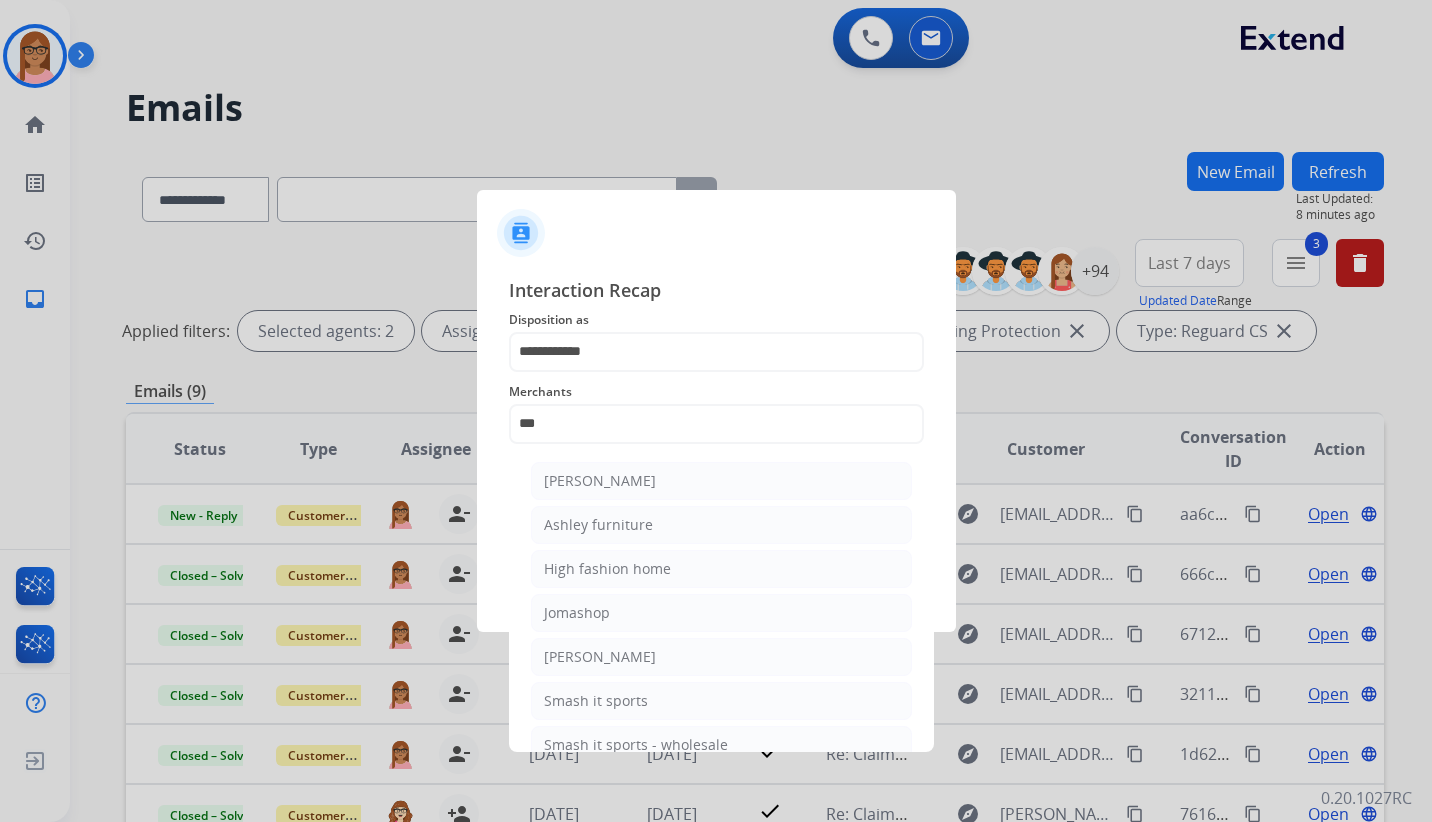 click on "[PERSON_NAME]" 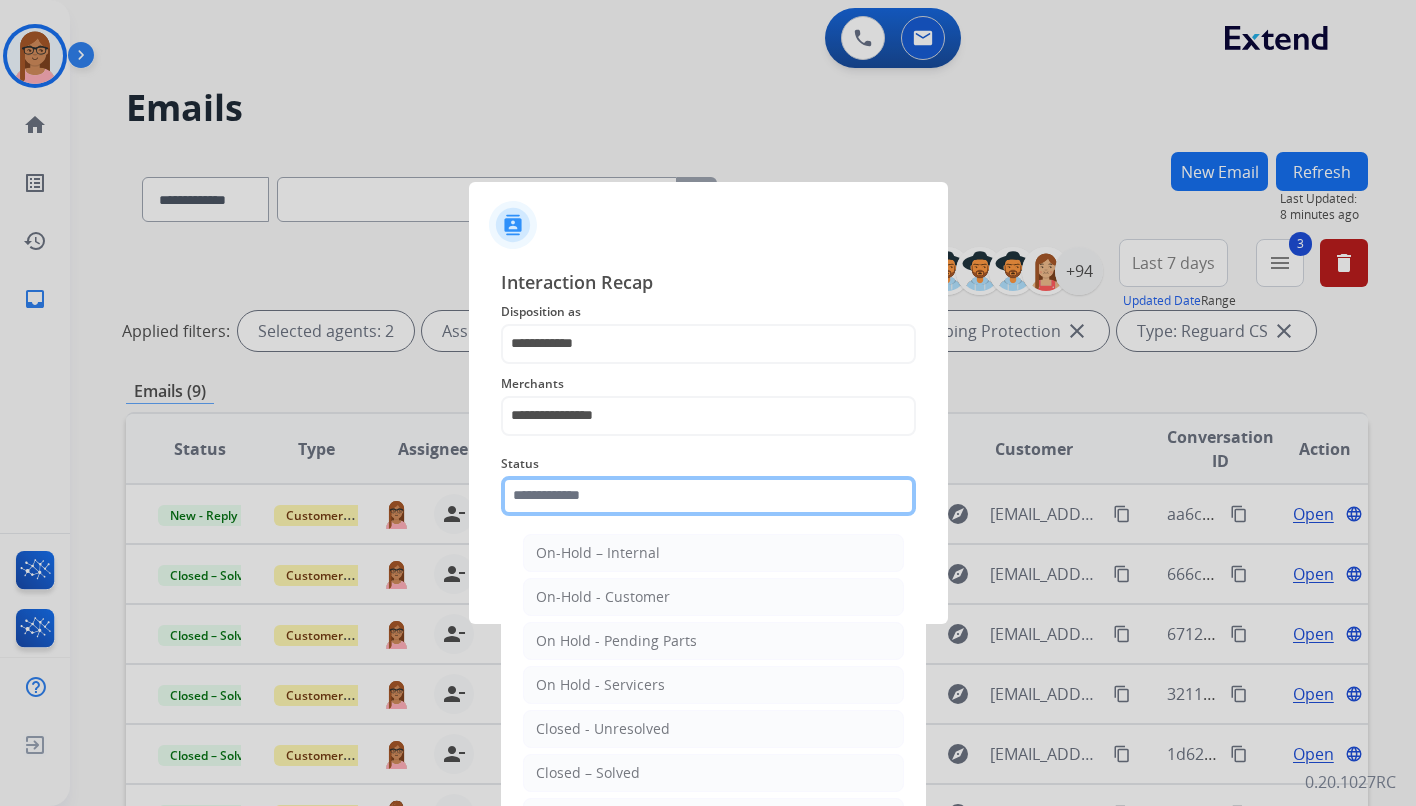 click on "Status    On-Hold – Internal   On-Hold - Customer   On Hold - Pending Parts   On Hold - Servicers   Closed - Unresolved   Closed – Solved   Closed – Merchant Transfer   New - Initial   New - Reply" 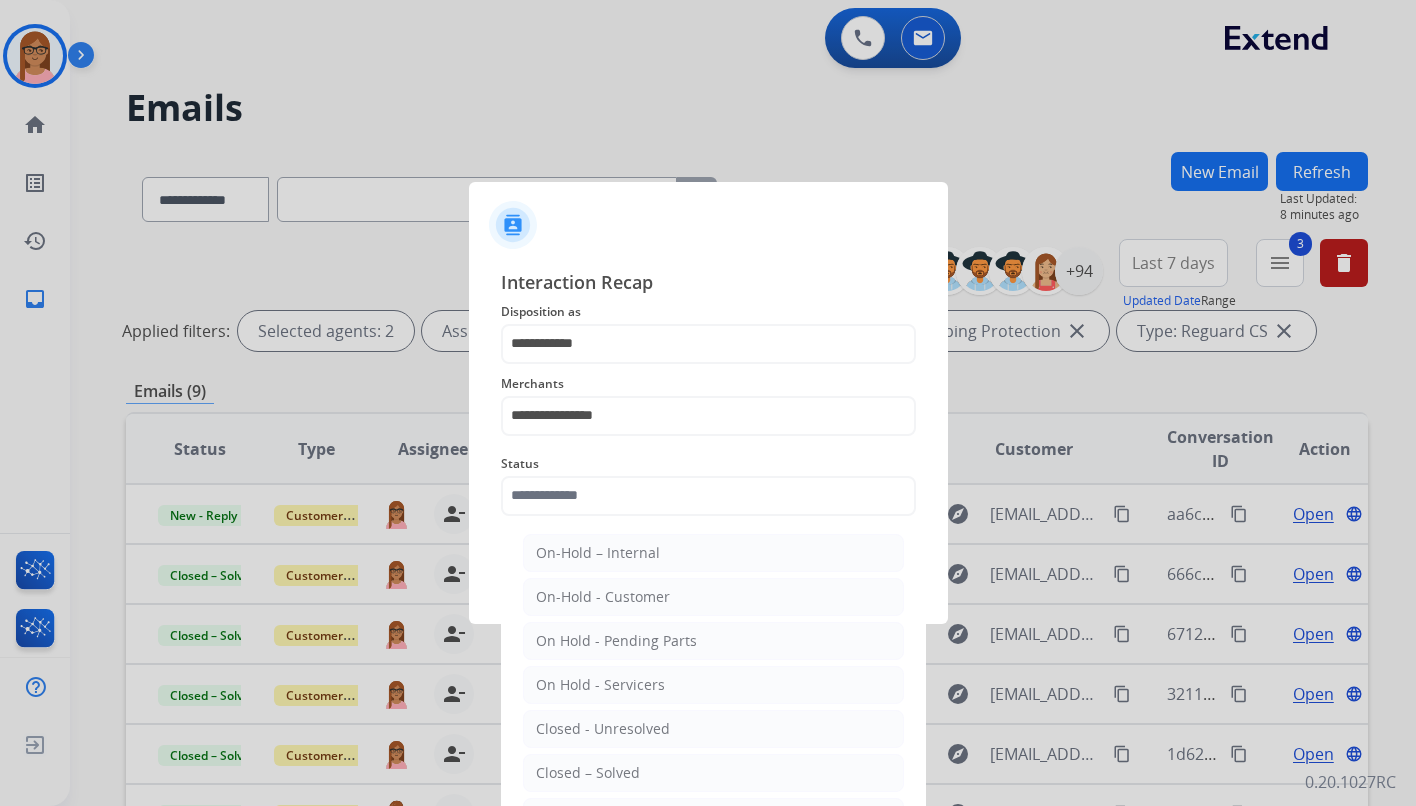 click on "Closed – Solved" 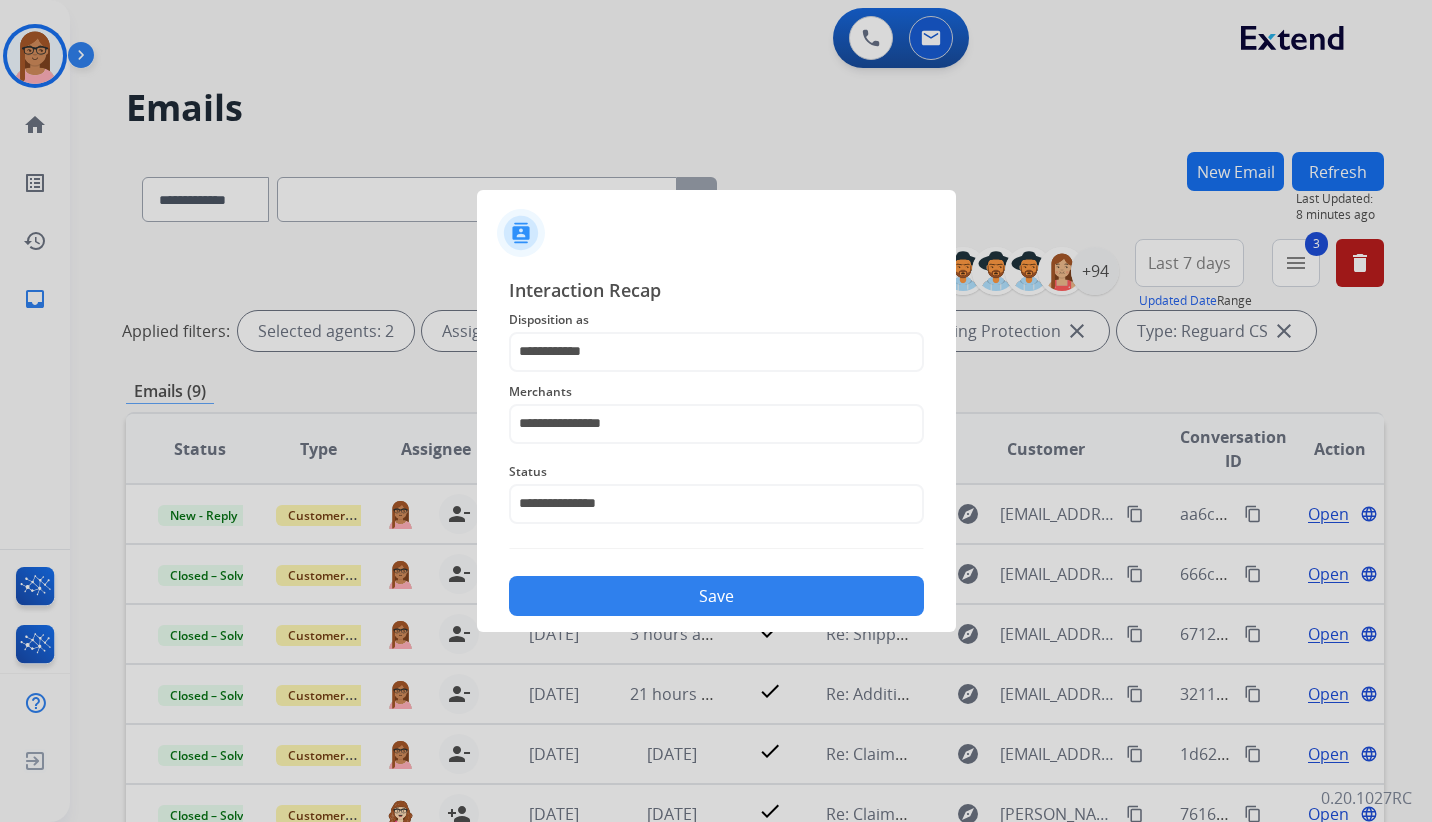 click on "Save" 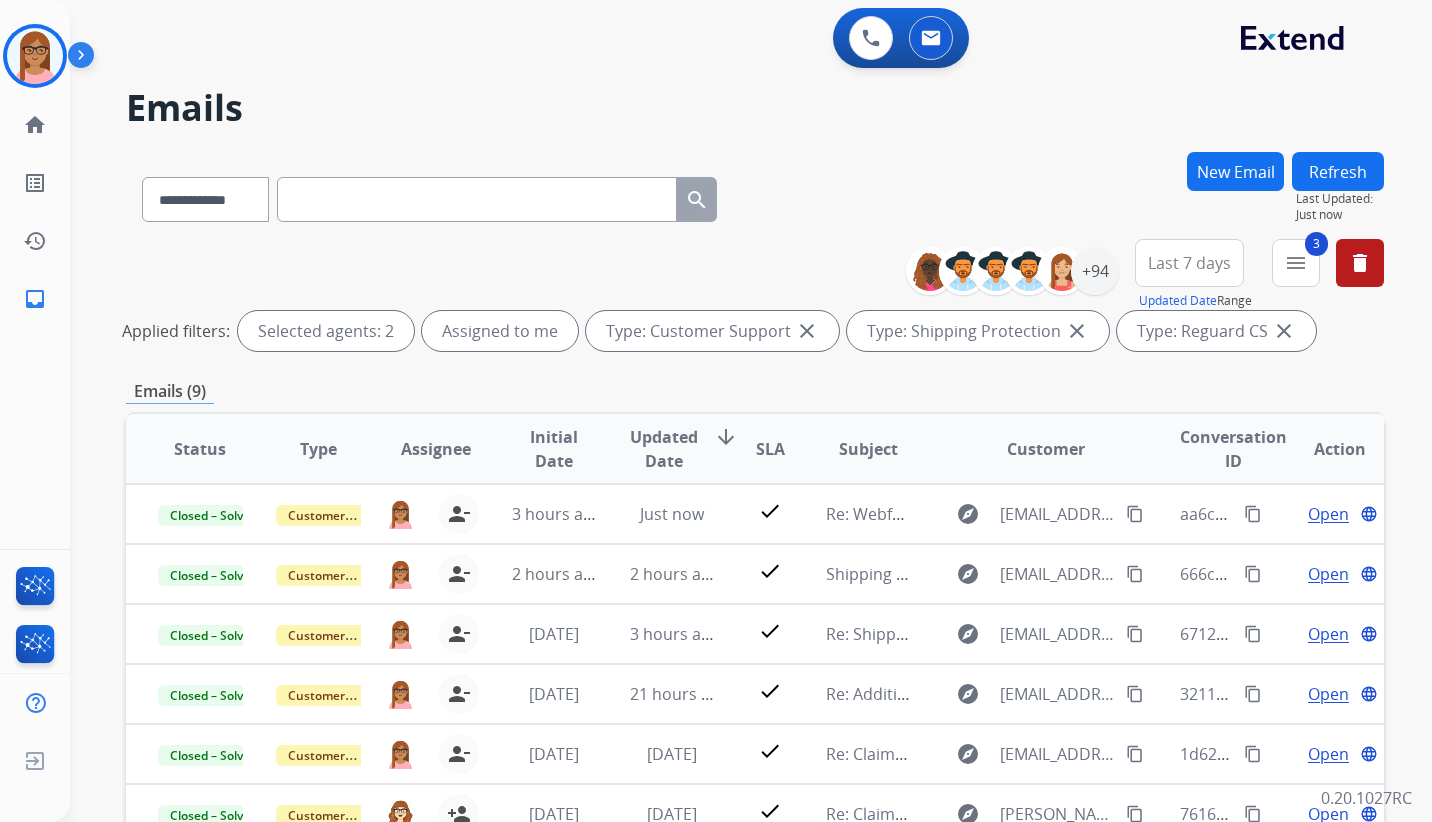 click on "Refresh" at bounding box center [1338, 171] 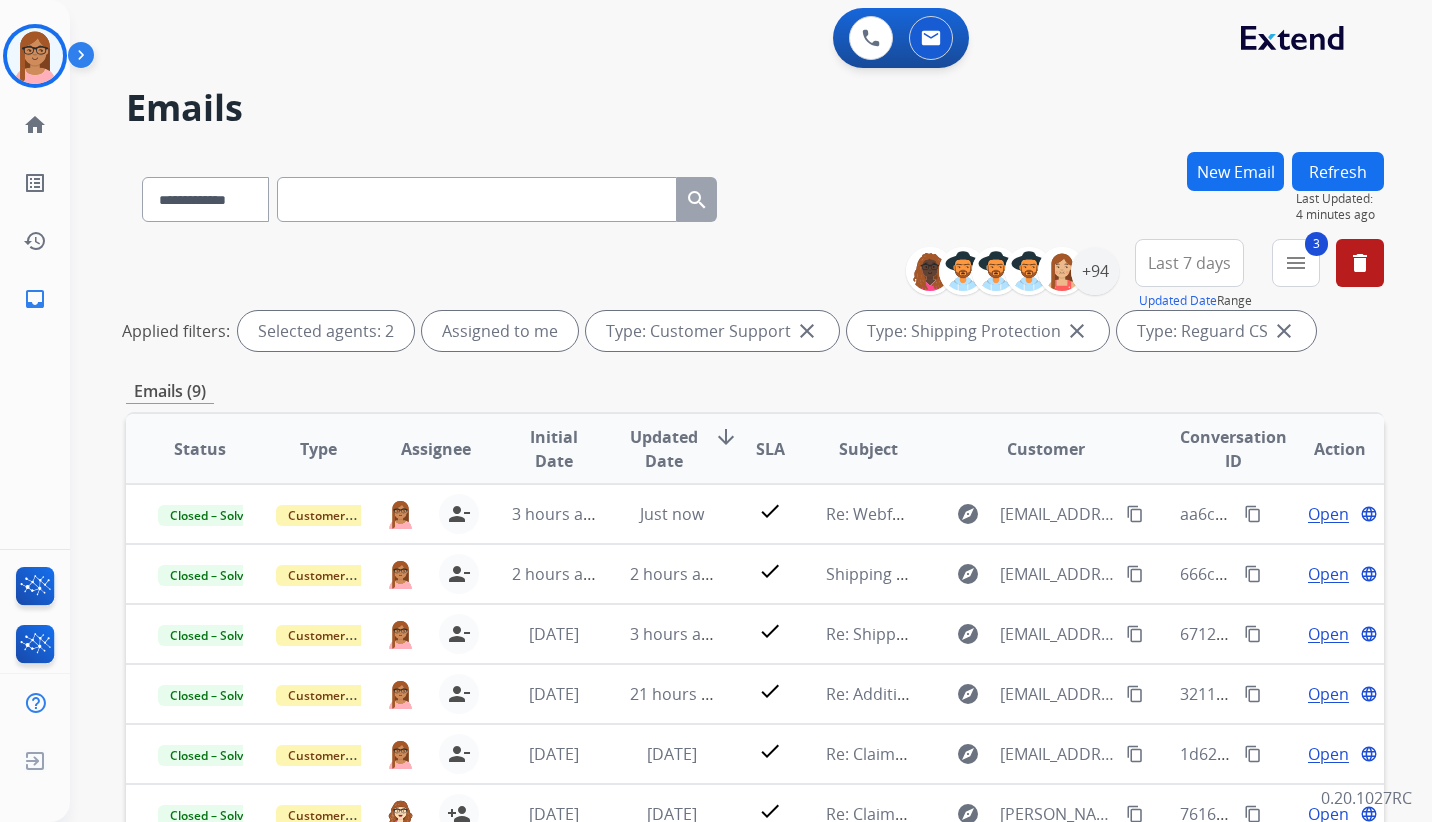 click on "Refresh" at bounding box center [1338, 171] 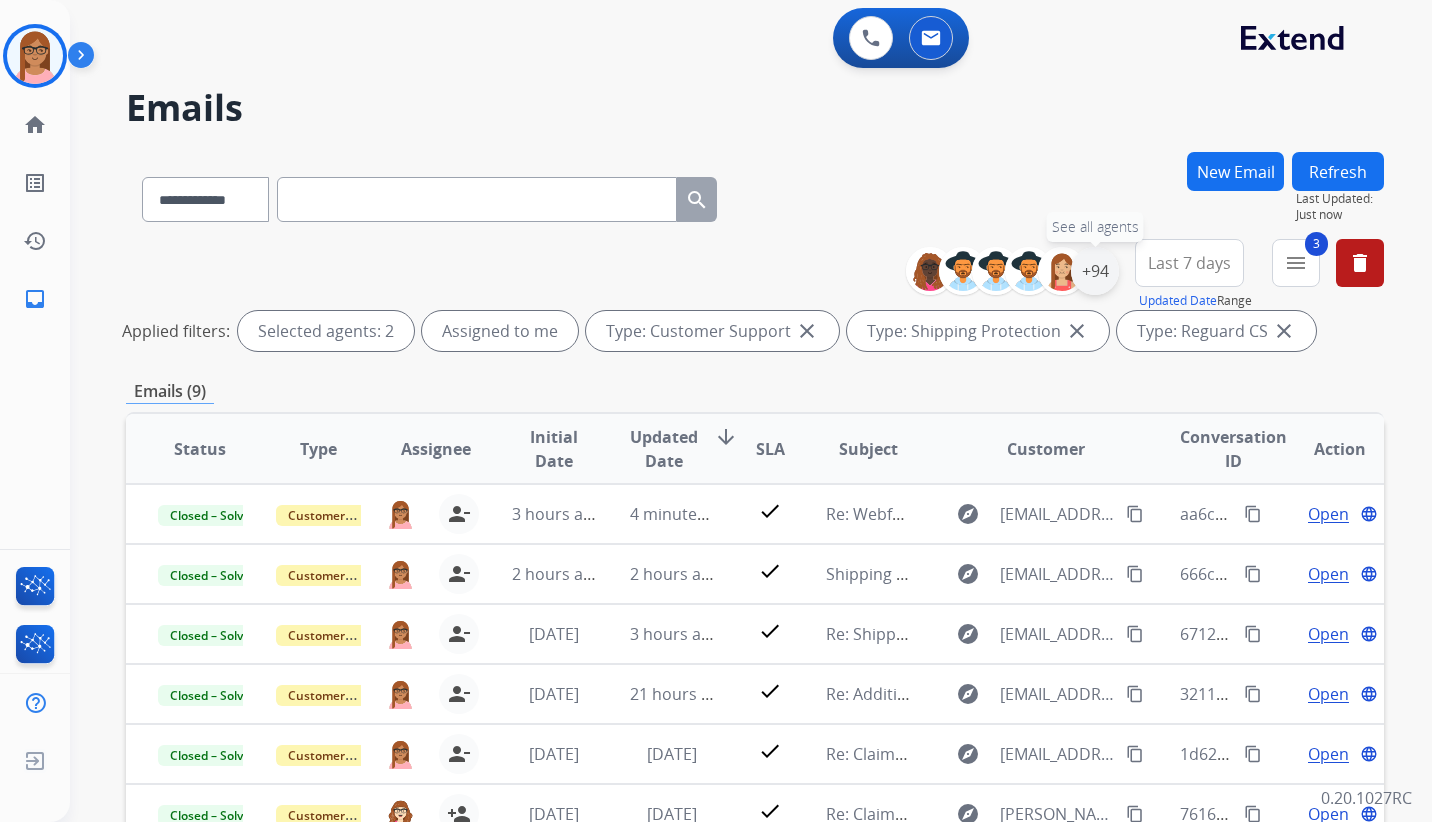click on "+94" at bounding box center (1095, 271) 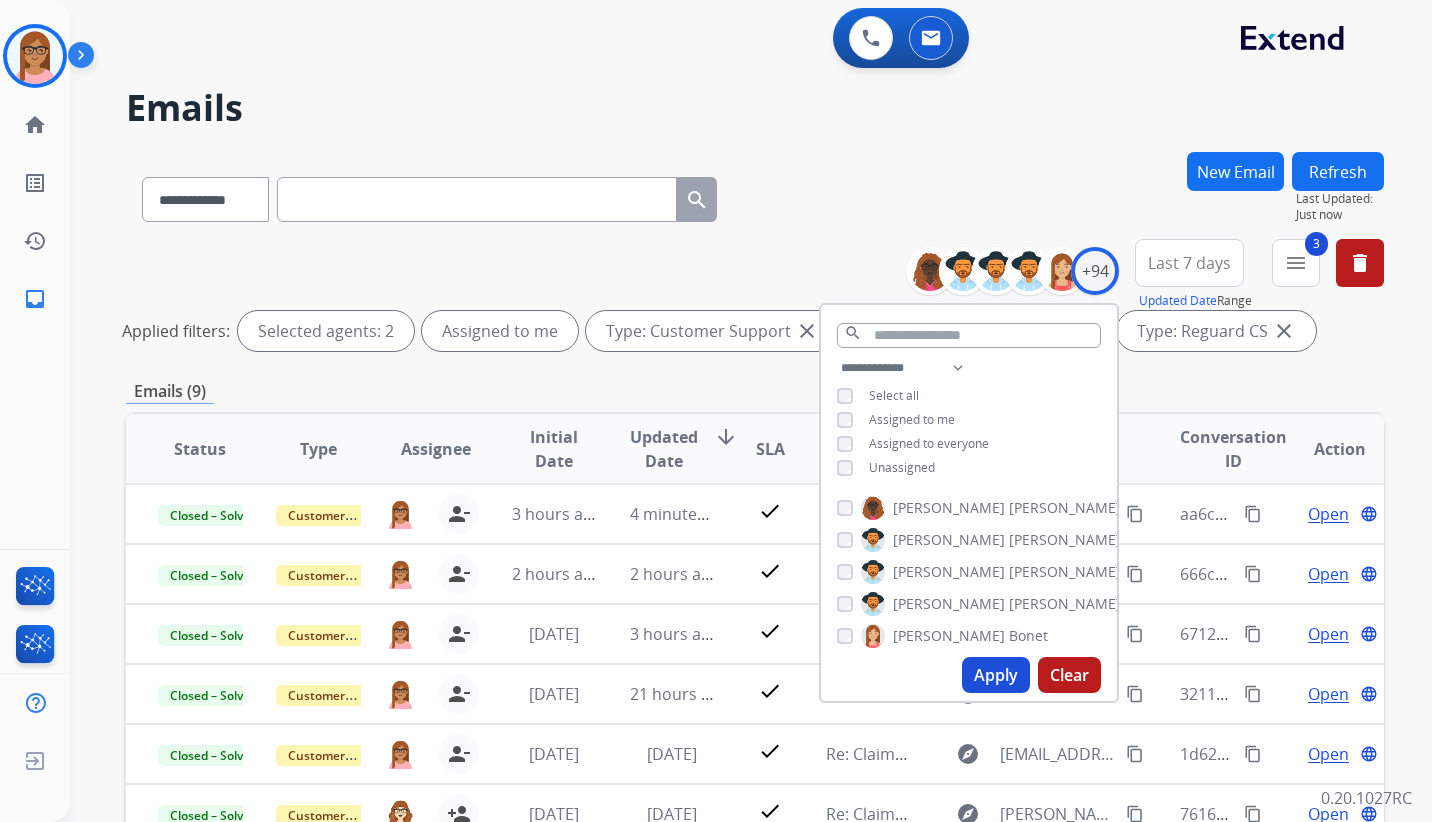 click on "Clear" at bounding box center (1069, 675) 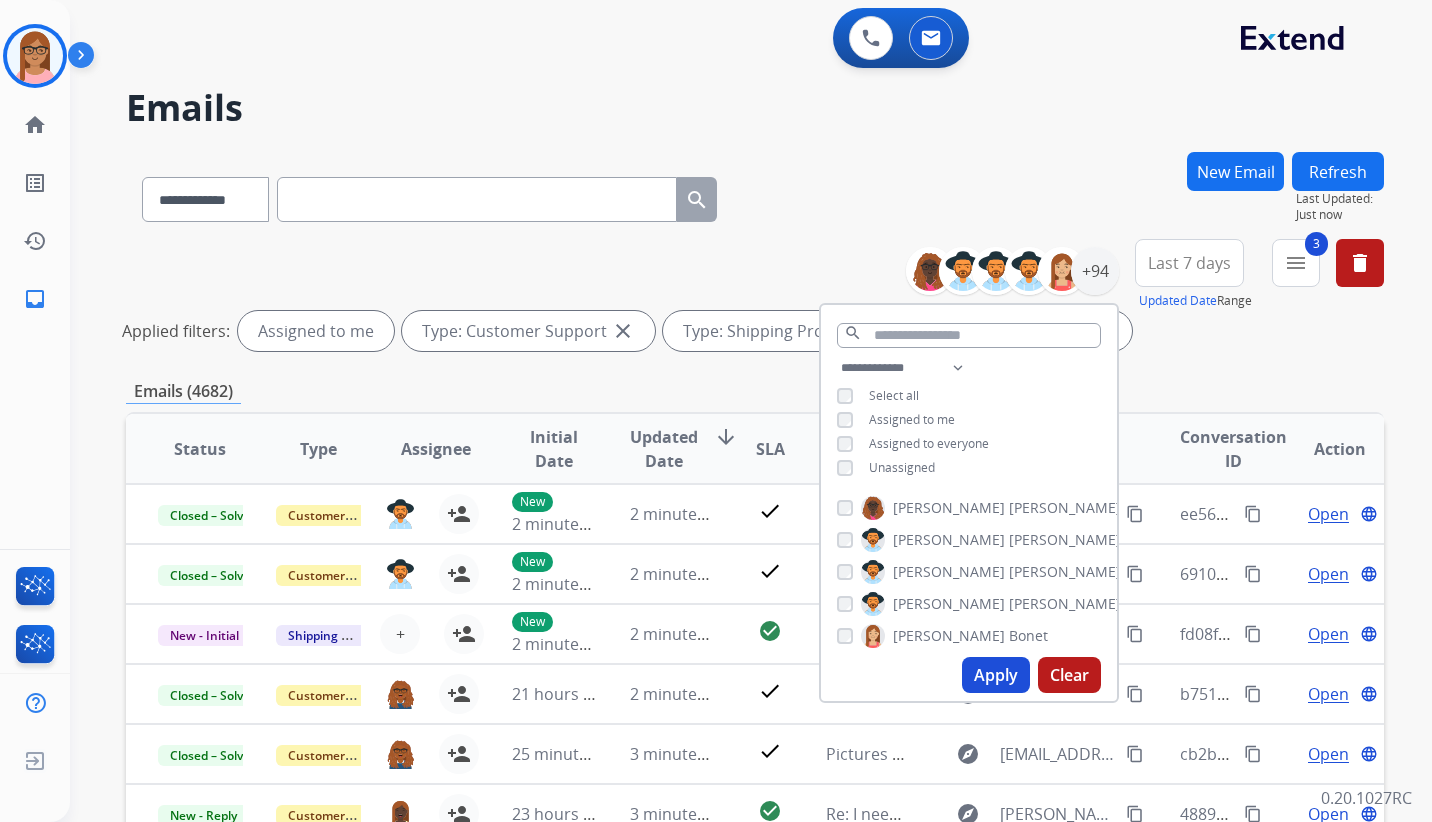 click on "Apply" at bounding box center [996, 675] 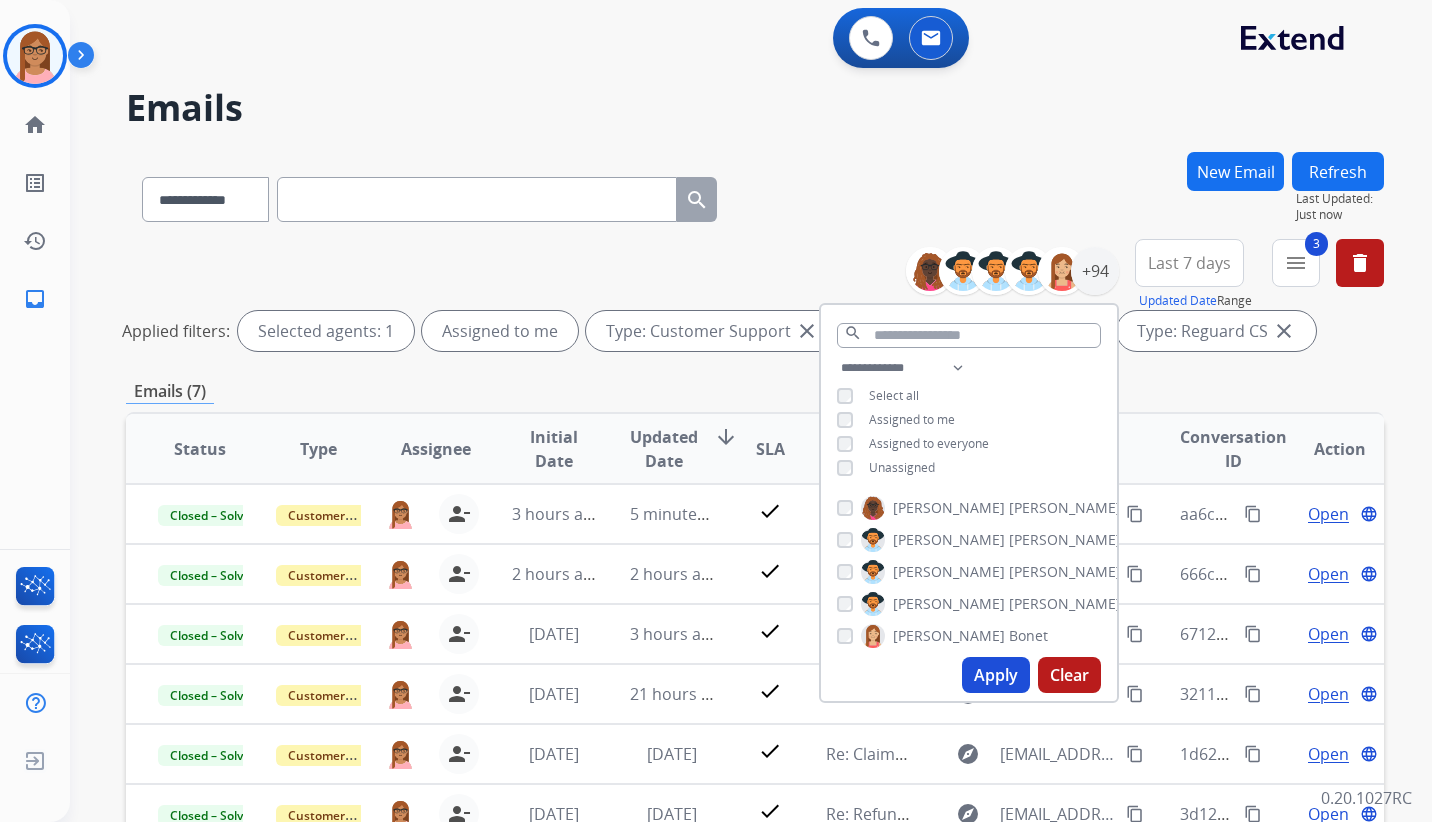 click on "Apply" at bounding box center (996, 675) 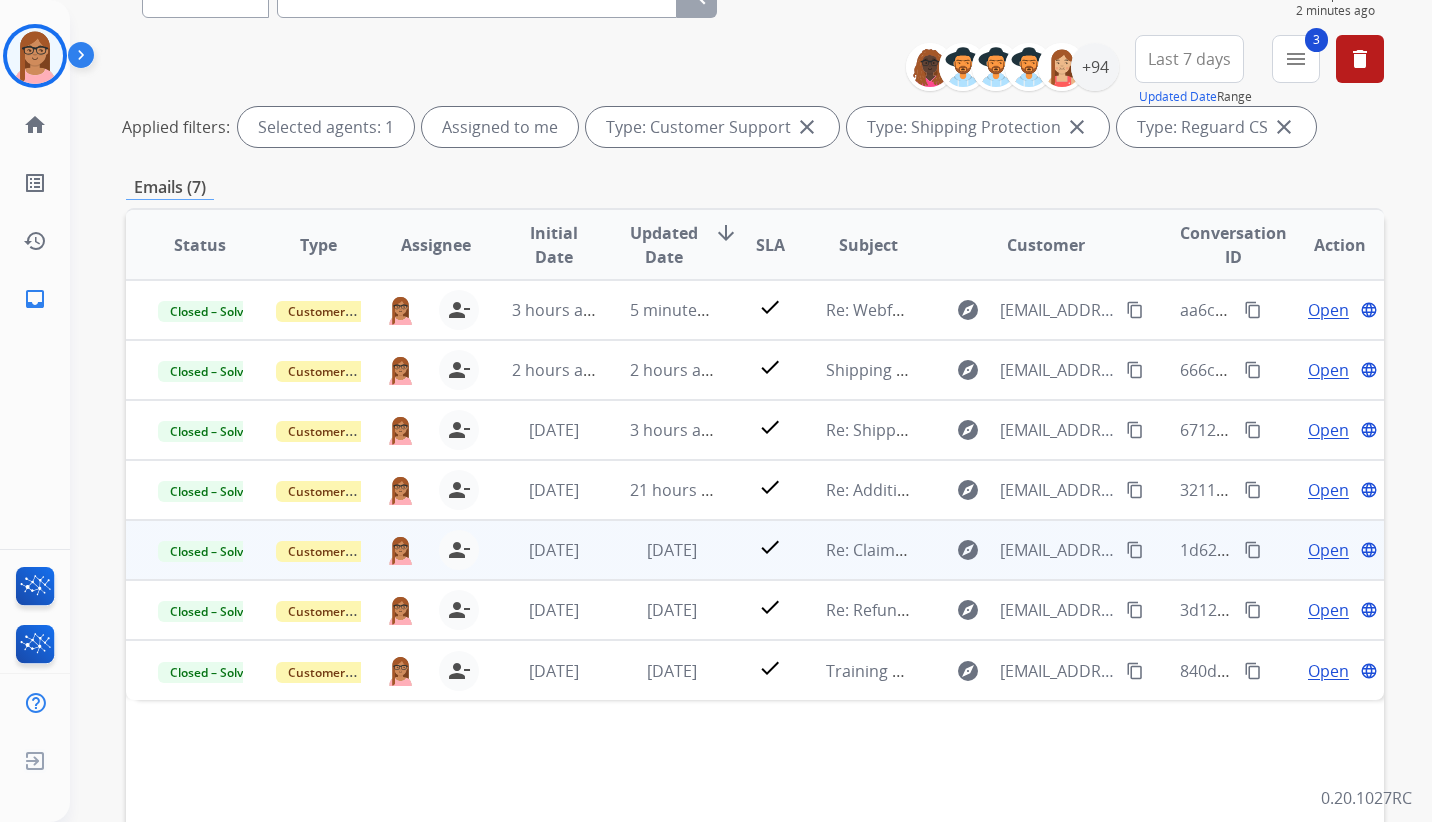 scroll, scrollTop: 0, scrollLeft: 0, axis: both 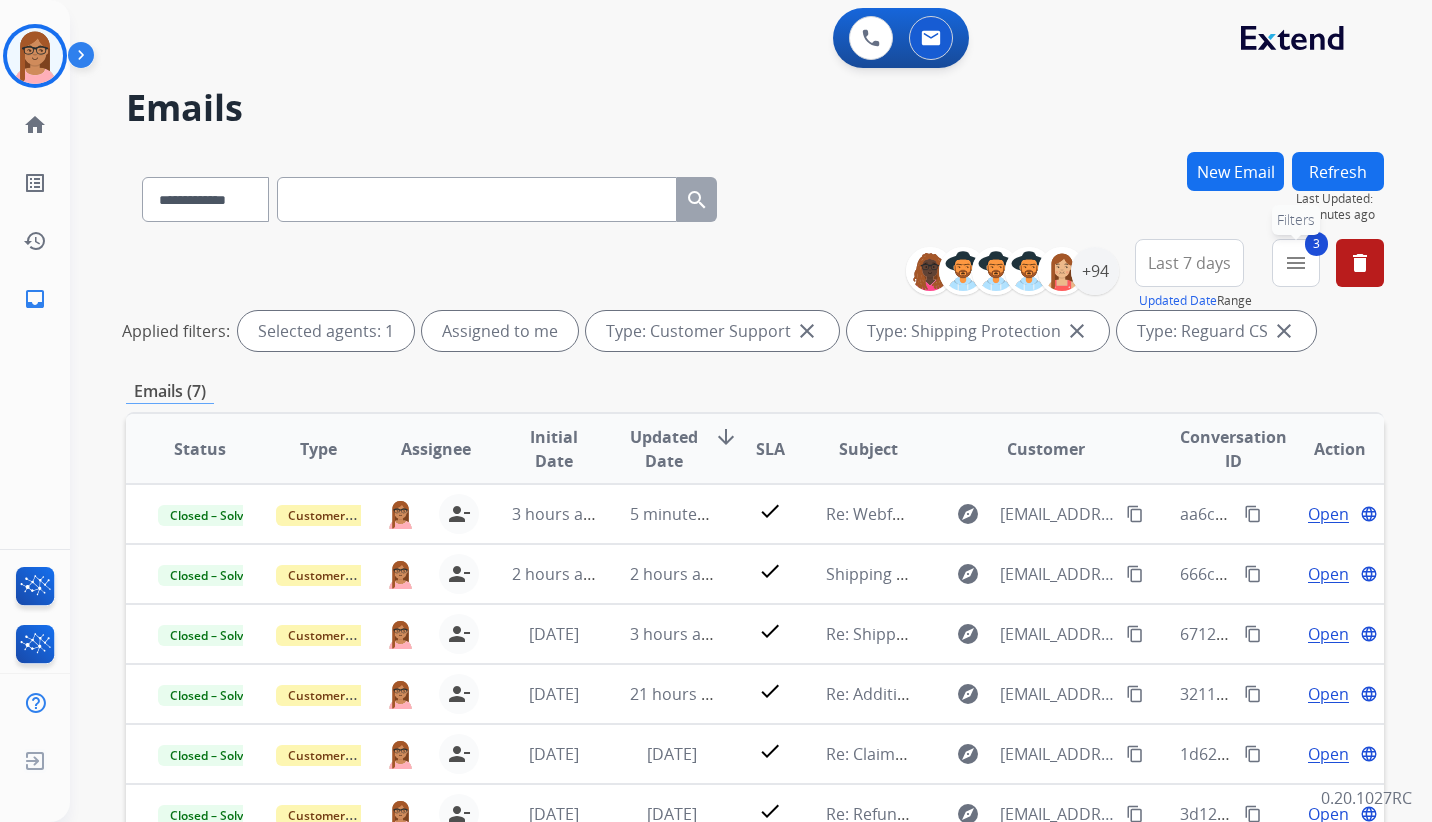 click on "3 menu  Filters" at bounding box center (1296, 263) 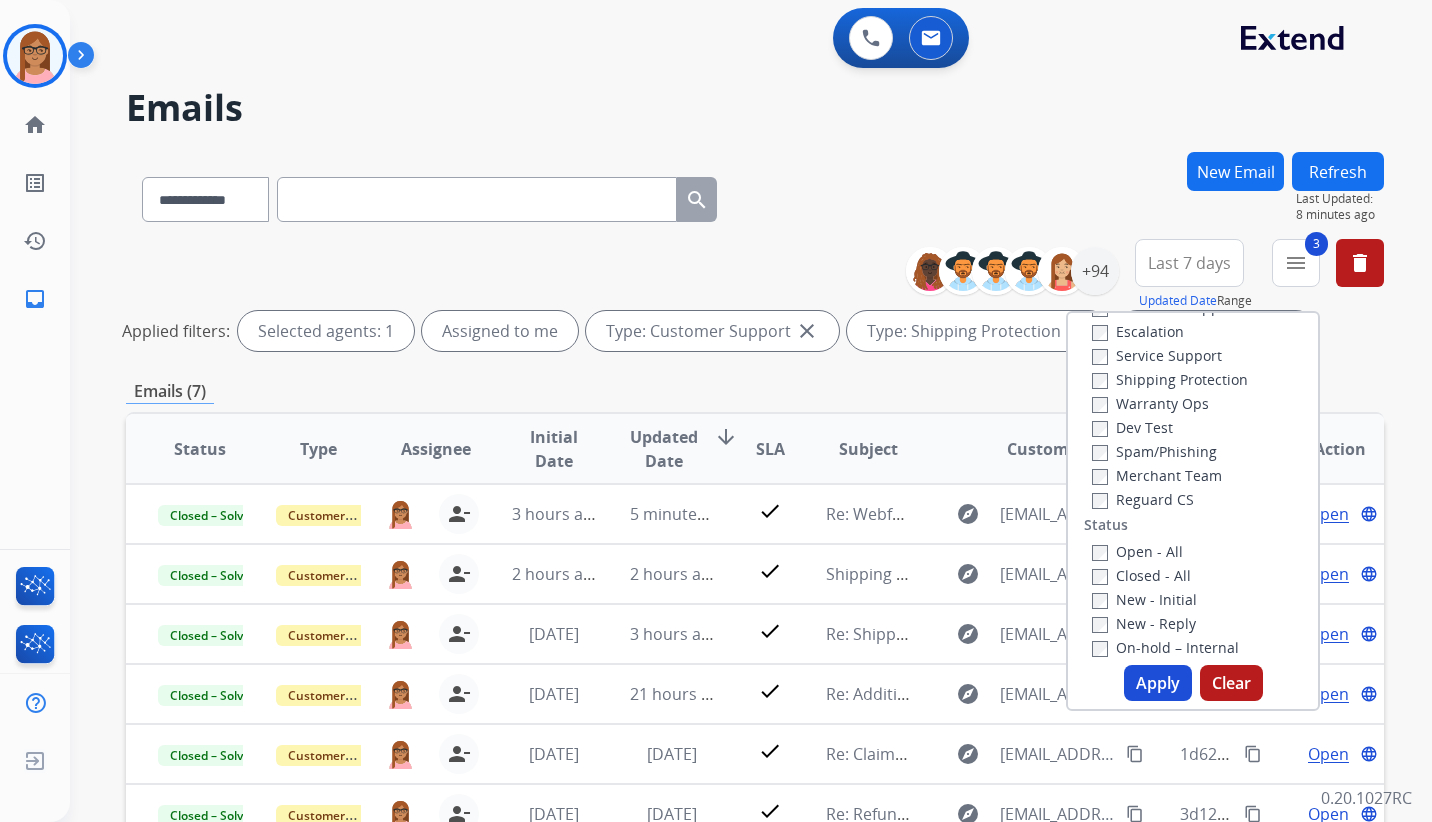 scroll, scrollTop: 100, scrollLeft: 0, axis: vertical 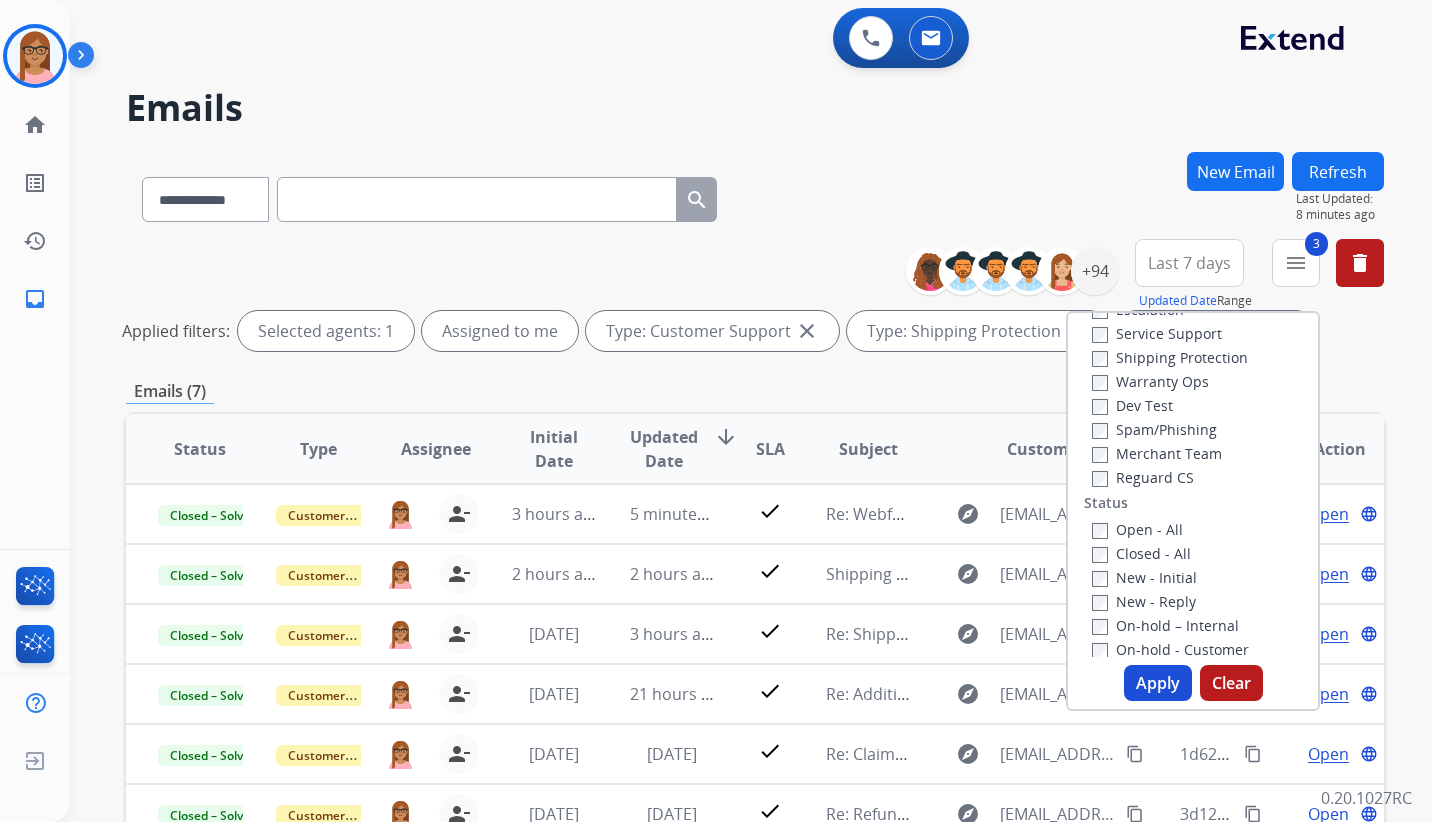 click on "Open - All" at bounding box center (1137, 529) 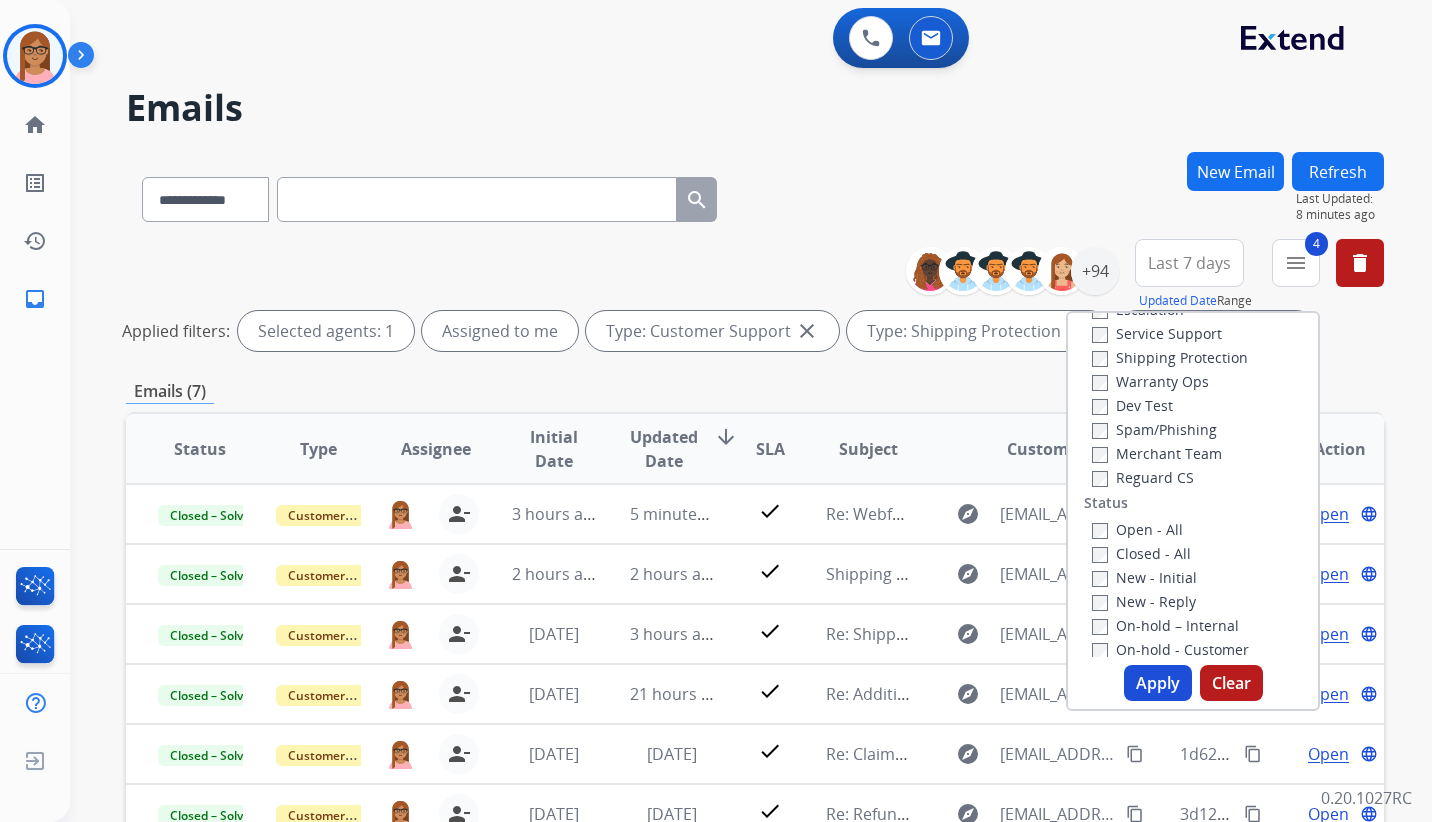 click on "Closed - All" at bounding box center [1141, 553] 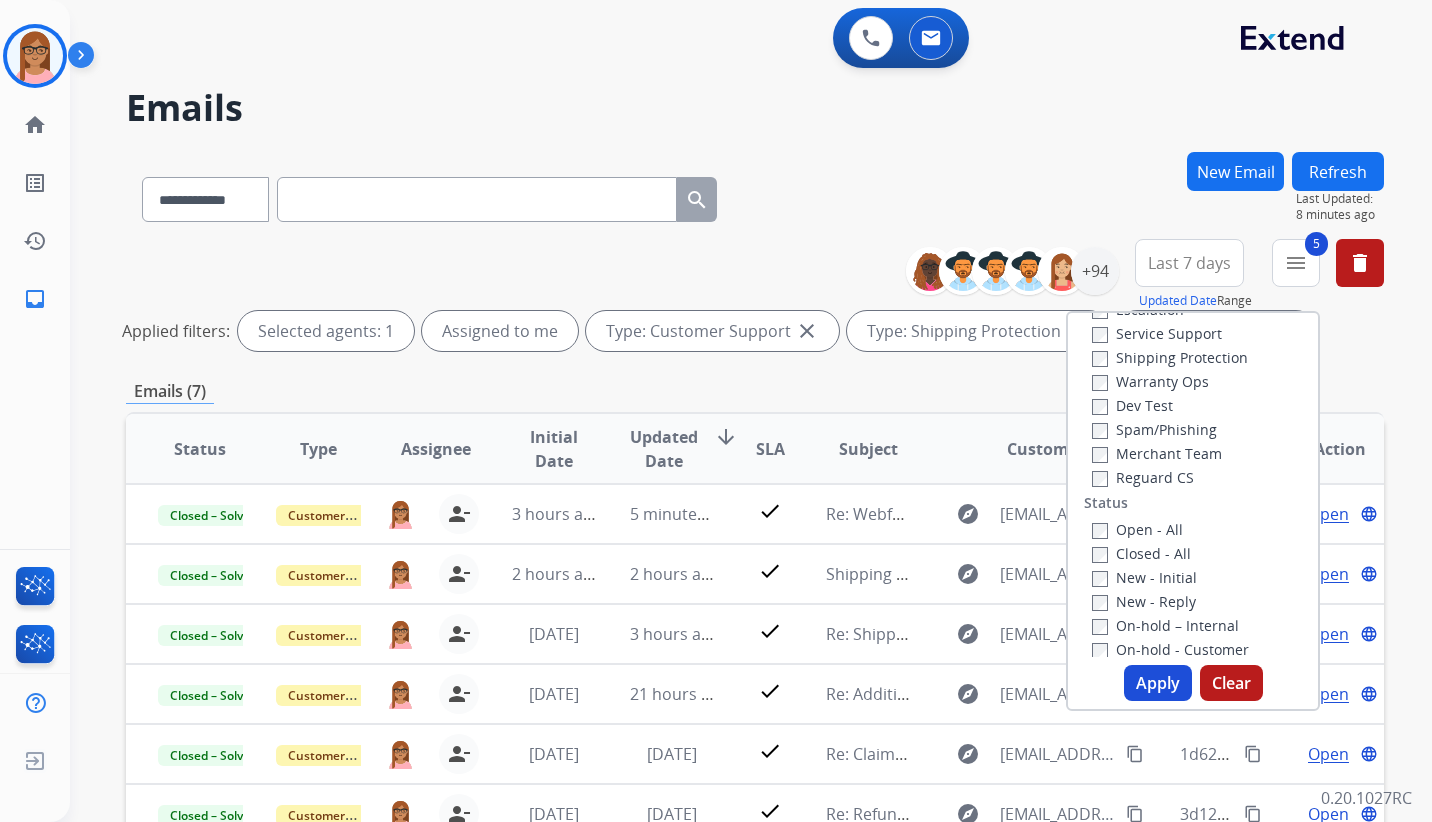click on "Apply" at bounding box center [1158, 683] 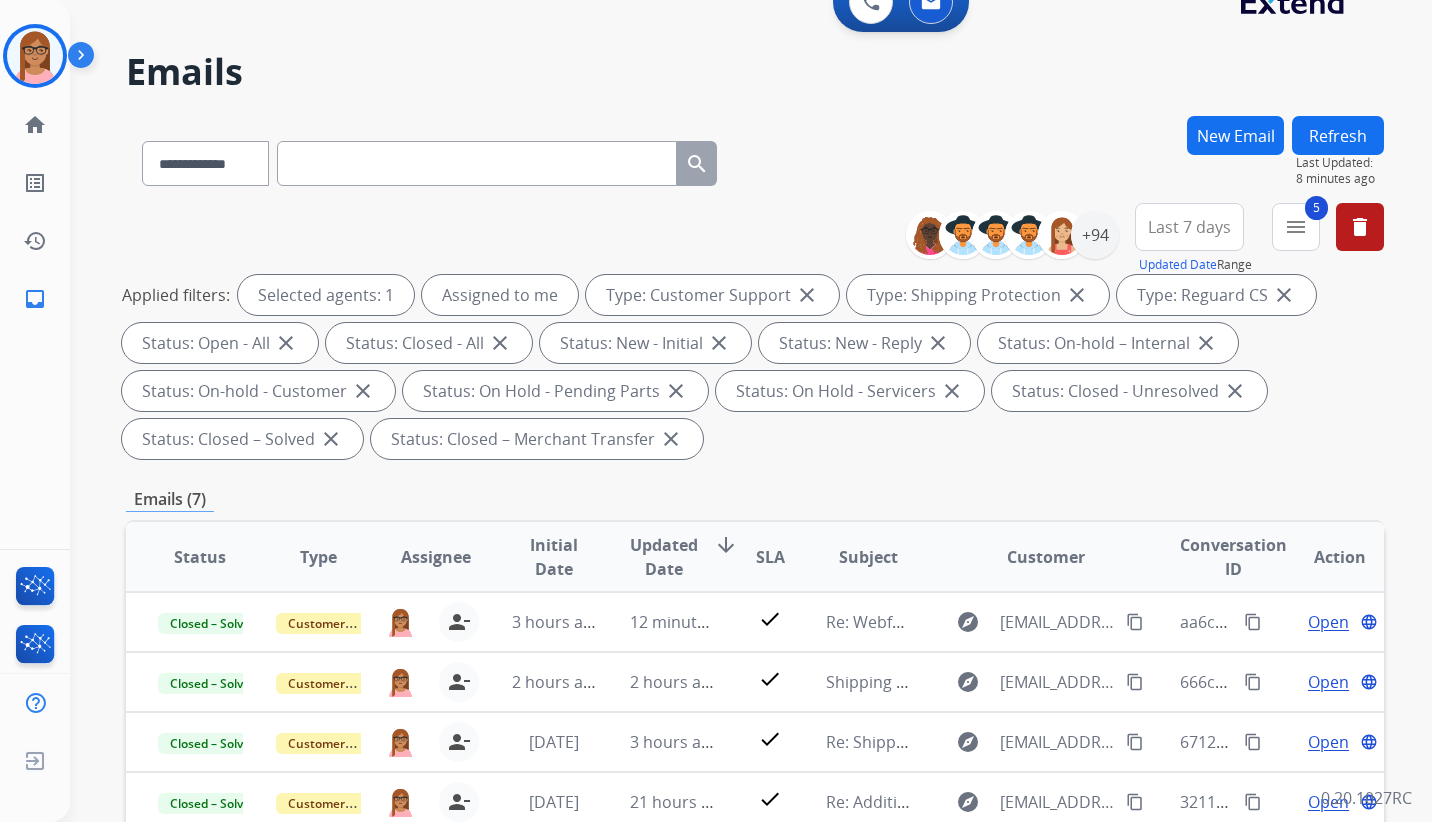 scroll, scrollTop: 0, scrollLeft: 0, axis: both 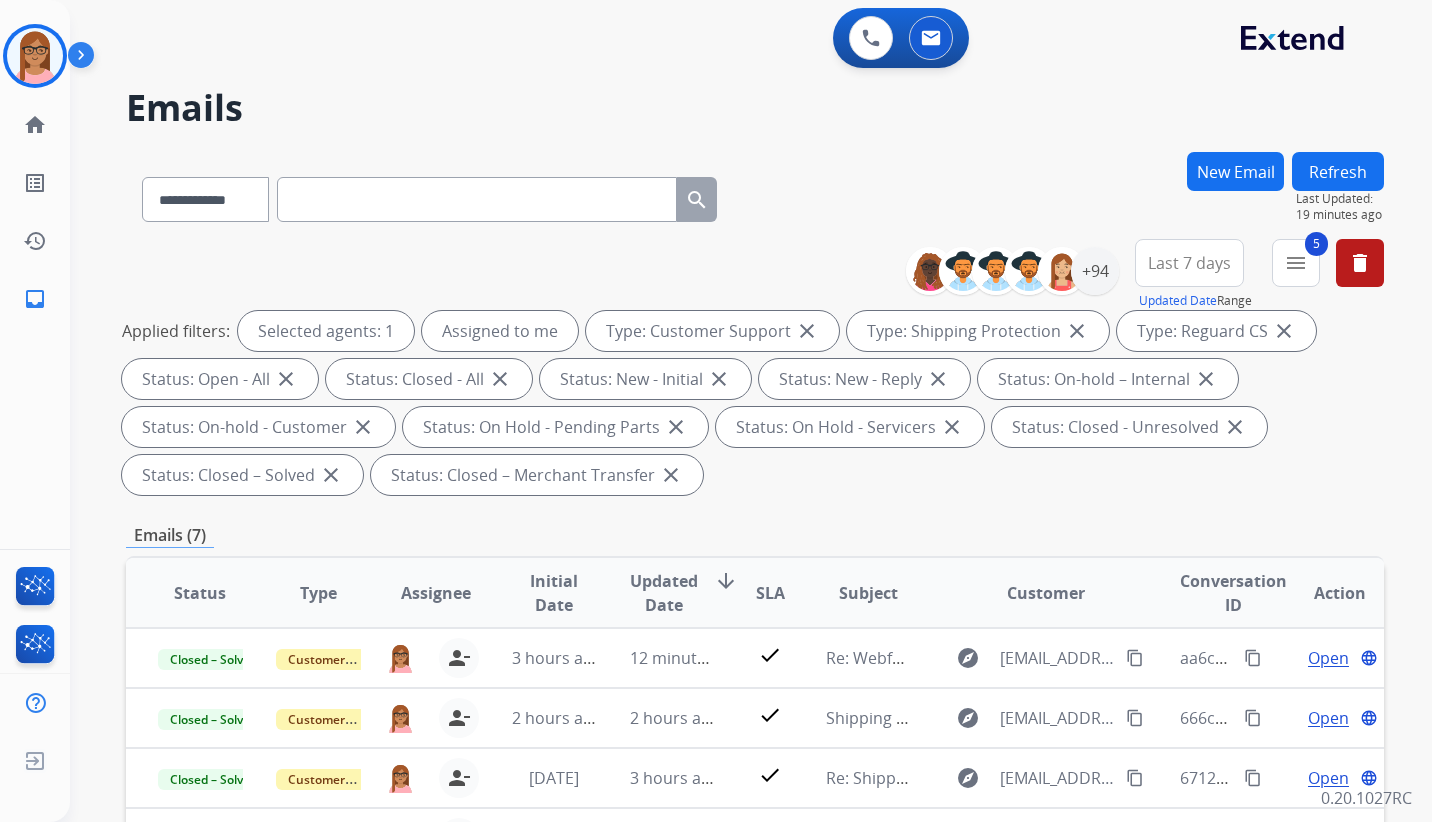 click on "Refresh" at bounding box center [1338, 171] 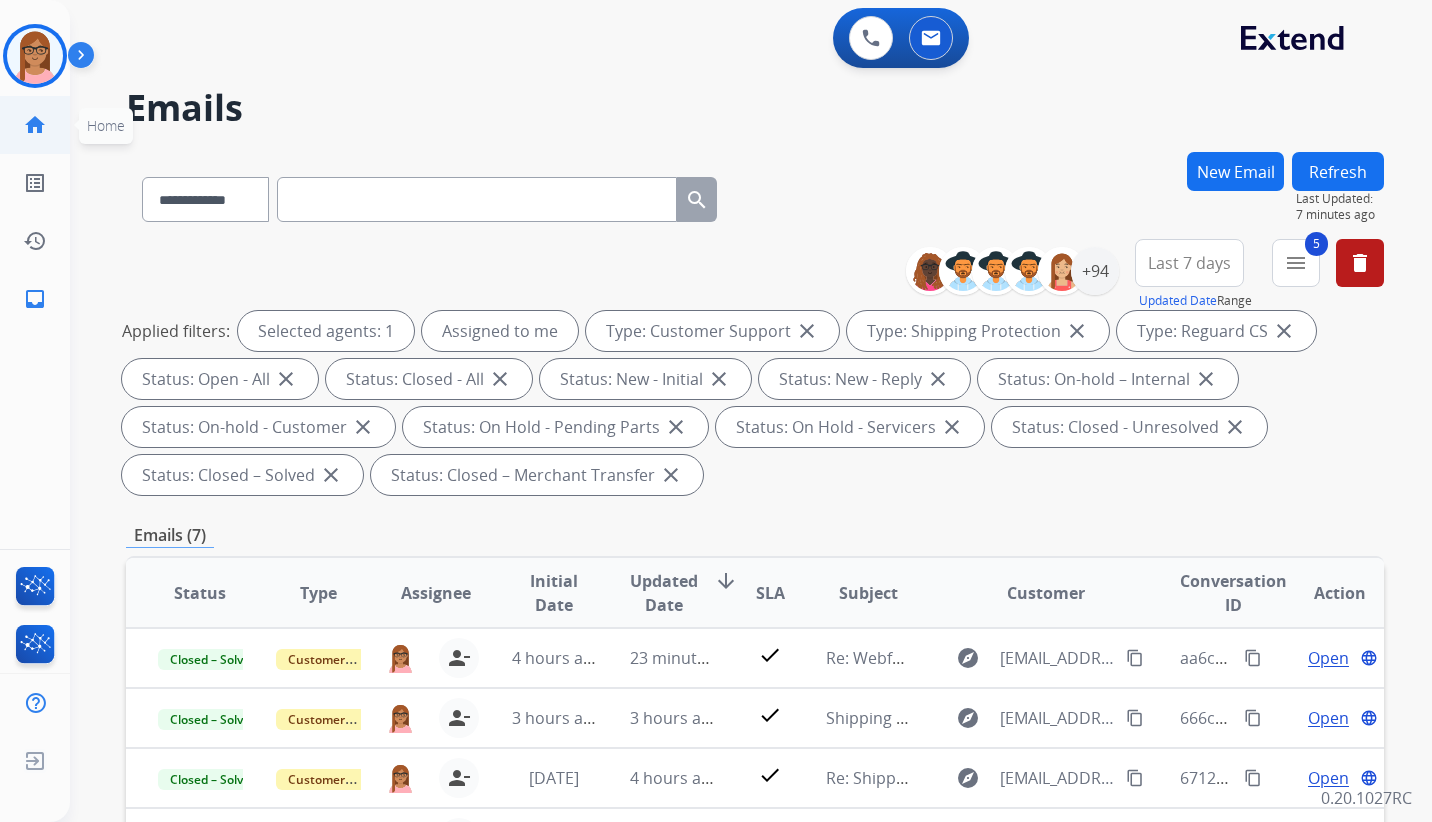 click on "home  Home" 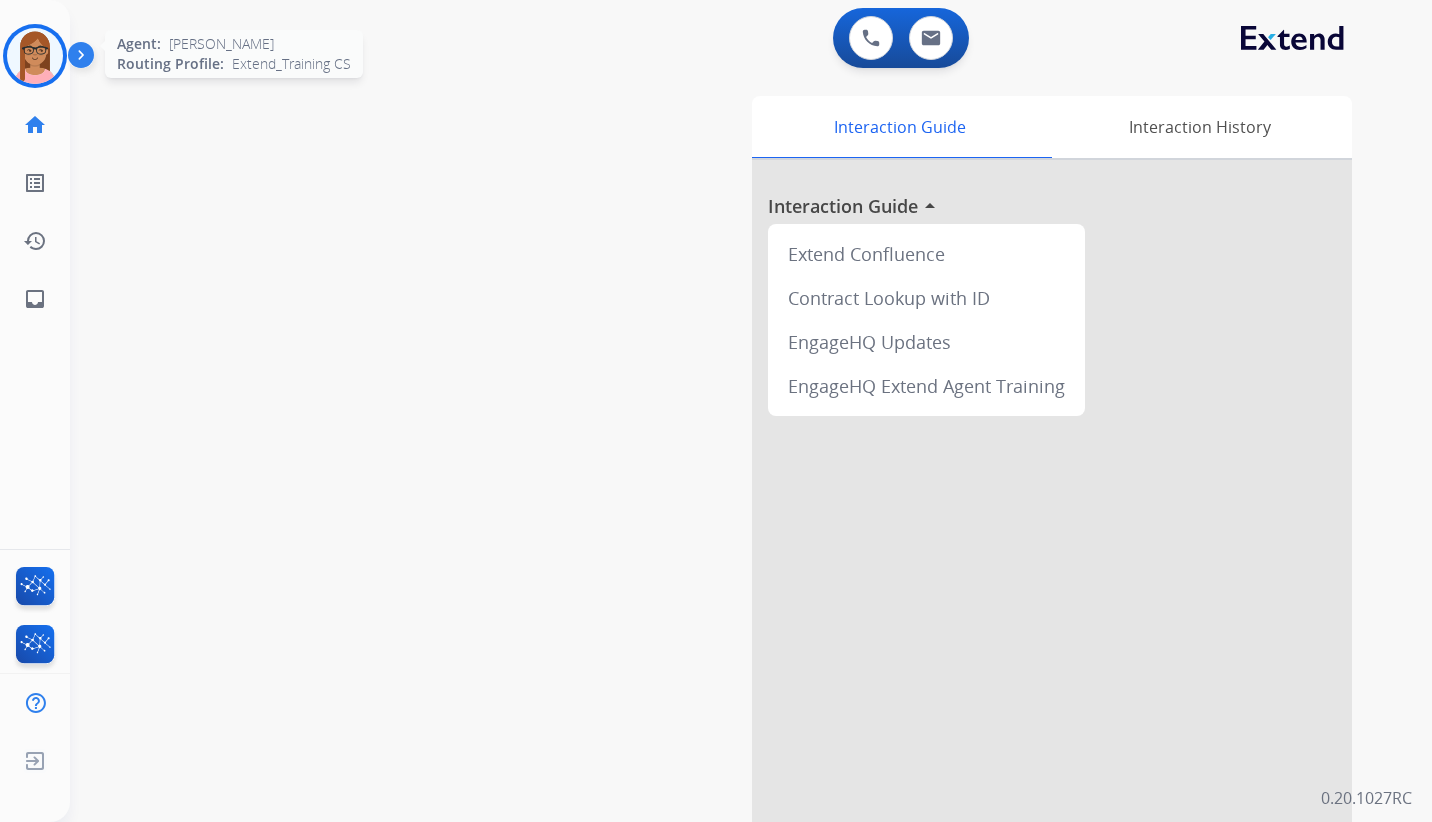 click at bounding box center (35, 56) 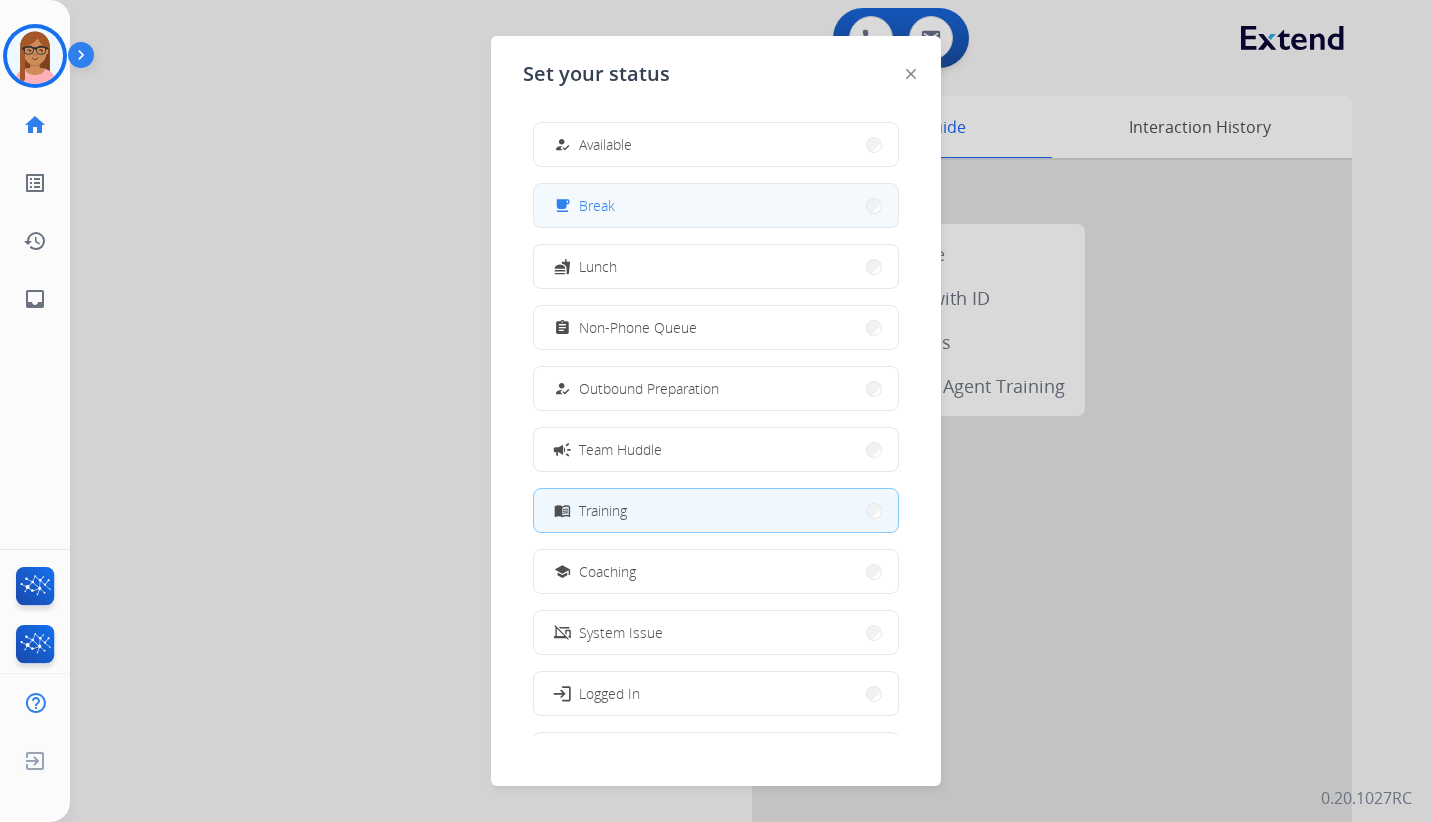 click on "free_breakfast Break" at bounding box center (716, 205) 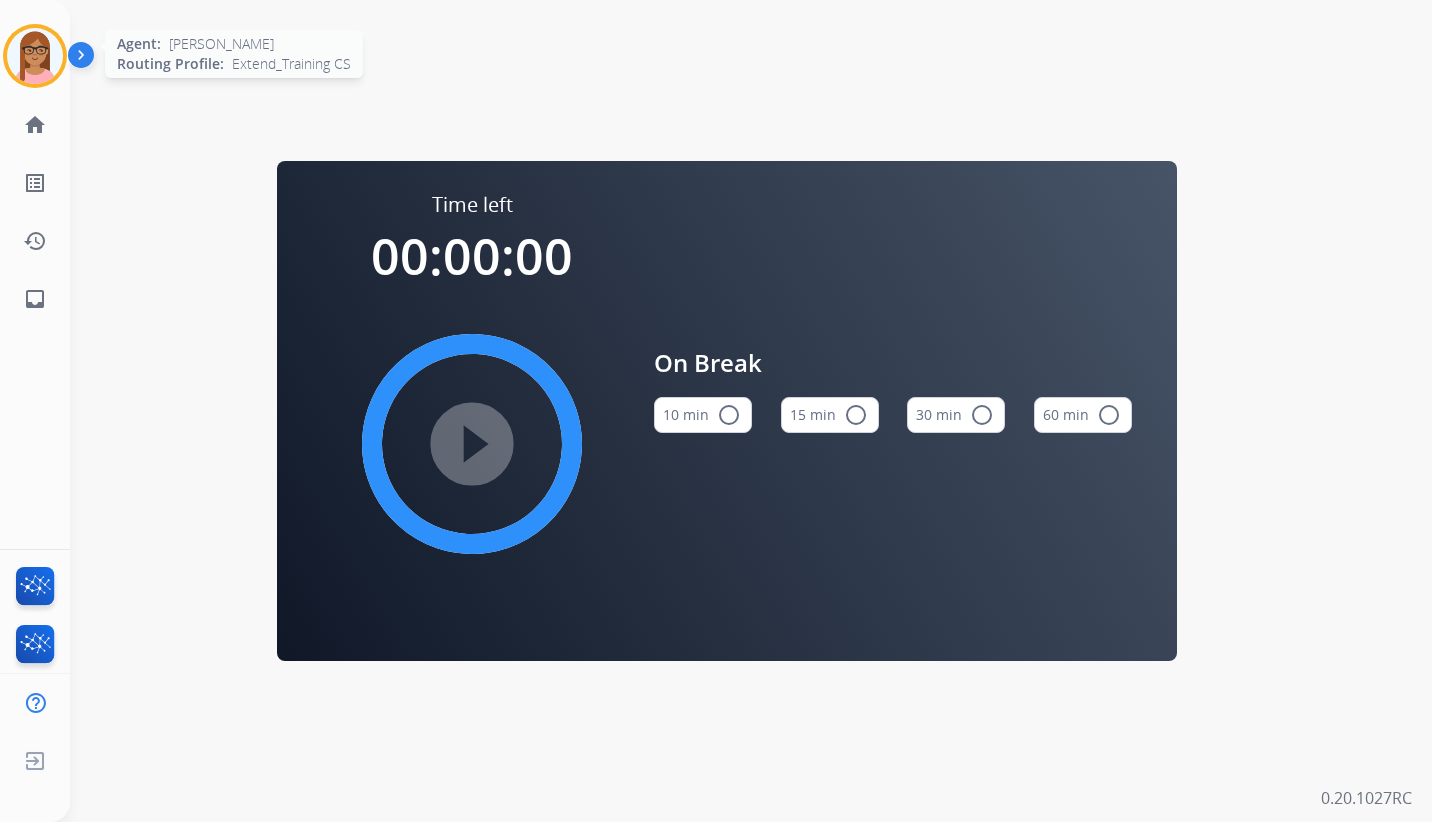 click at bounding box center [35, 56] 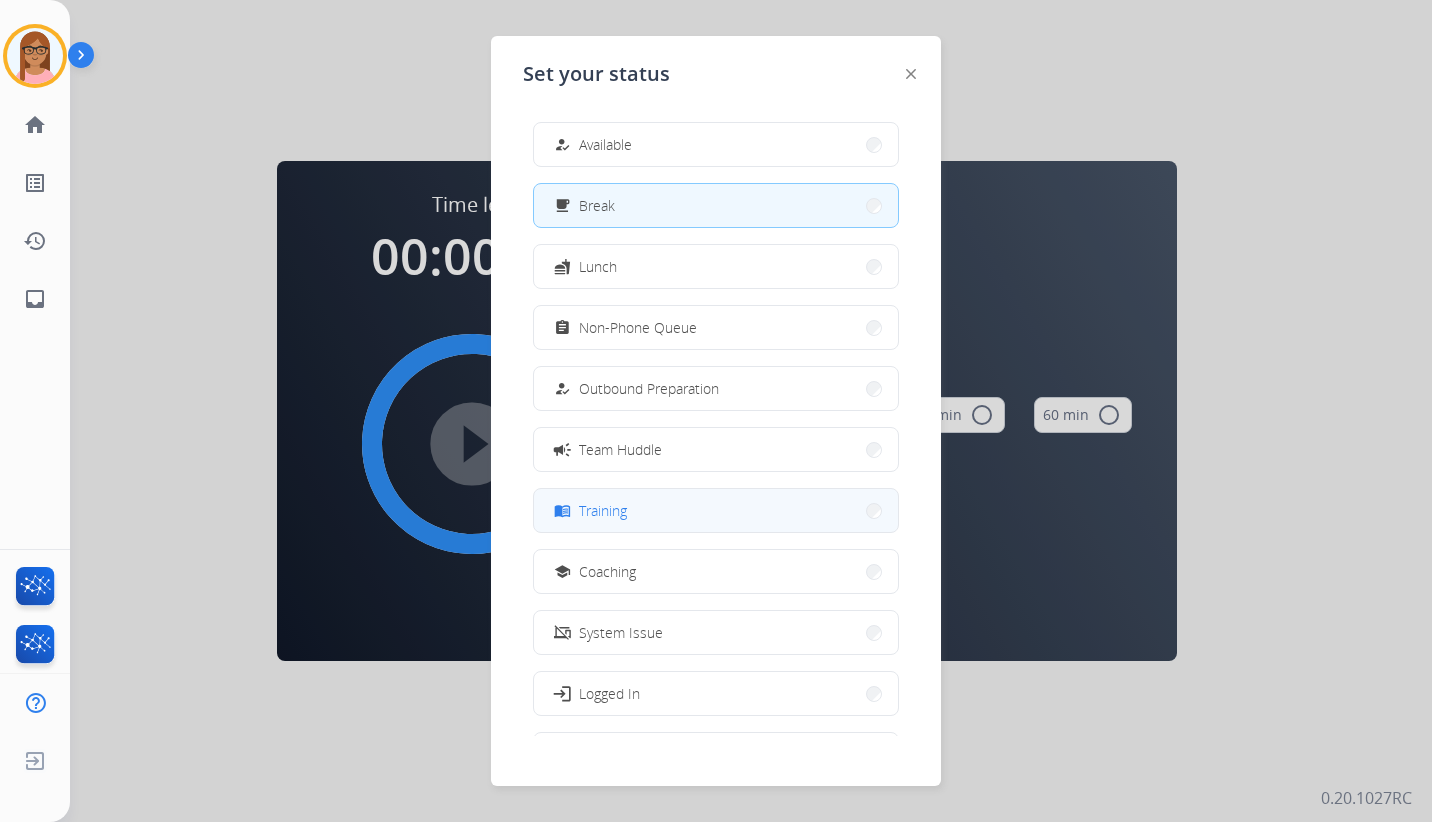 click on "menu_book Training" at bounding box center (716, 510) 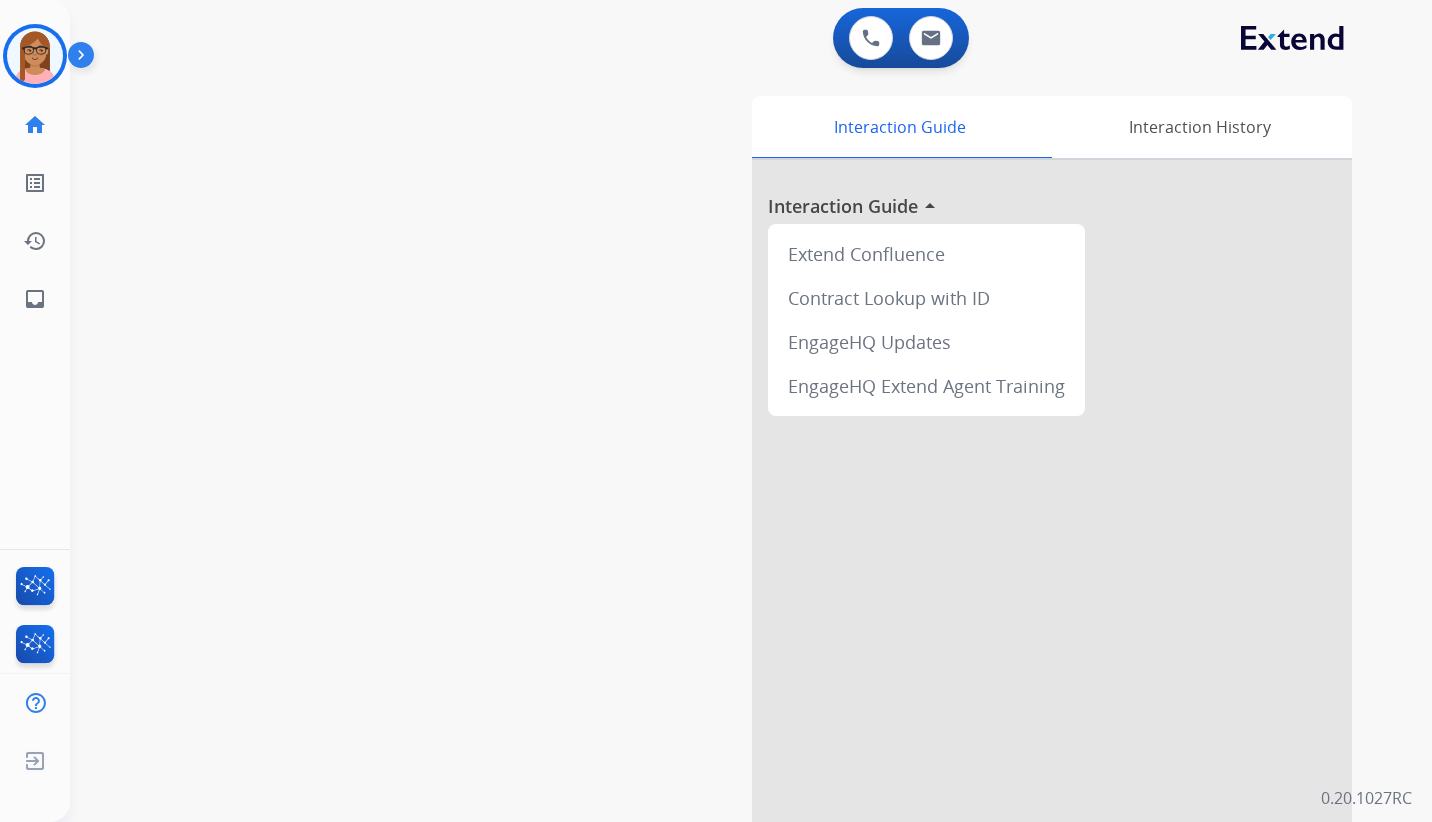click on "swap_horiz Break voice bridge close_fullscreen Connect 3-Way Call merge_type Separate 3-Way Call  Interaction Guide   Interaction History  Interaction Guide arrow_drop_up  Extend Confluence   Contract Lookup with ID   EngageHQ Updates   EngageHQ Extend Agent Training" at bounding box center (727, 489) 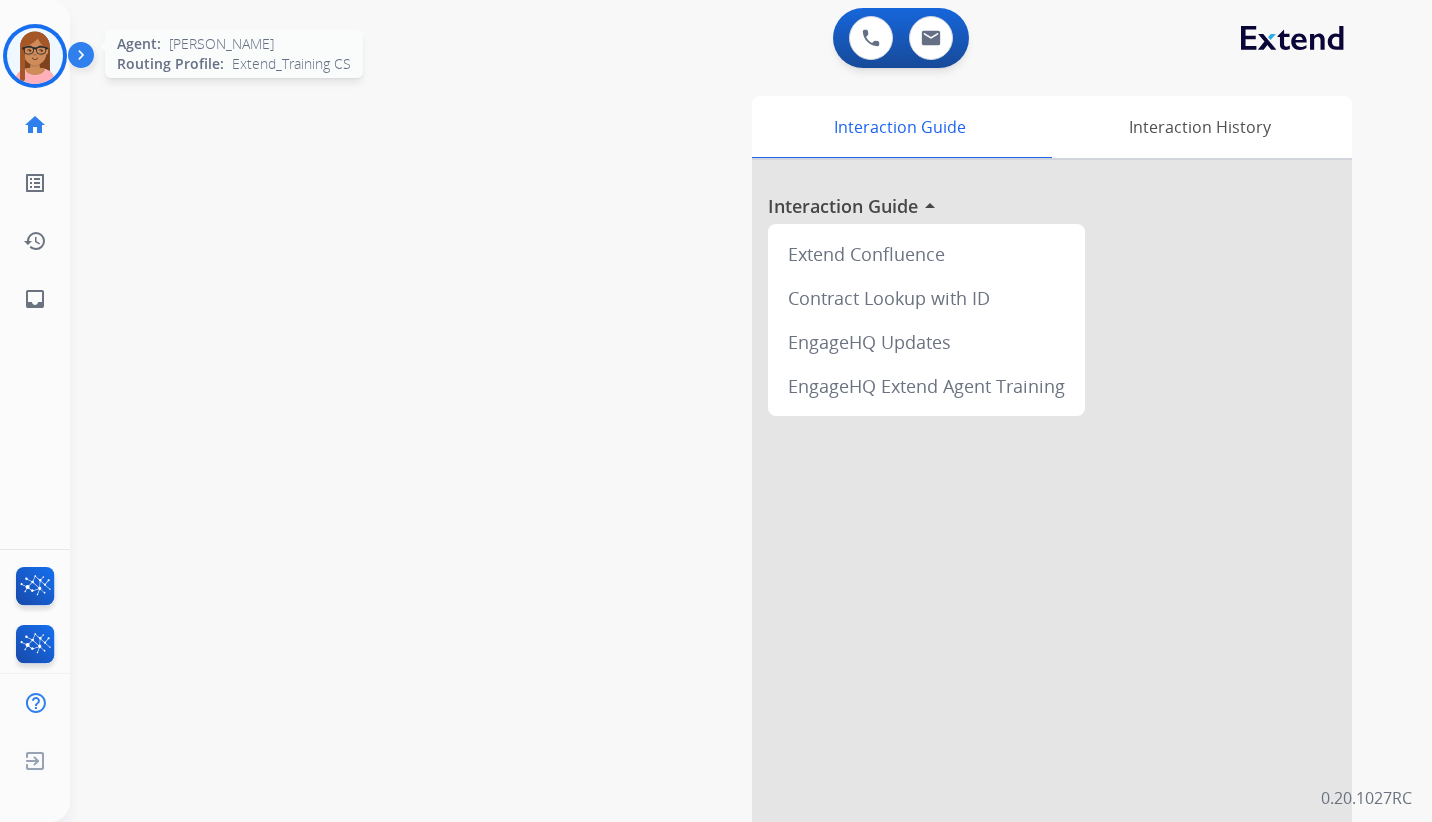 click at bounding box center [35, 56] 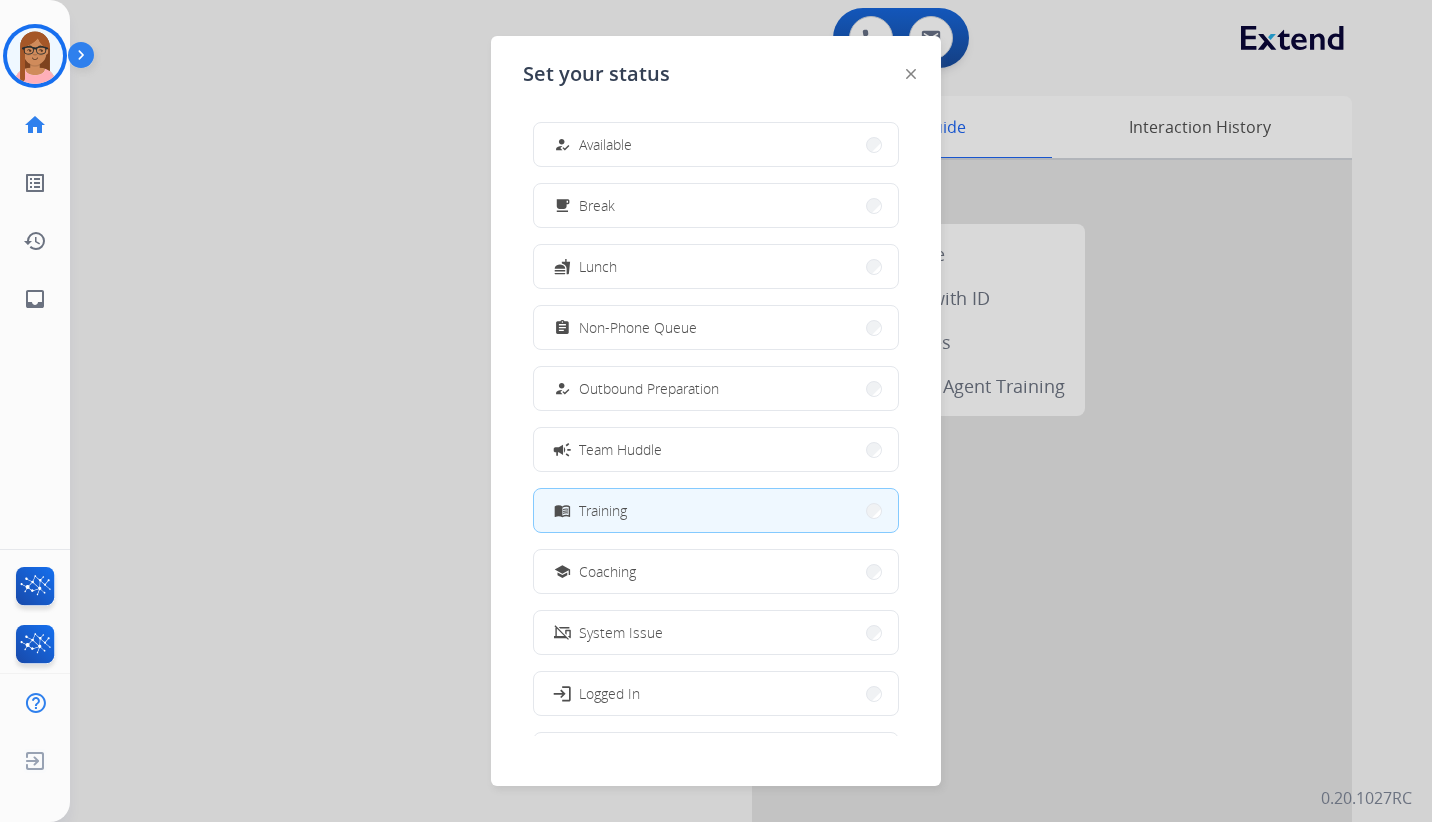 click at bounding box center (716, 411) 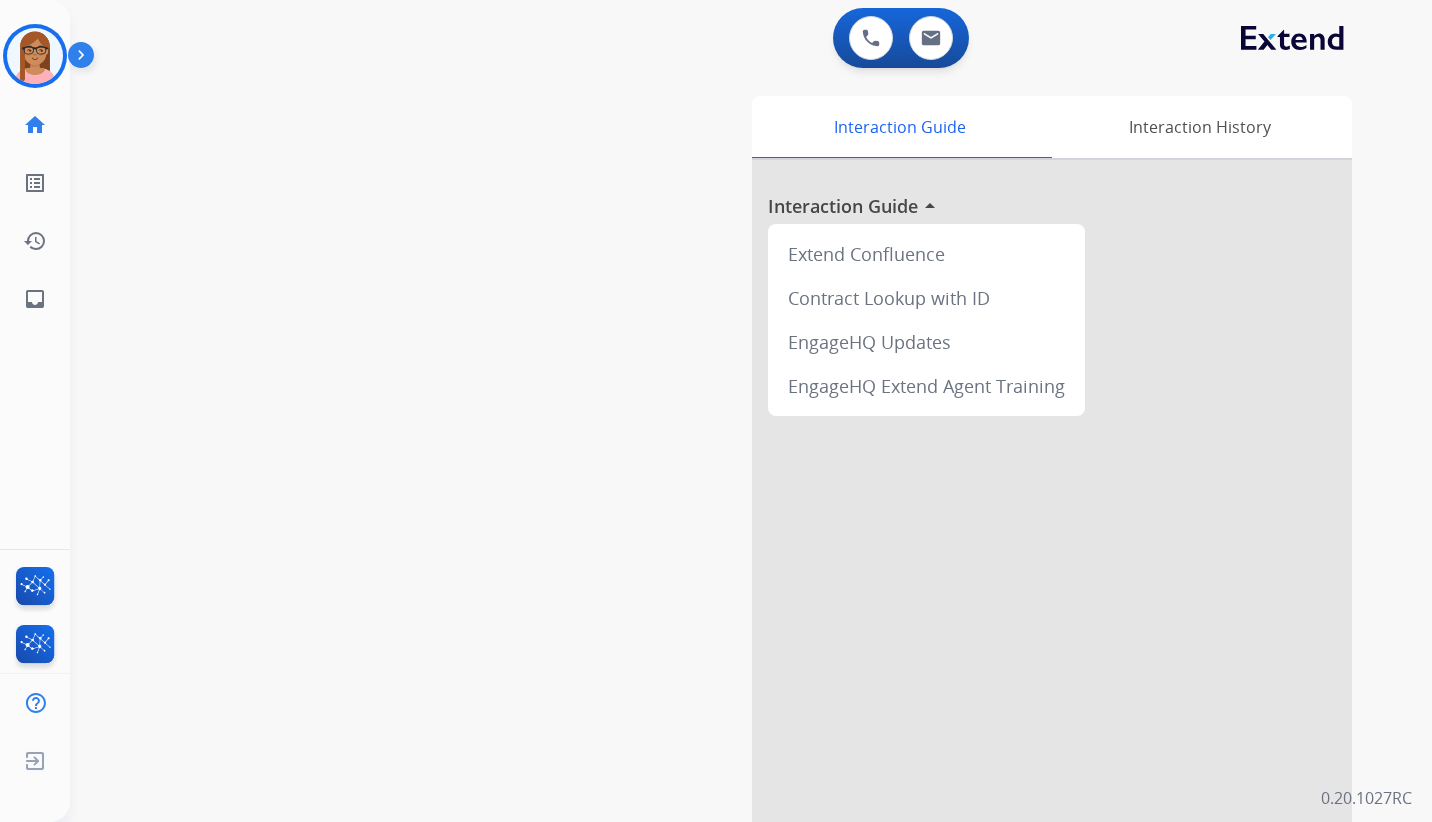 drag, startPoint x: 1148, startPoint y: 571, endPoint x: 1157, endPoint y: 531, distance: 41 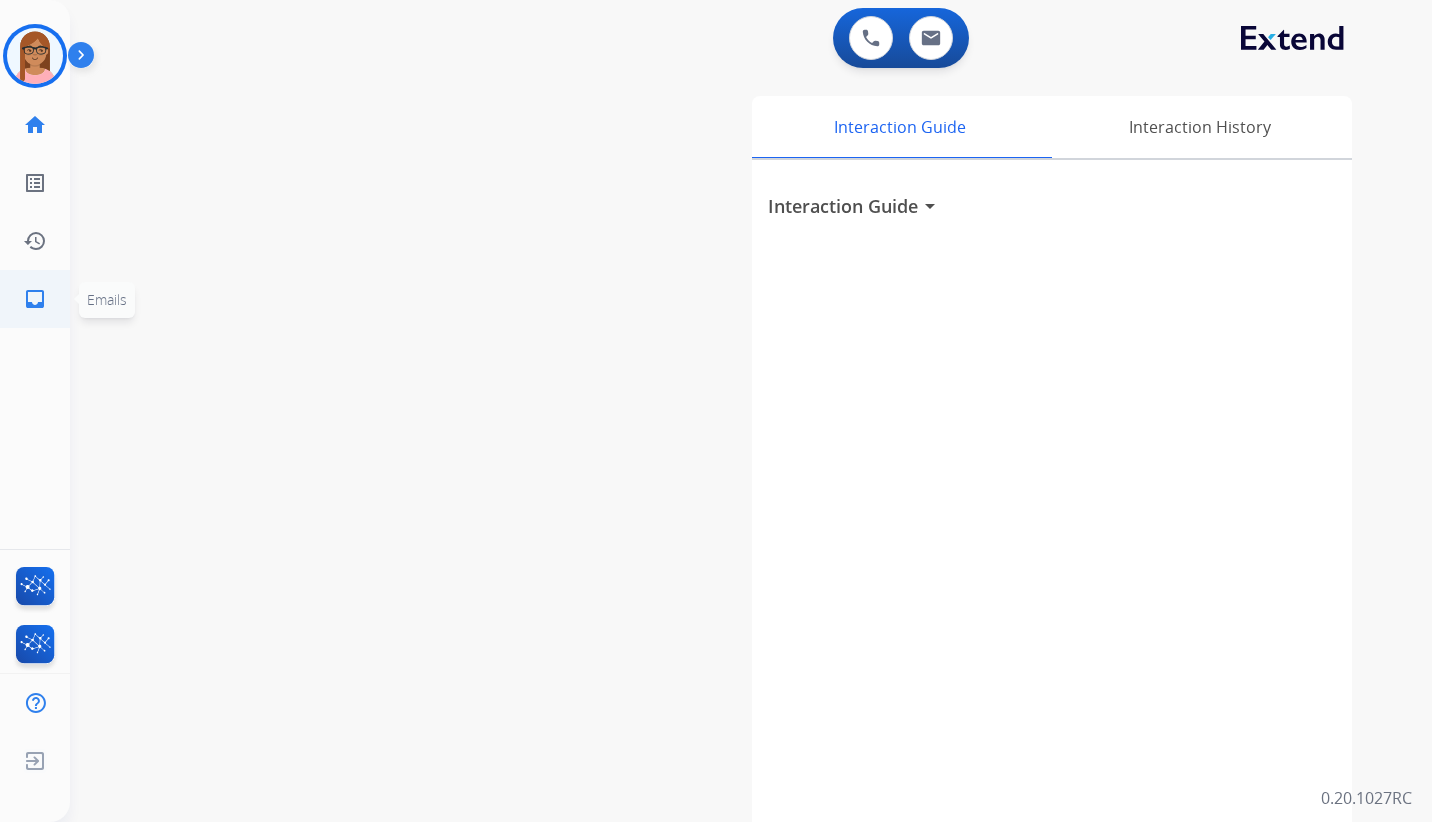 click on "inbox  Emails" 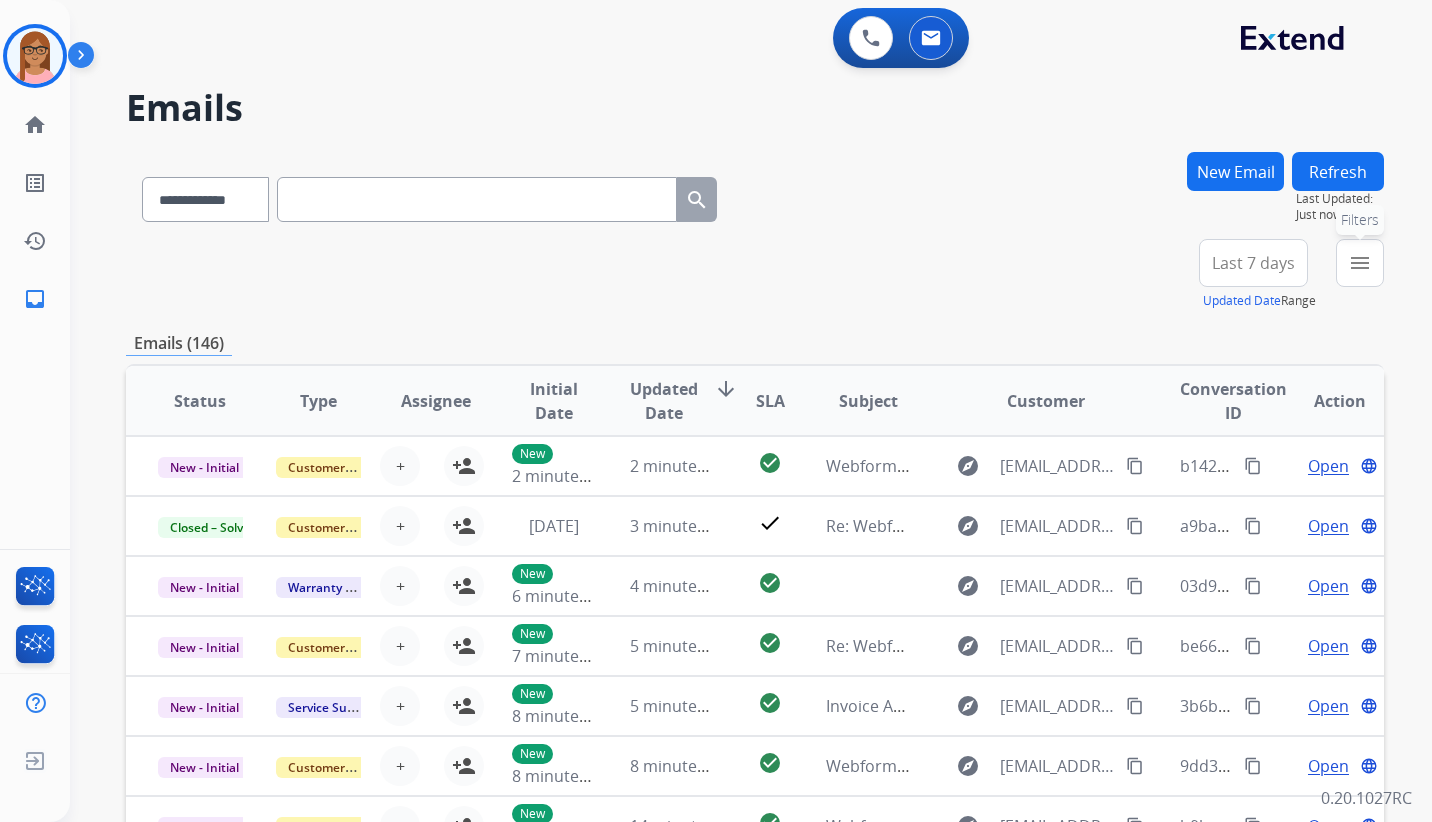 click on "menu  Filters" at bounding box center (1360, 263) 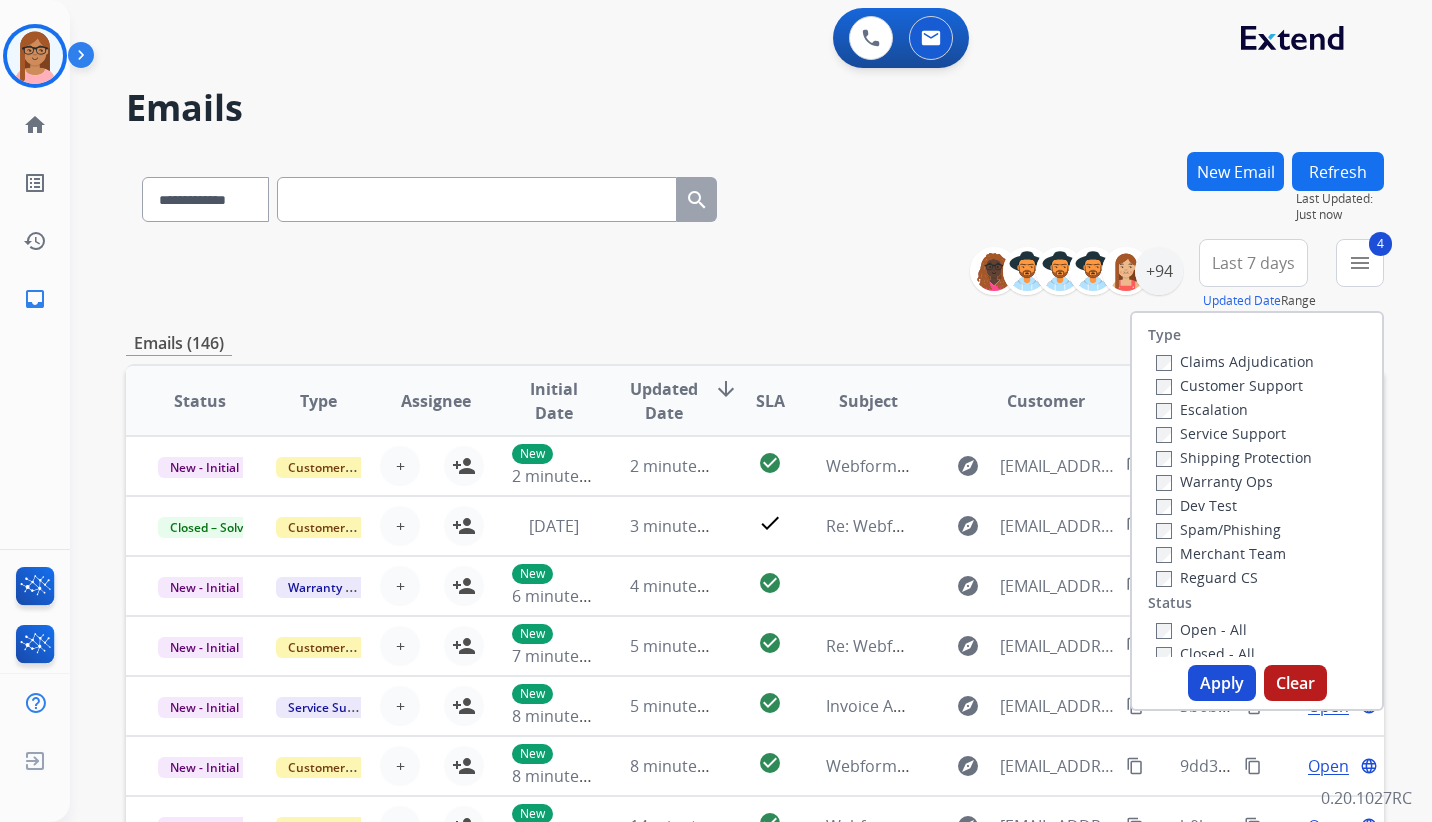 click on "Closed - All" at bounding box center (1205, 653) 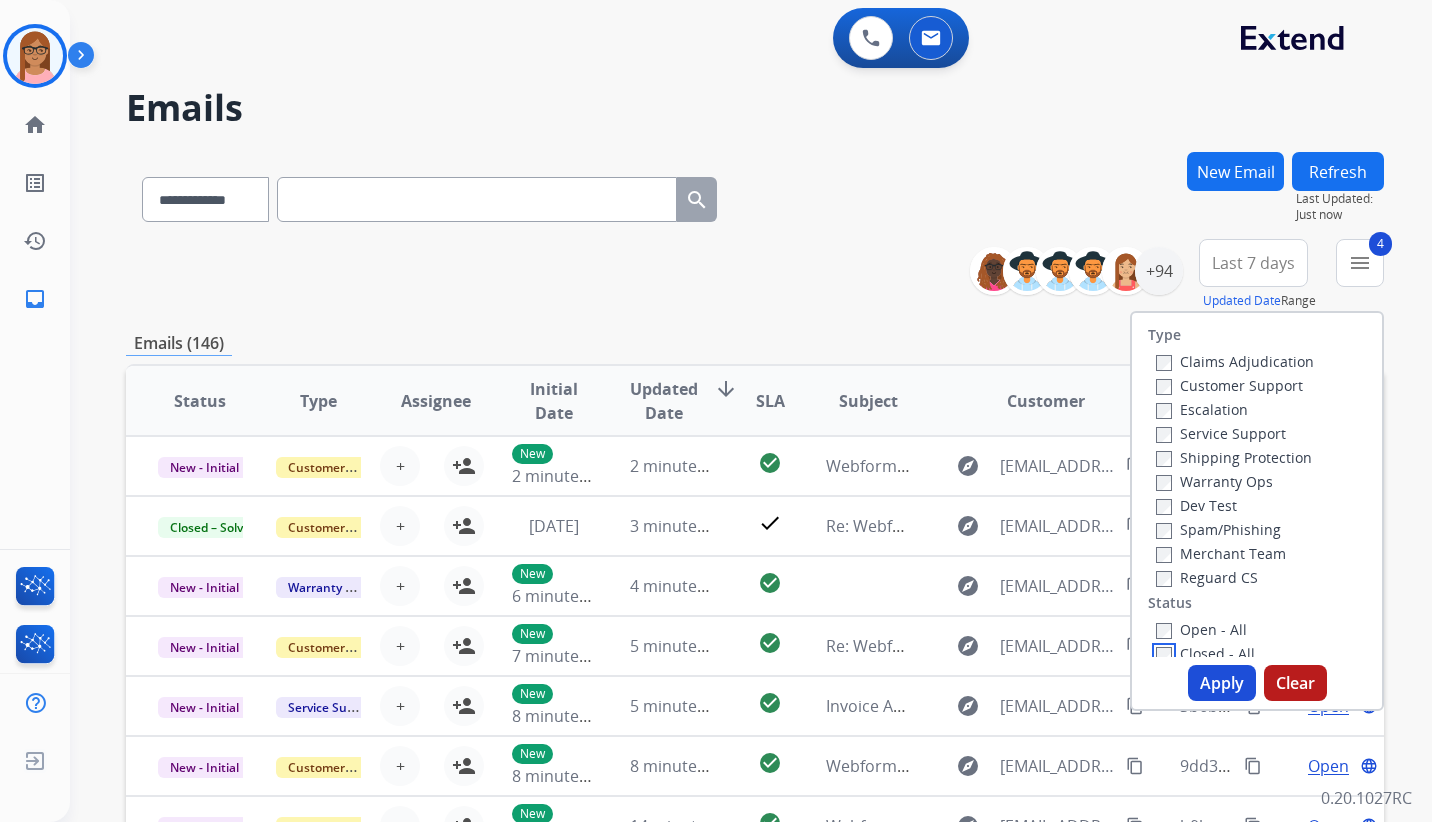 scroll, scrollTop: 6, scrollLeft: 0, axis: vertical 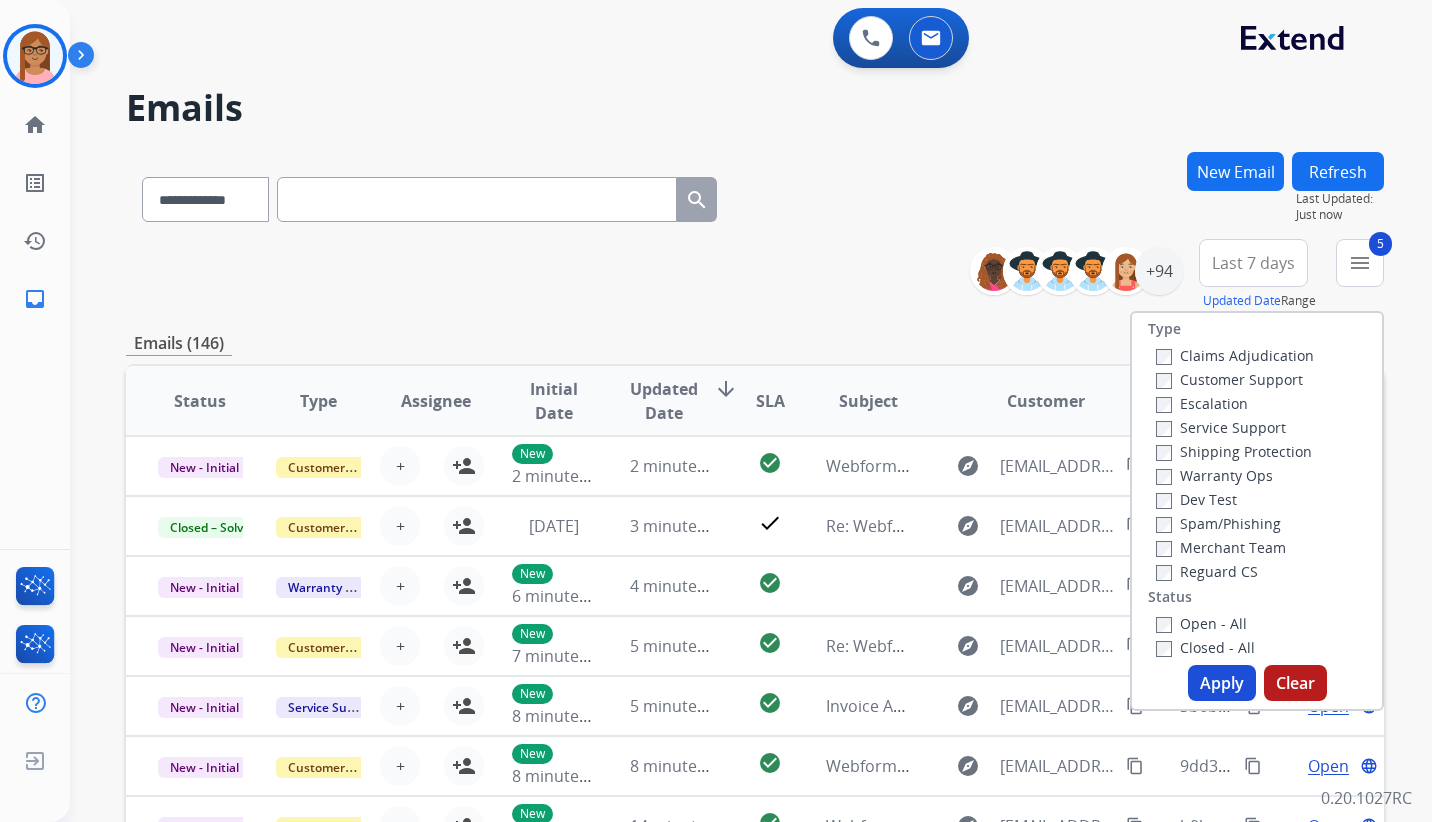 click on "Apply" at bounding box center (1222, 683) 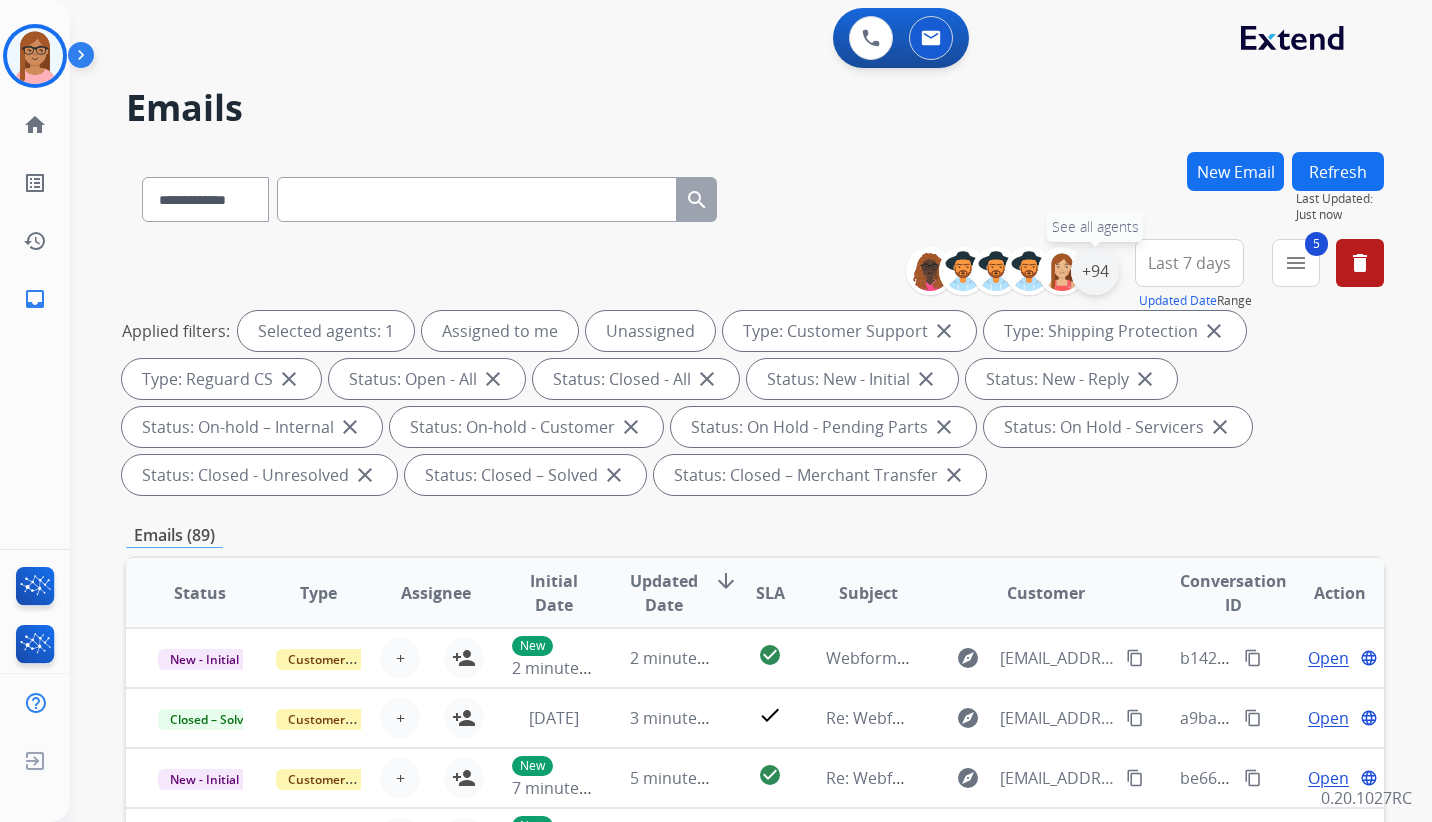 click on "+94" at bounding box center [1095, 271] 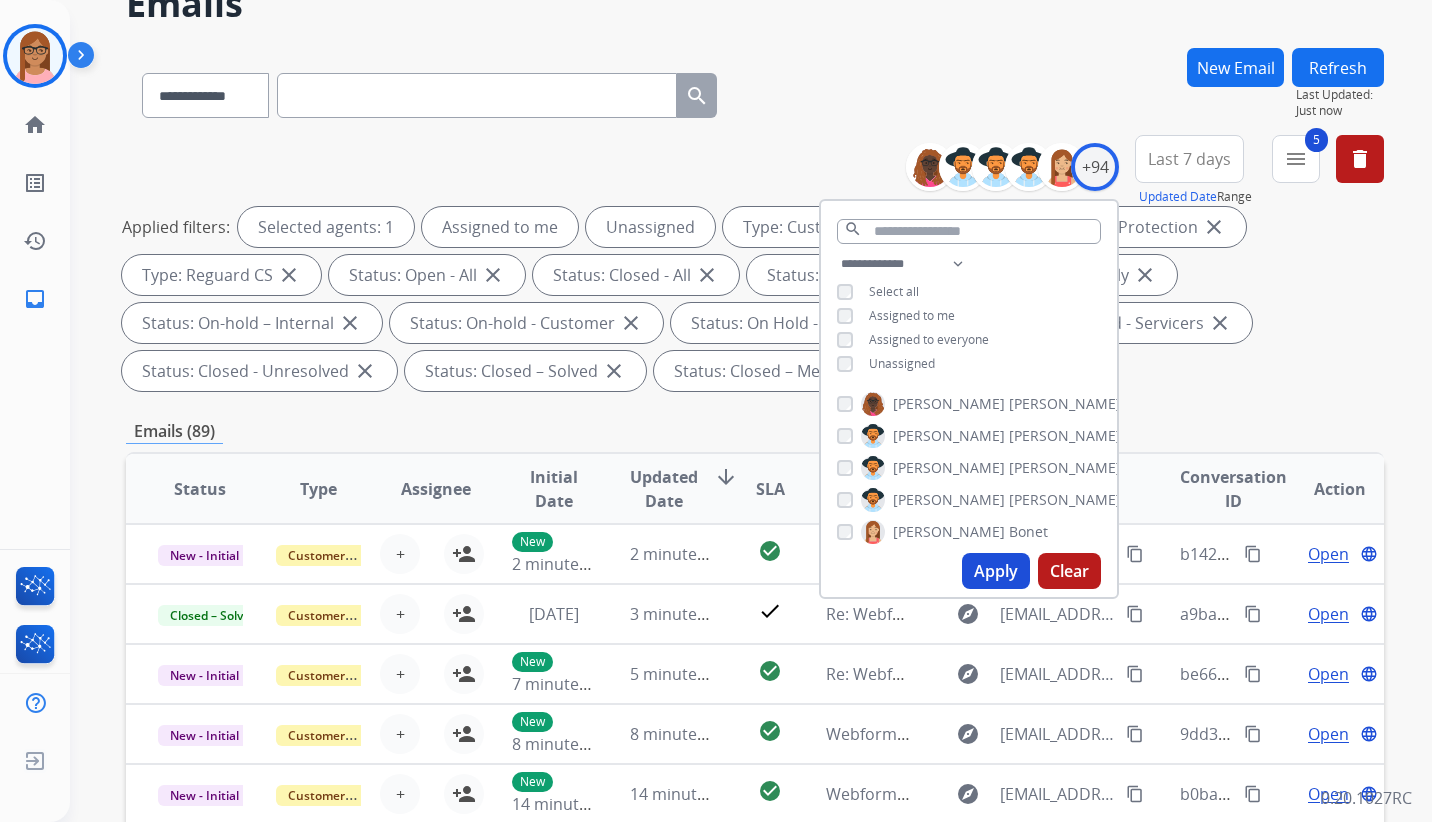 scroll, scrollTop: 100, scrollLeft: 0, axis: vertical 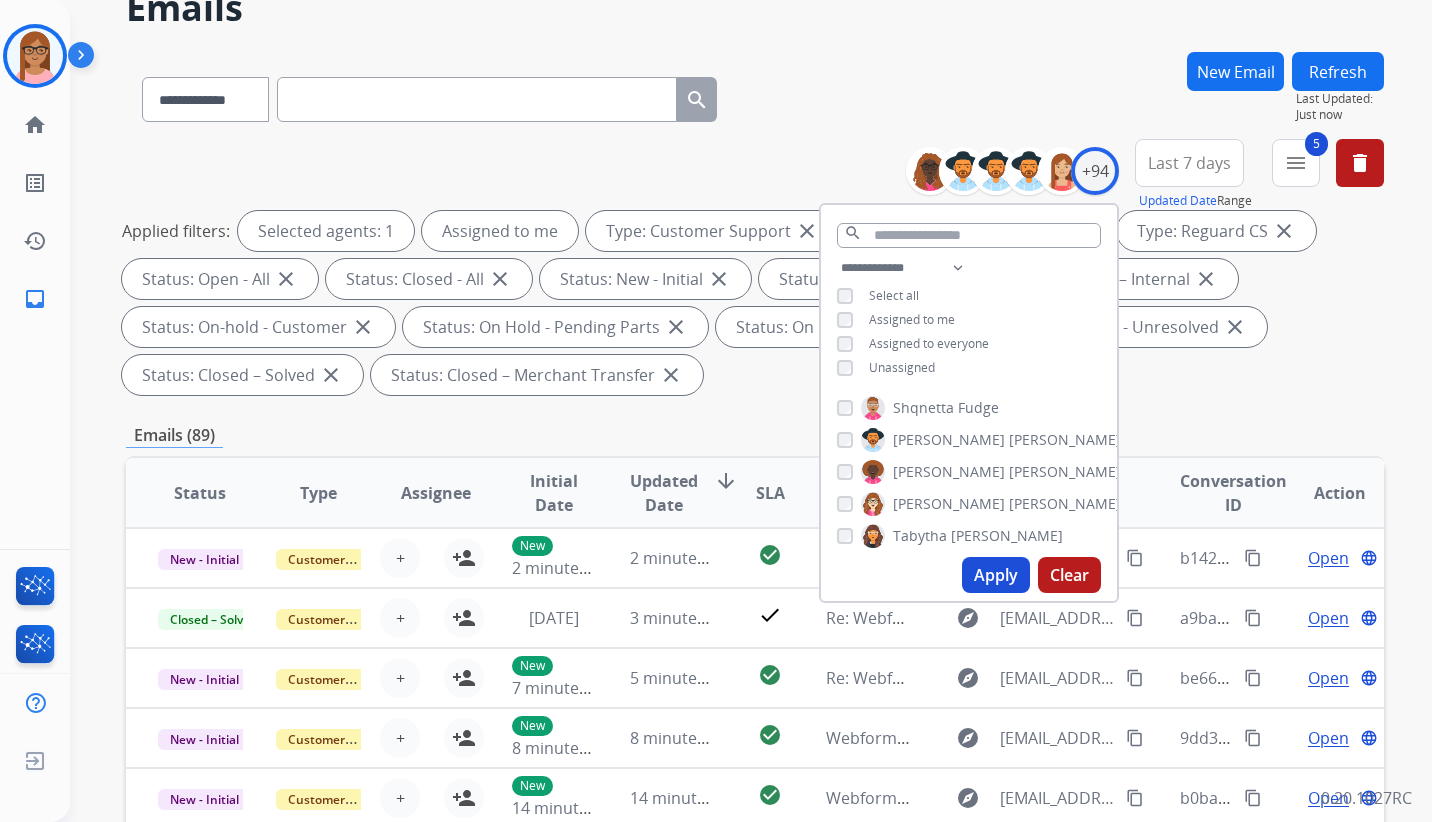 click on "Apply" at bounding box center (996, 575) 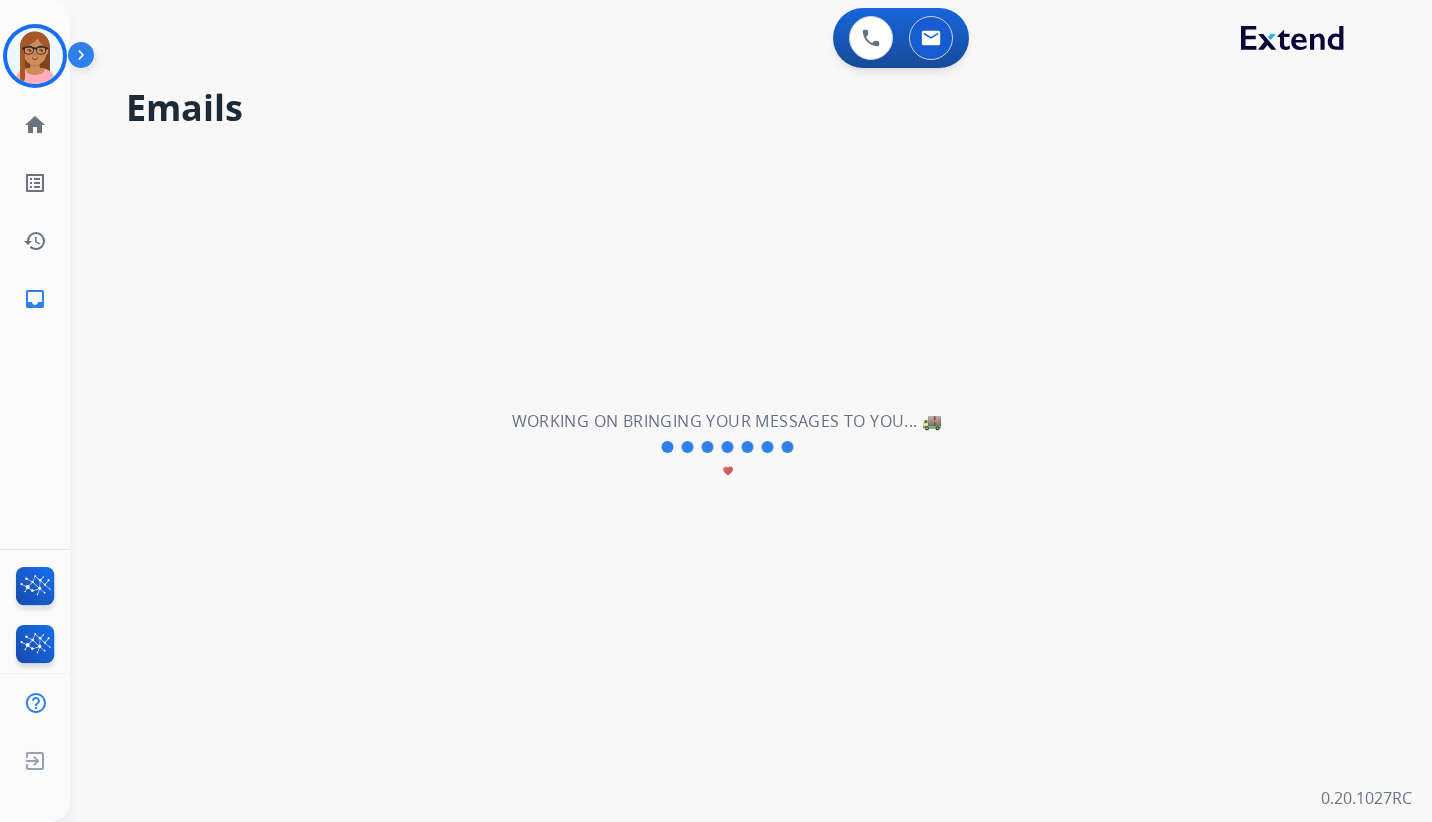 scroll, scrollTop: 0, scrollLeft: 0, axis: both 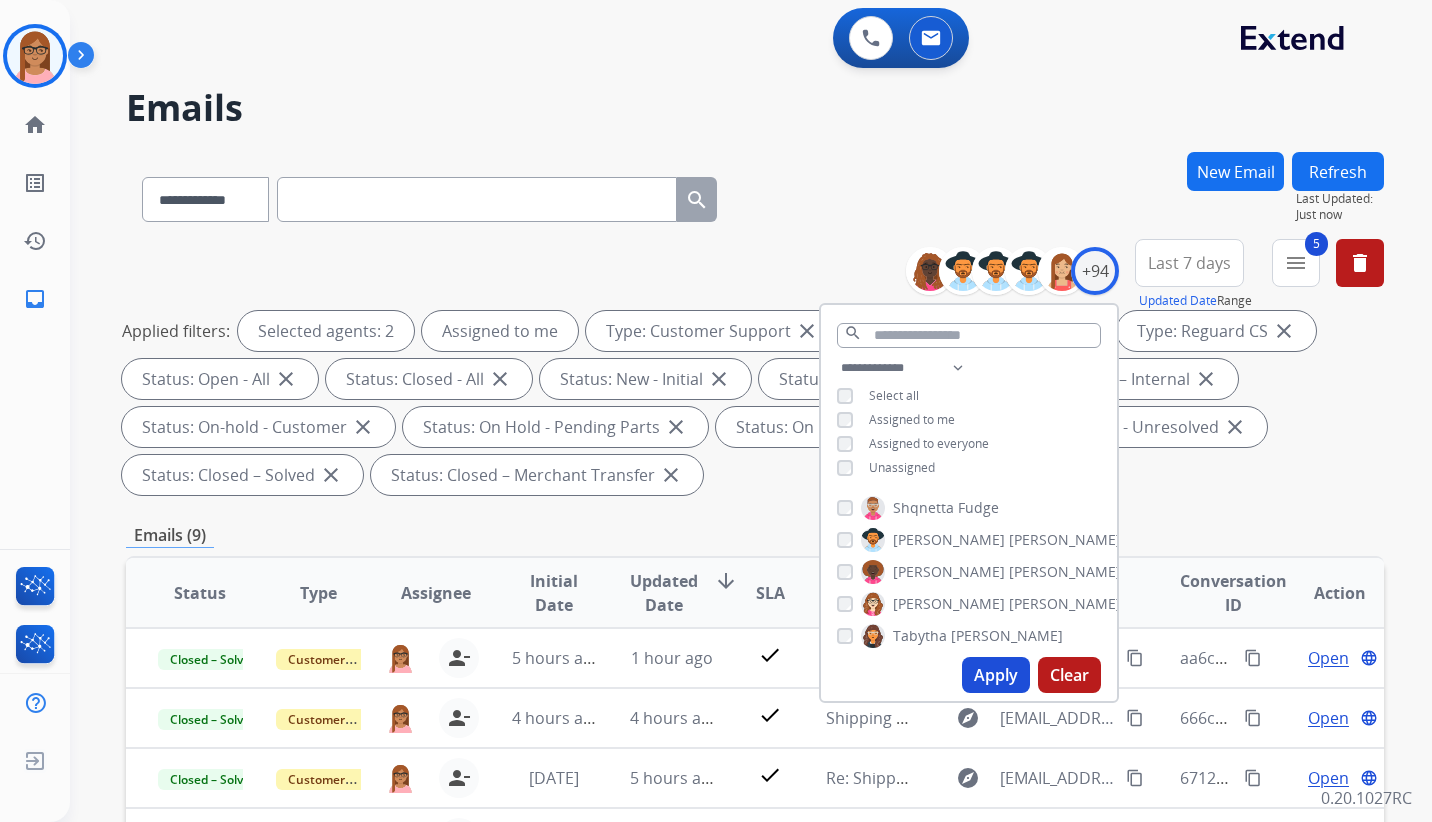 click on "Applied filters:  Selected agents: 2  Assigned to me  Type: Customer Support  close  Type: Shipping Protection  close  Type: Reguard CS  close  Status: Open - All  close  Status: Closed - All  close  Status: New - Initial  close  Status: New - Reply  close  Status: On-hold – Internal  close  Status: On-hold - Customer  close  Status: On Hold - Pending Parts  close  Status: On Hold - Servicers  close  Status: Closed - Unresolved  close  Status: Closed – Solved  close  Status: Closed – Merchant Transfer  close" at bounding box center [751, 403] 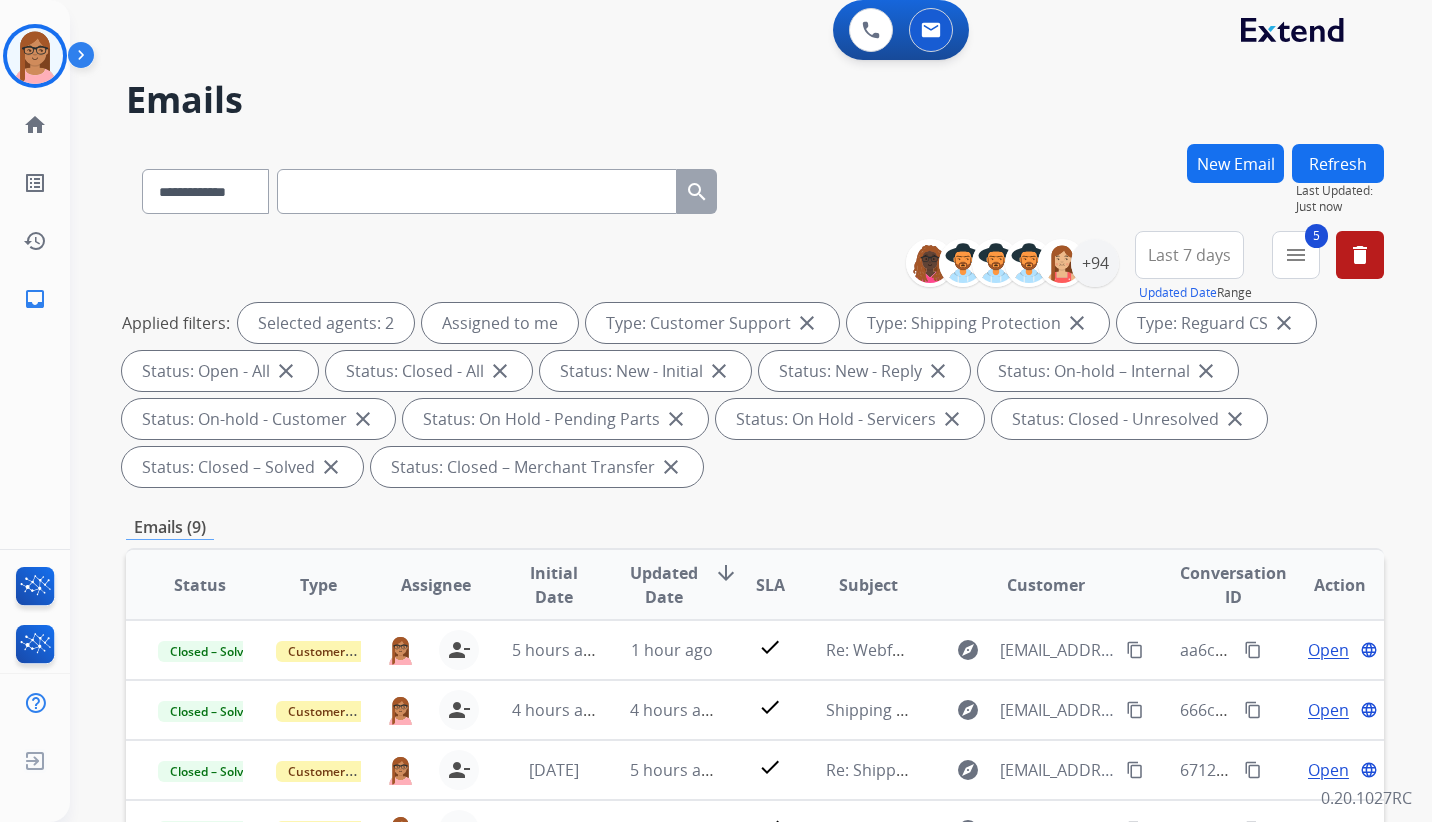 scroll, scrollTop: 0, scrollLeft: 0, axis: both 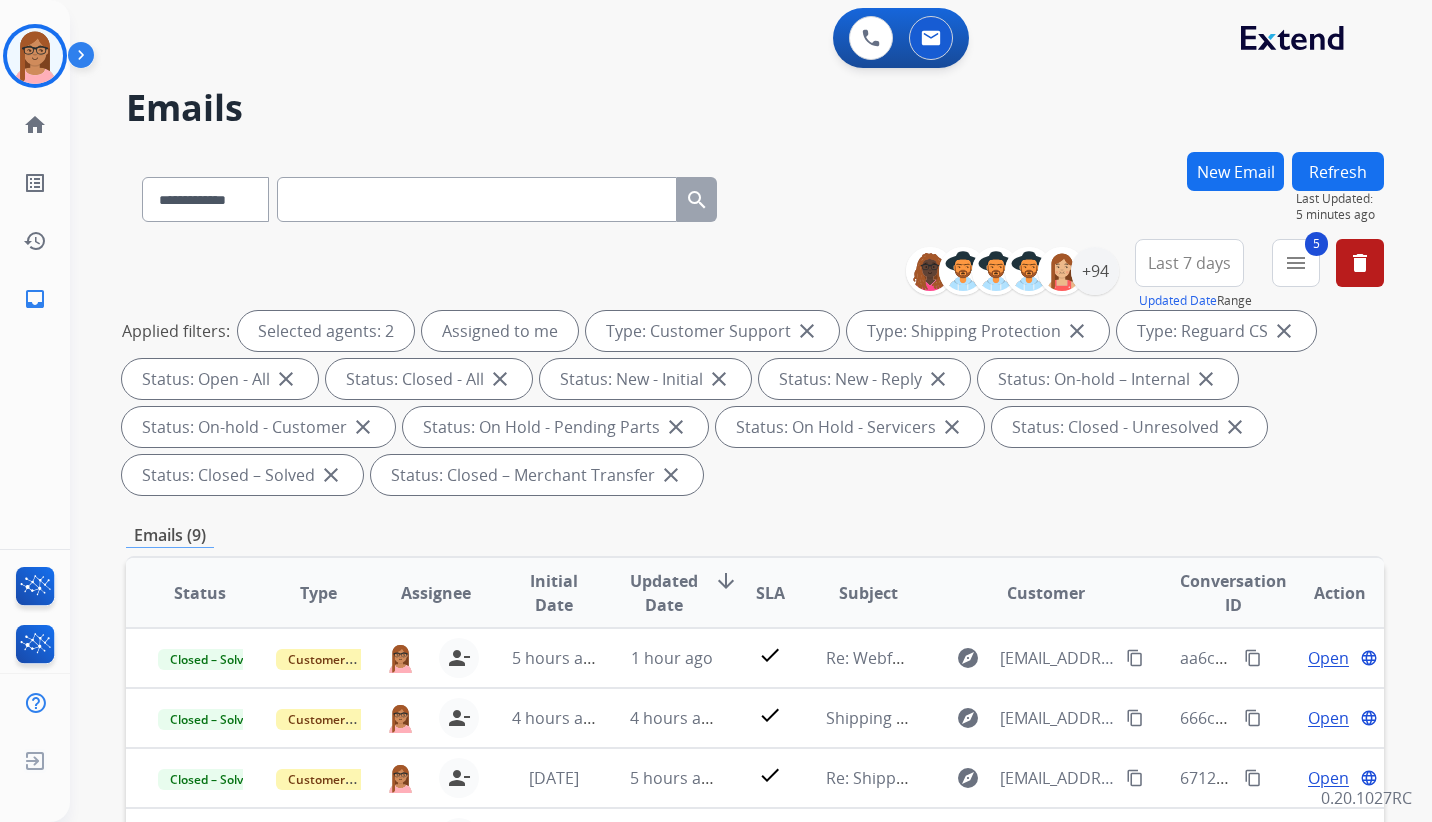 click on "New Email" at bounding box center [1235, 171] 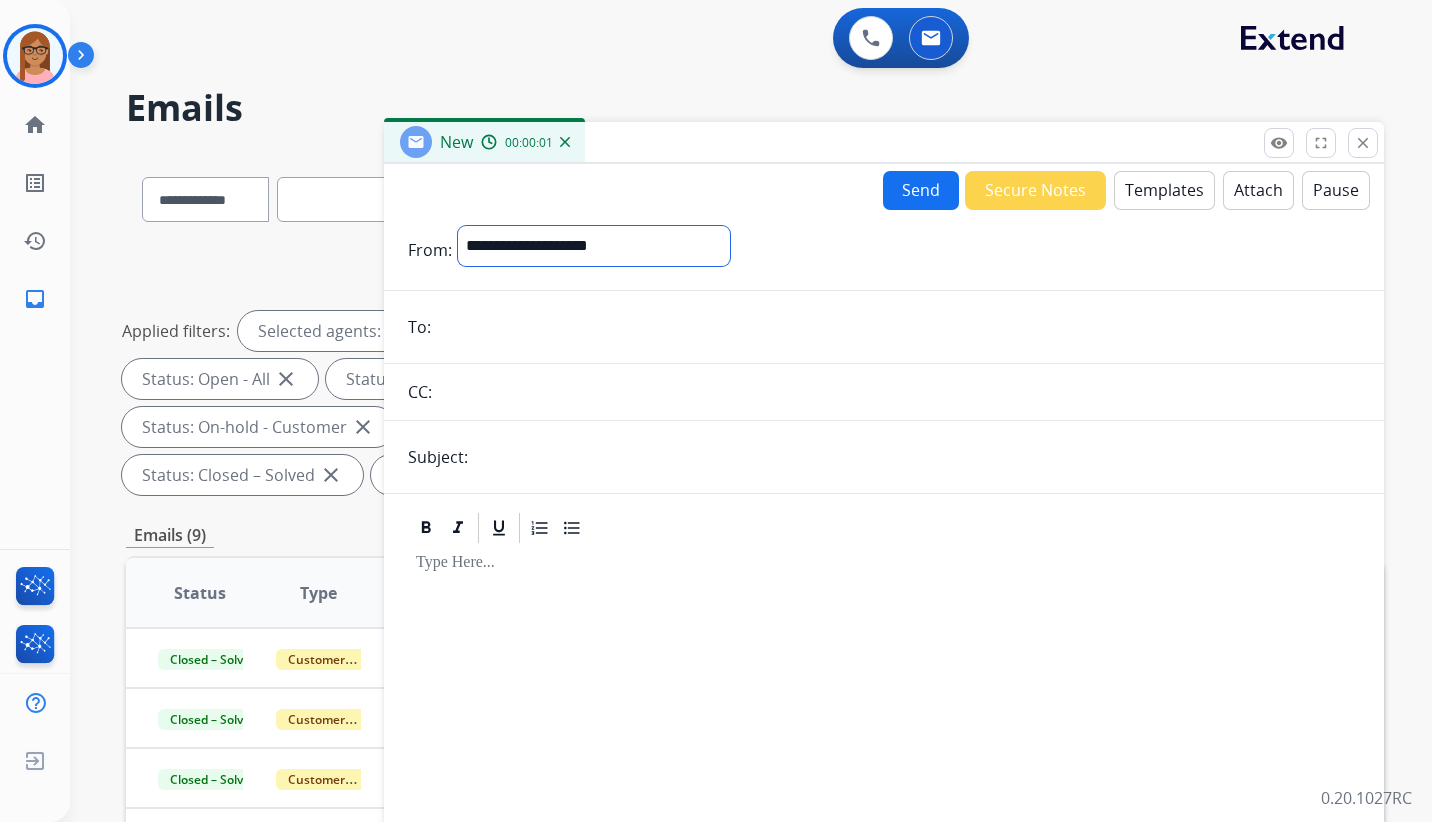 click on "**********" at bounding box center (594, 246) 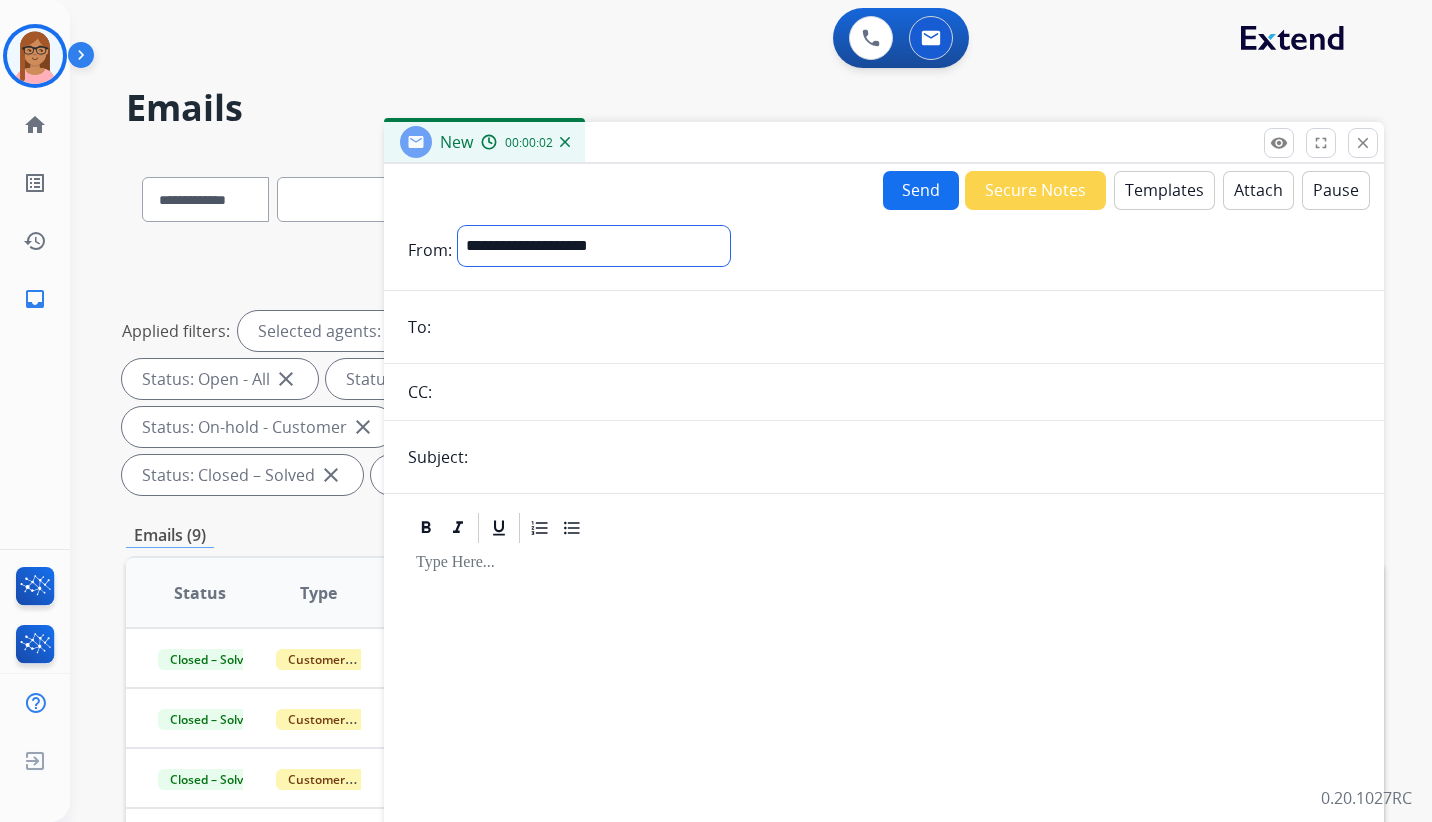 select on "**********" 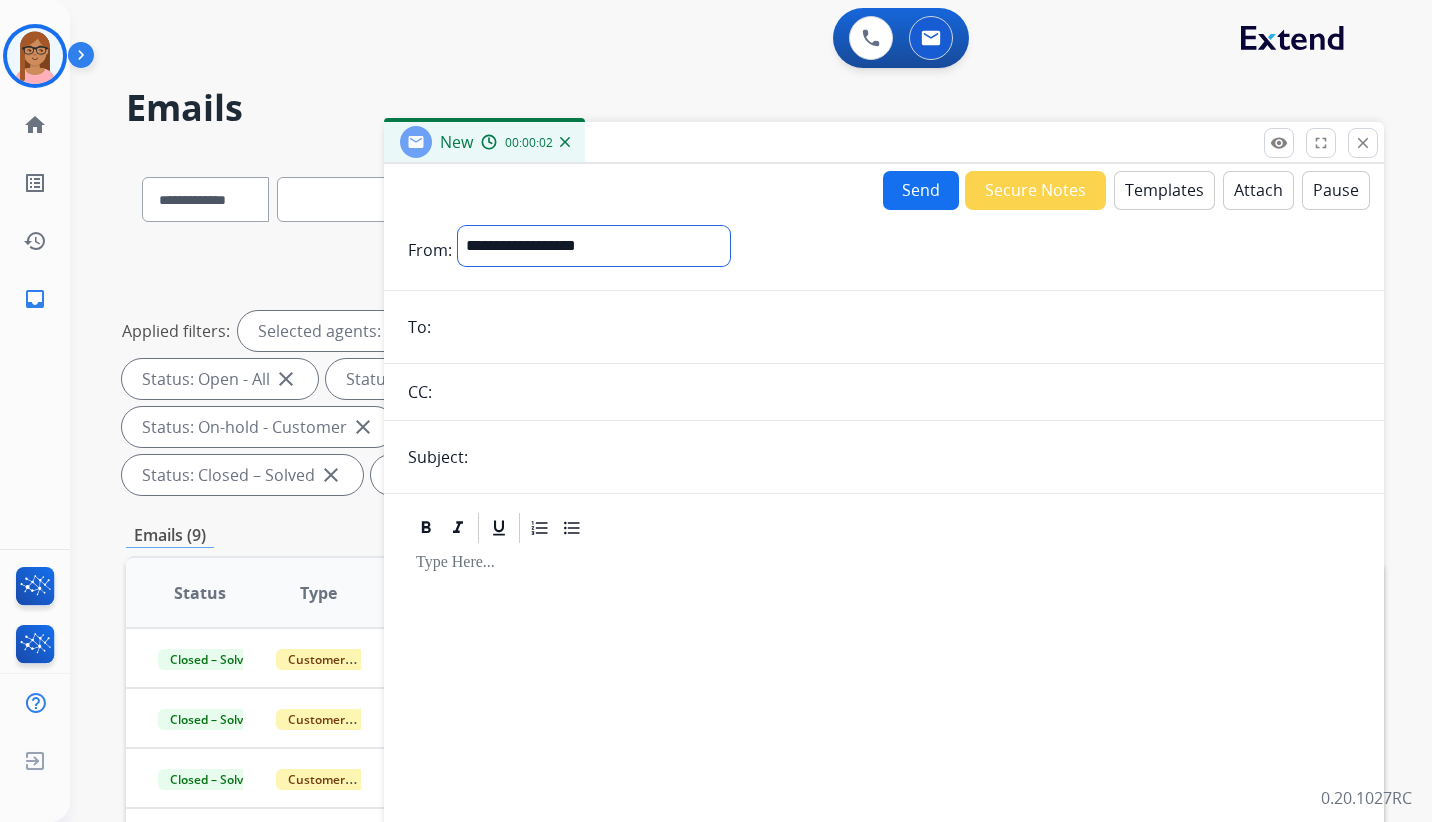 click on "**********" at bounding box center [594, 246] 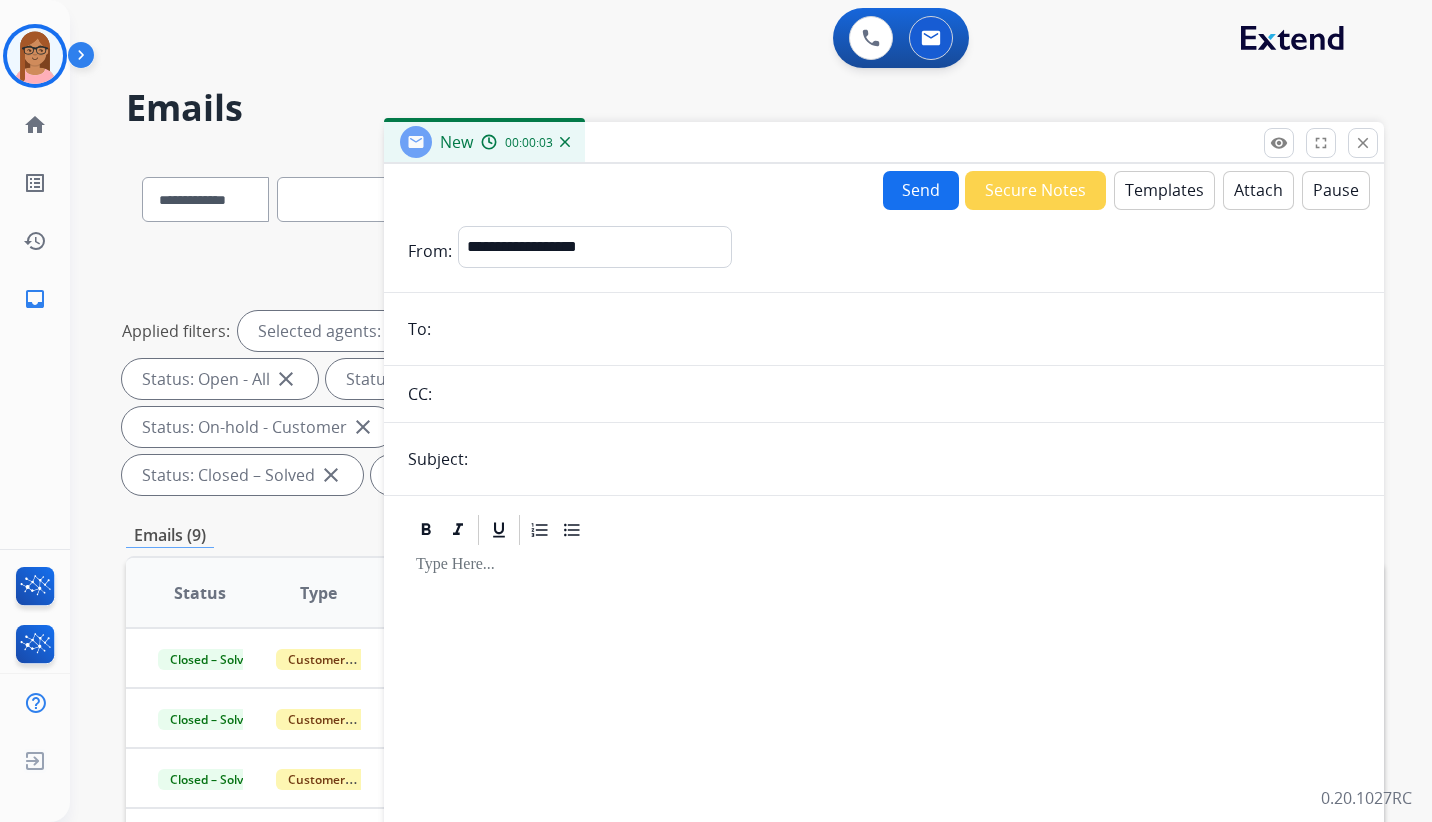 click at bounding box center [898, 329] 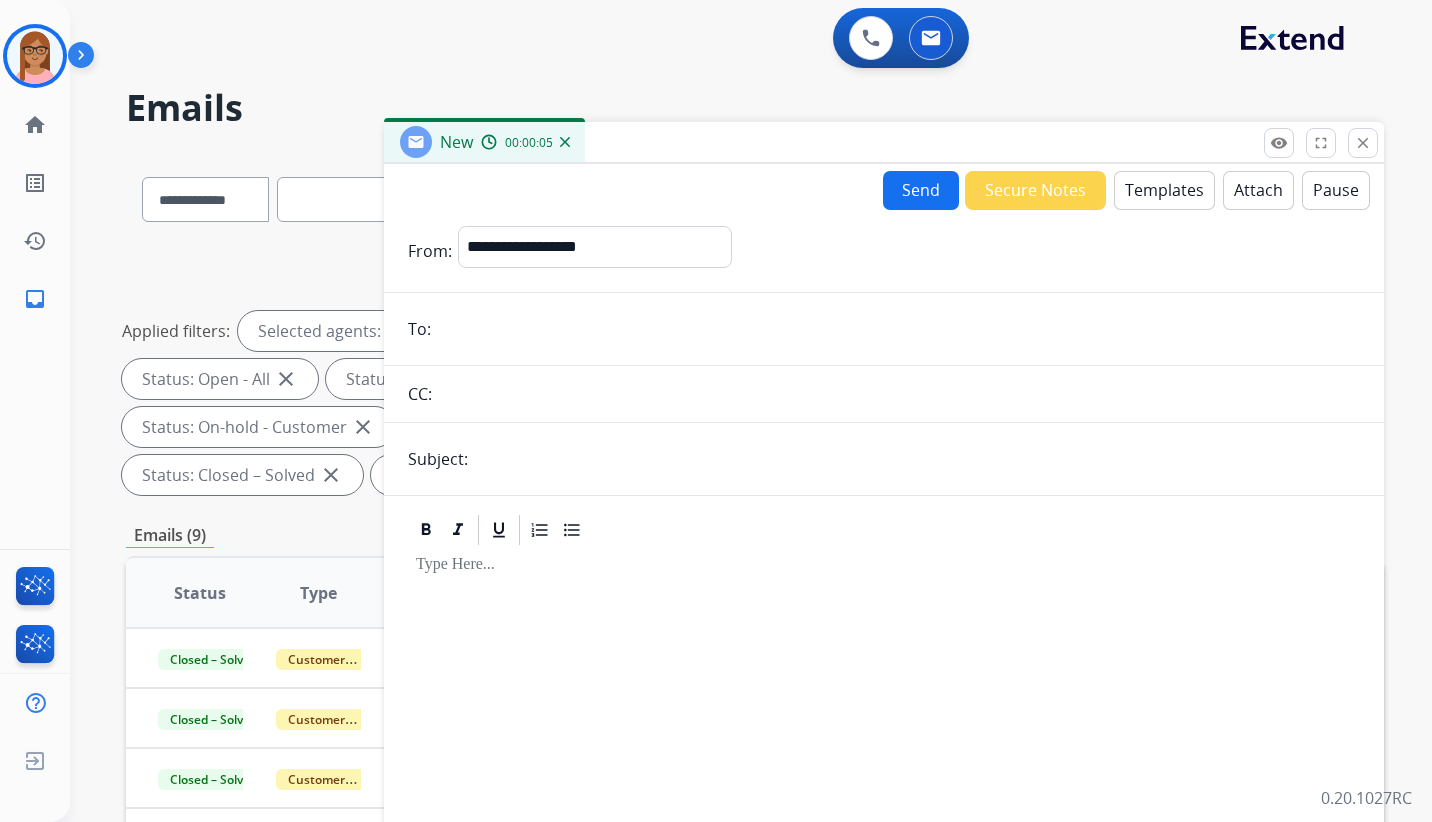 paste on "**********" 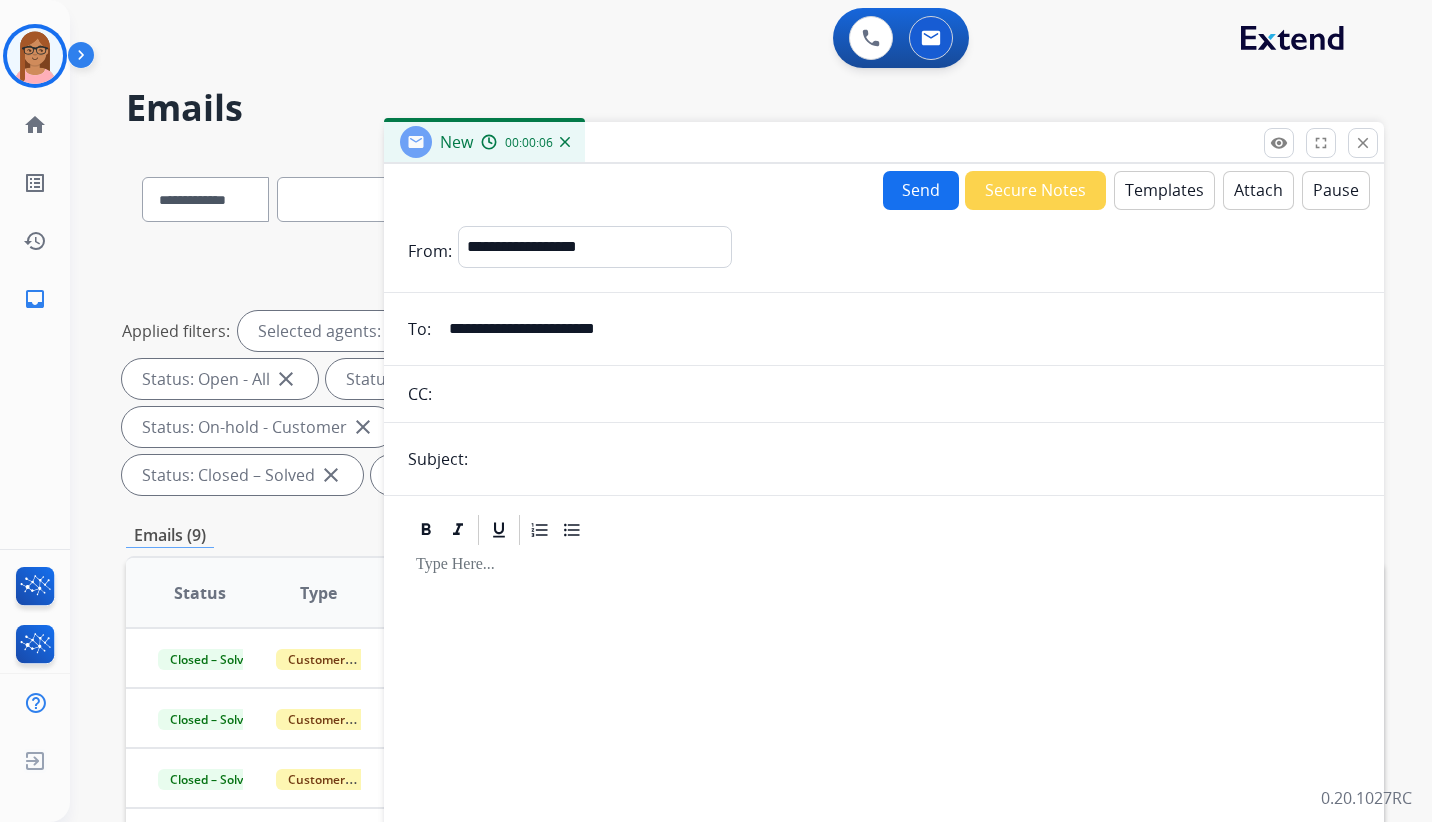 type on "**********" 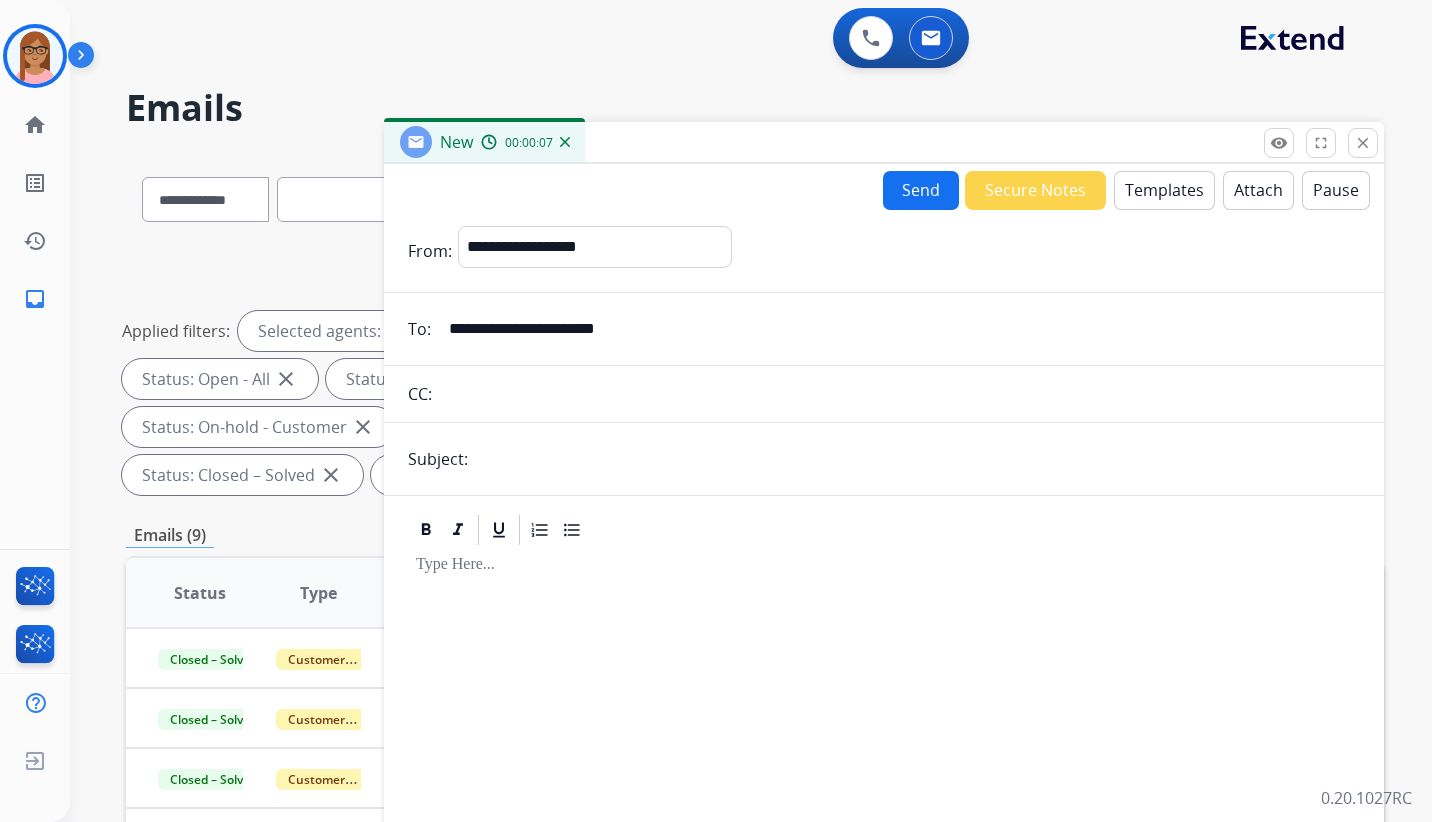 click at bounding box center (917, 459) 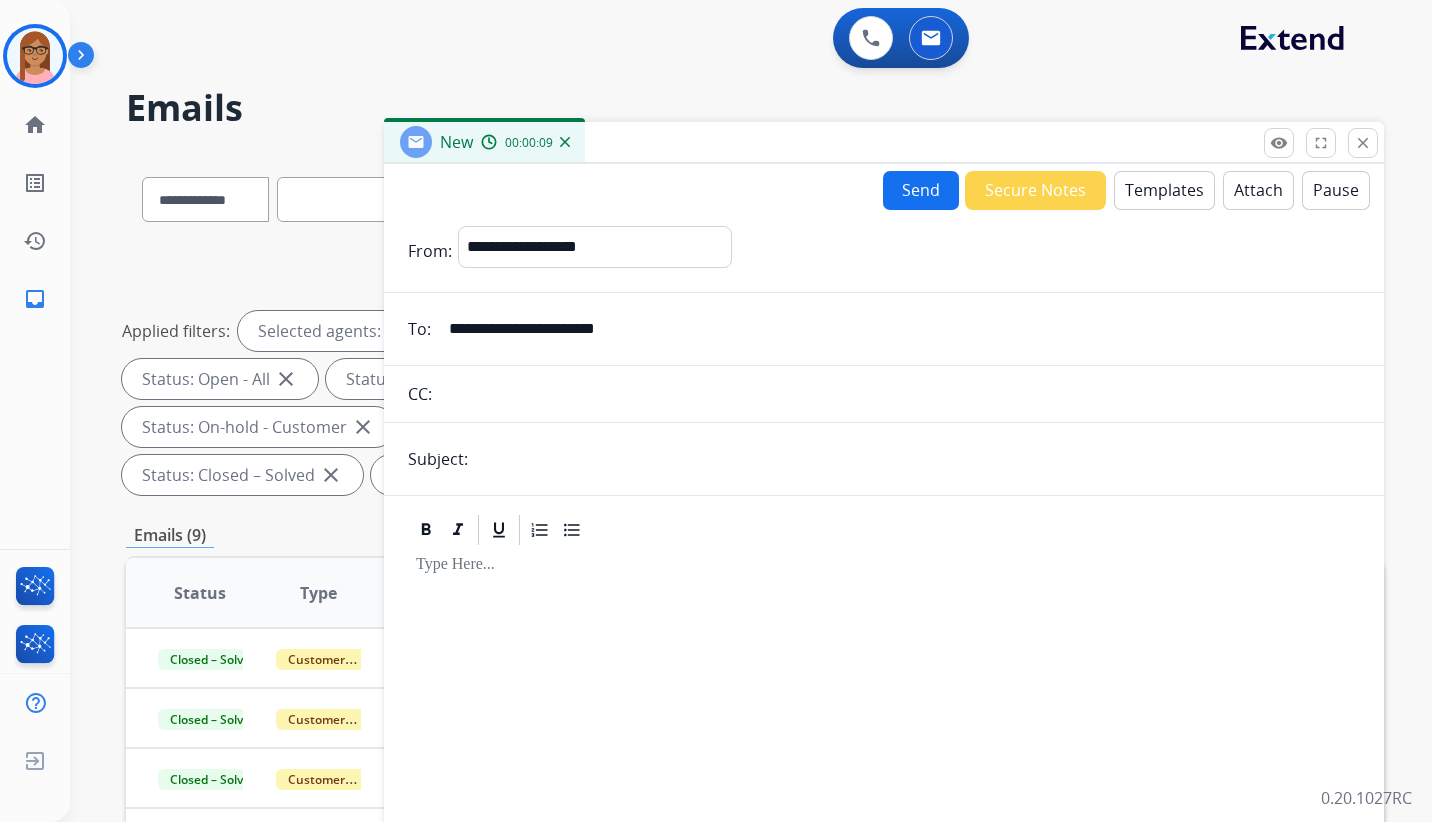 type on "**********" 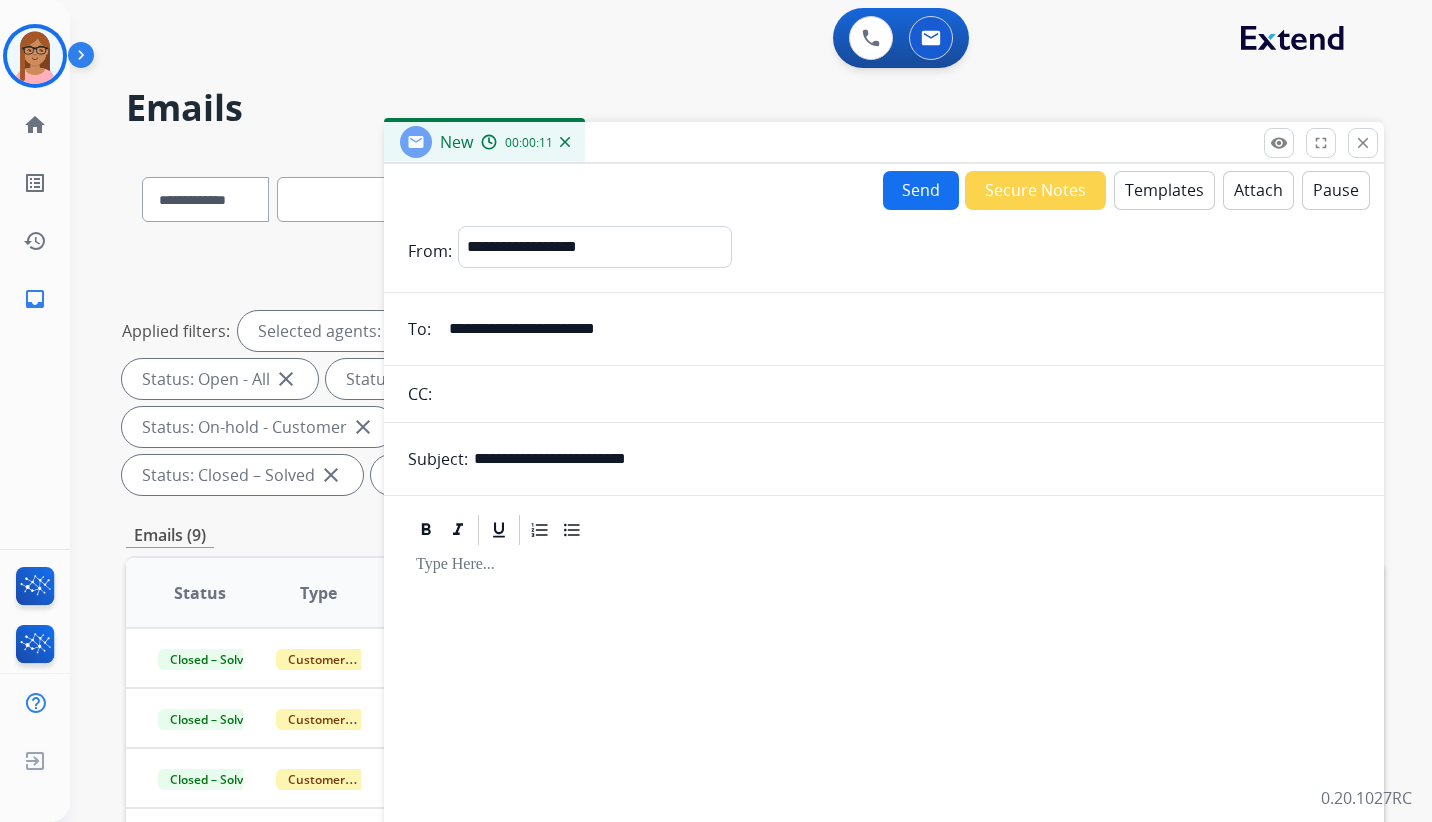 click on "Templates" at bounding box center (1164, 190) 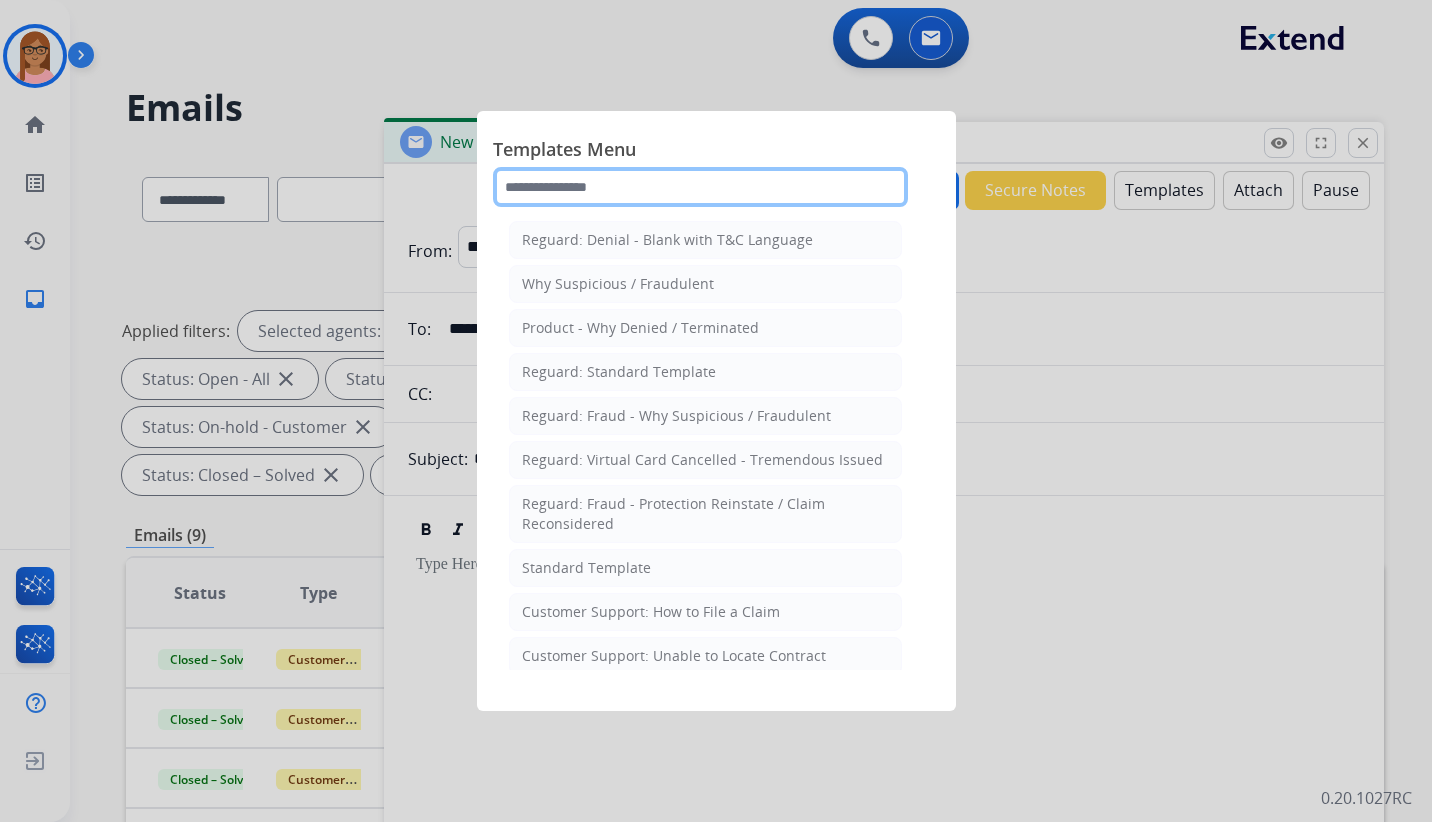 click 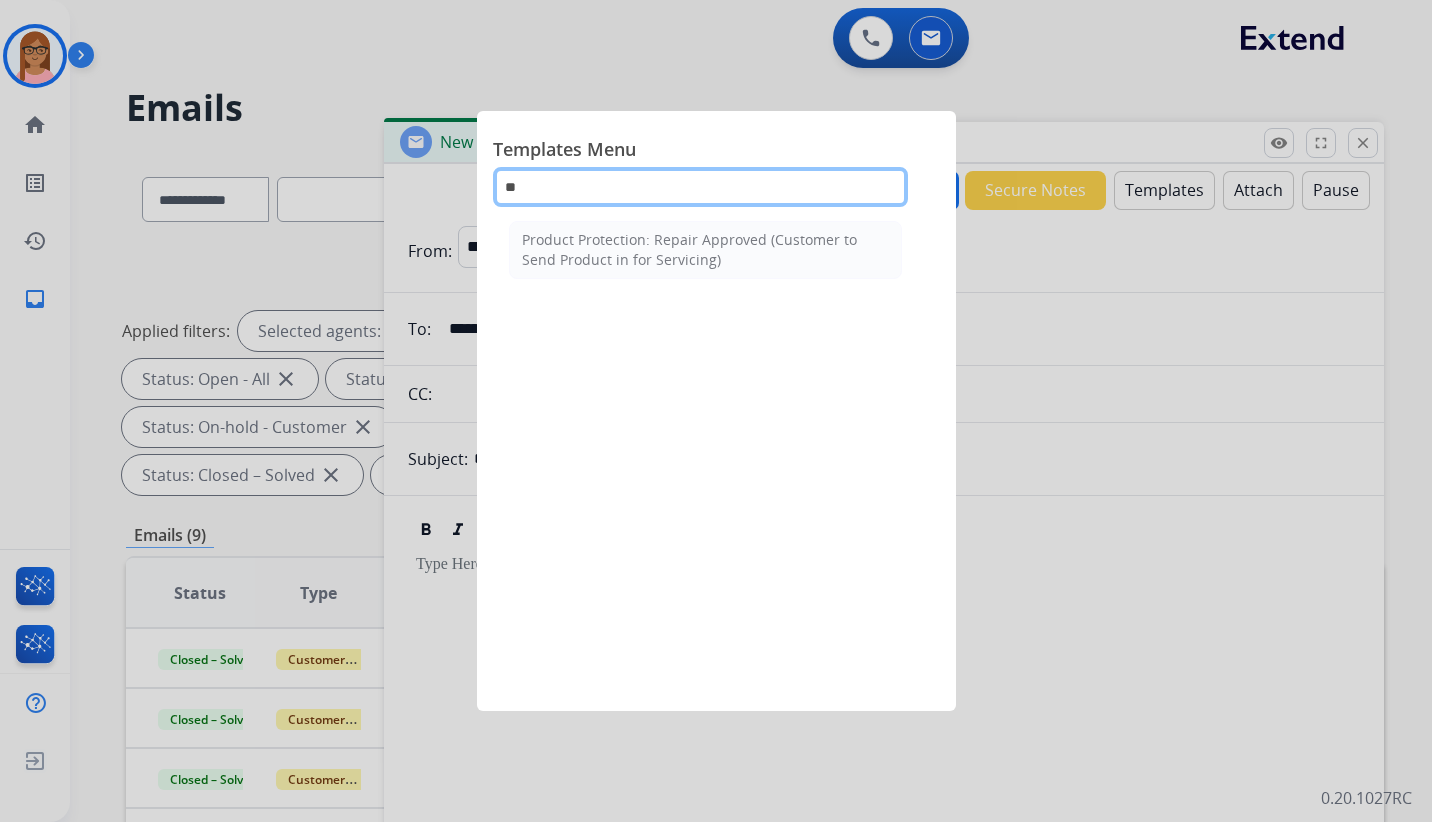 type on "*" 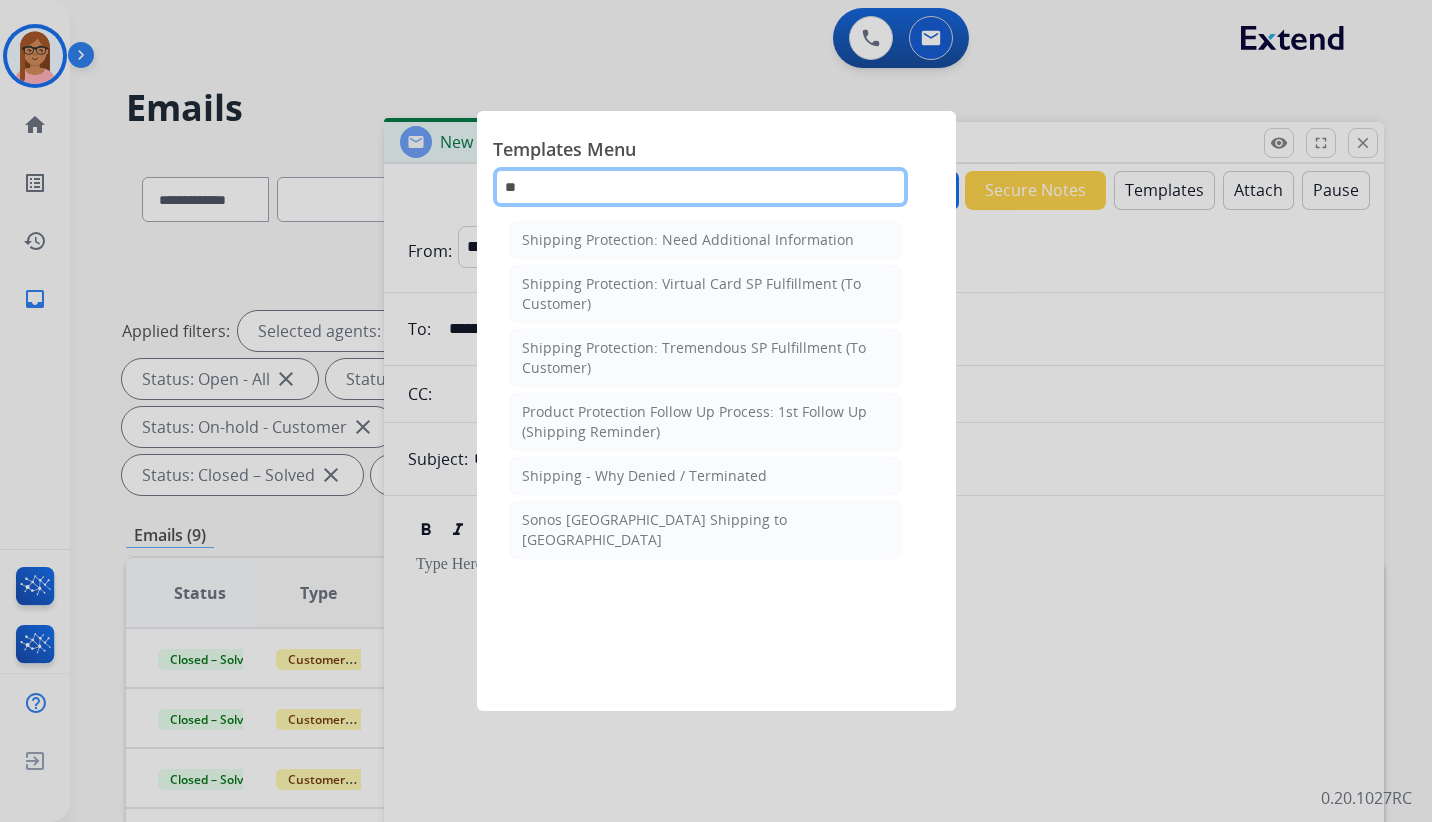 type on "*" 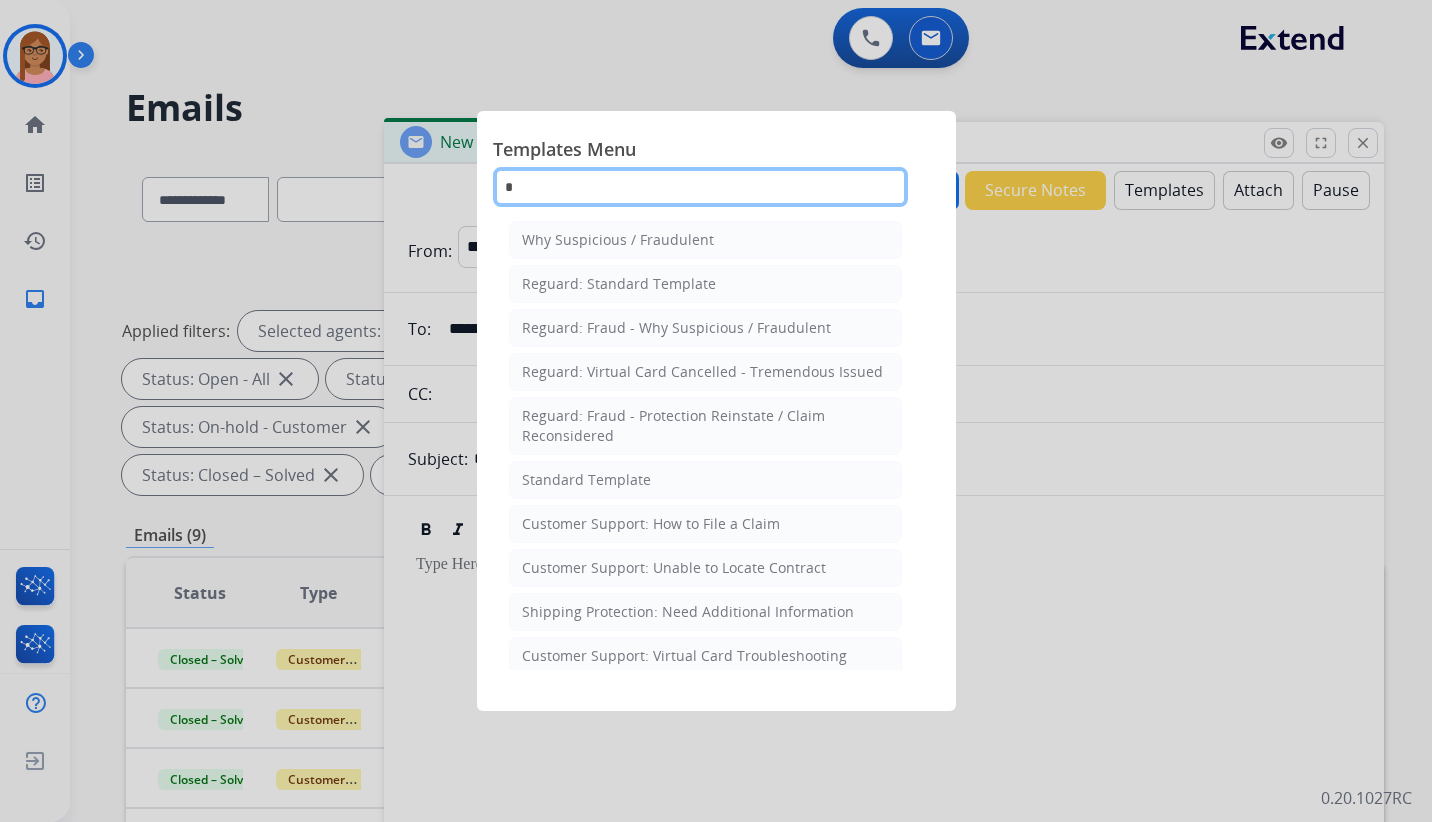 type 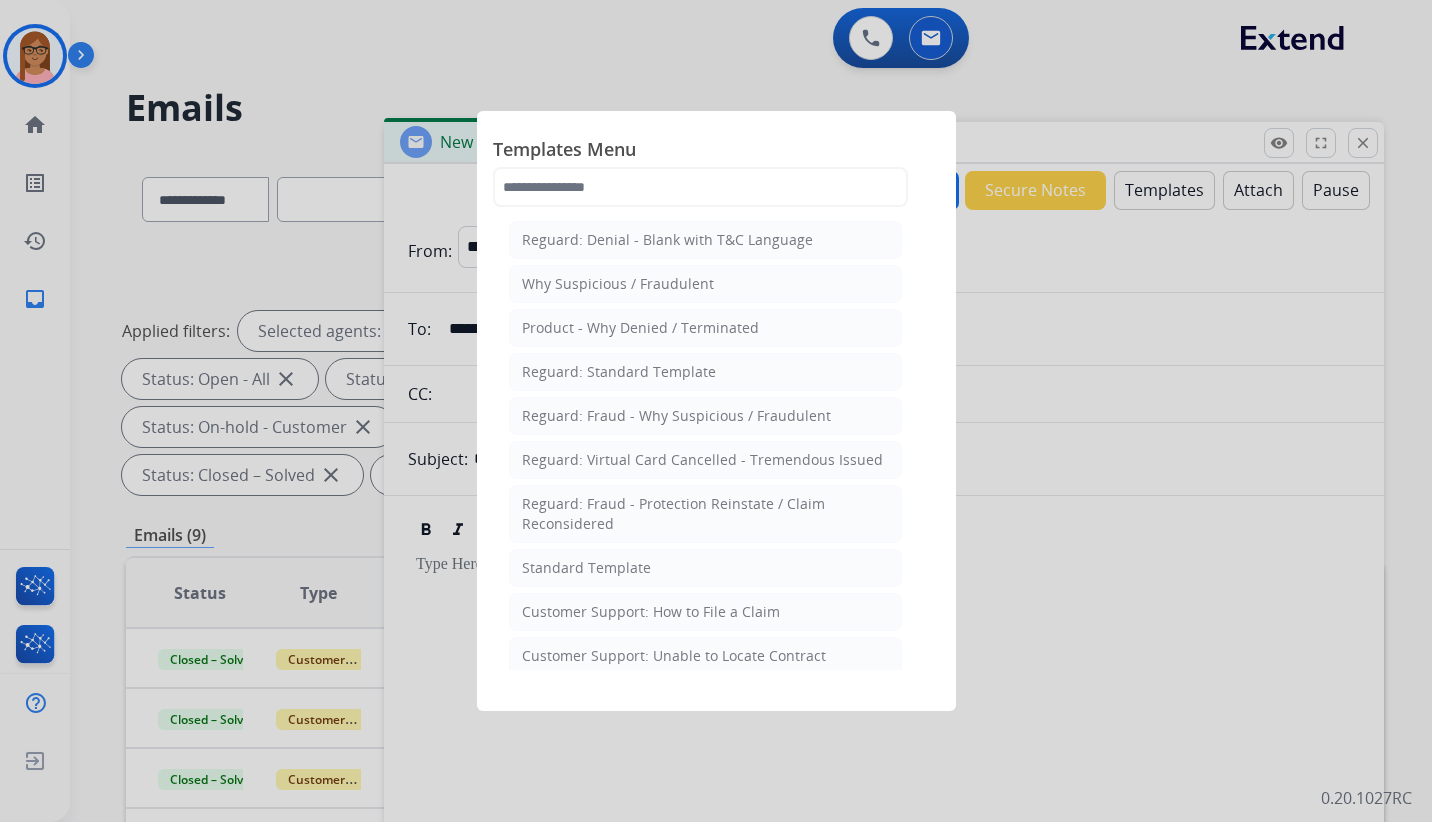 click 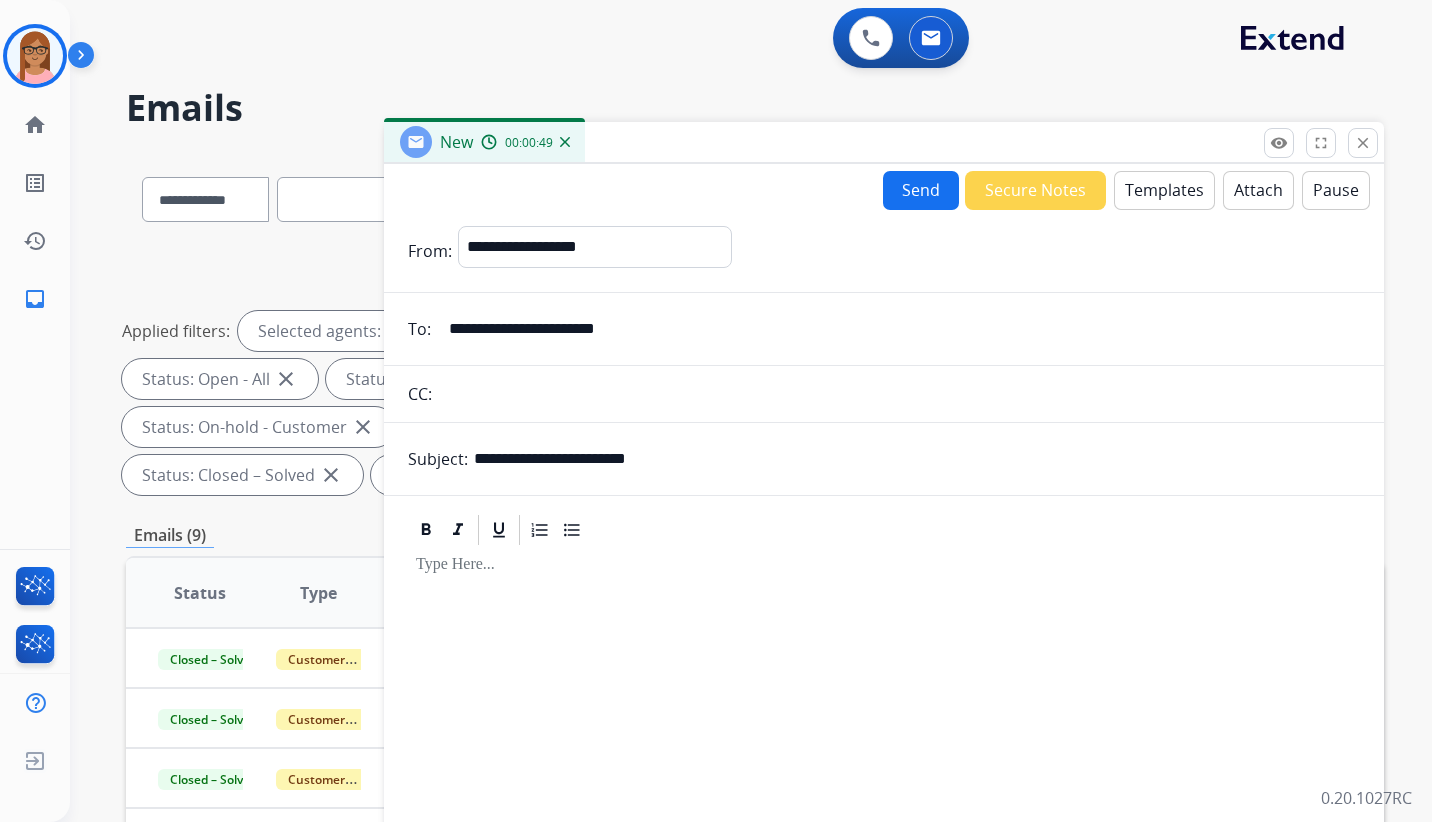 click at bounding box center [884, 796] 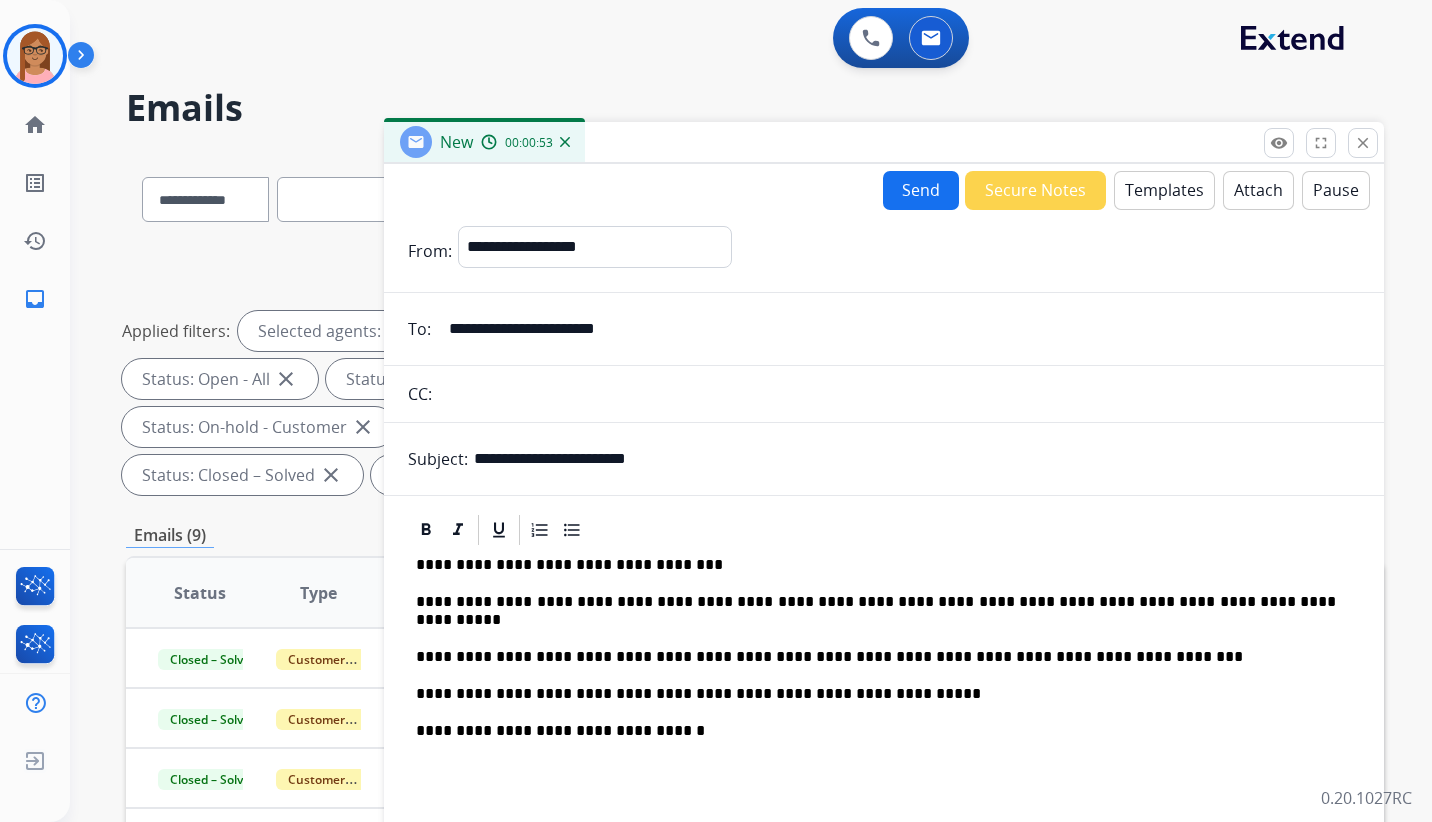 click on "**********" at bounding box center [884, 796] 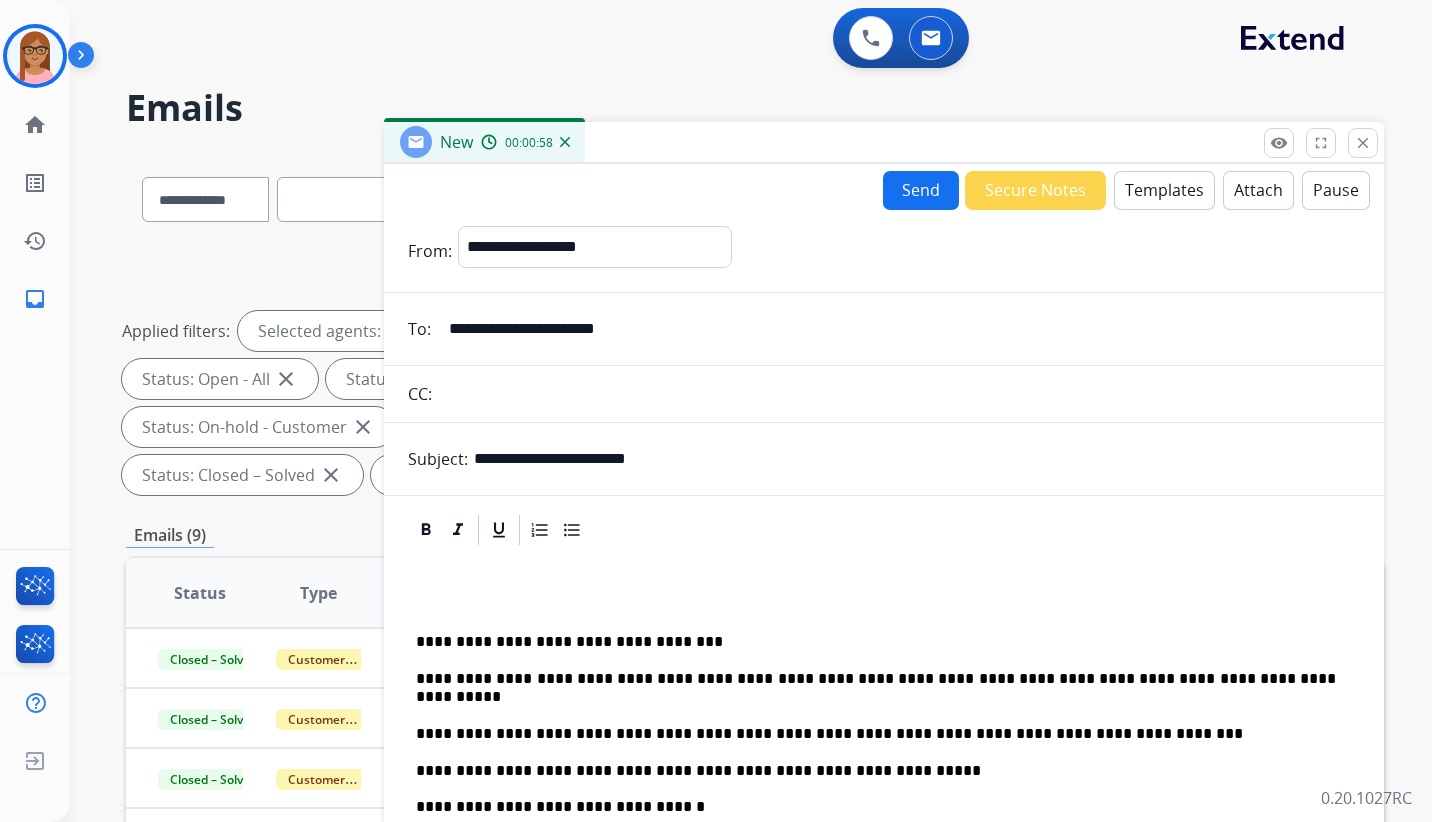 type 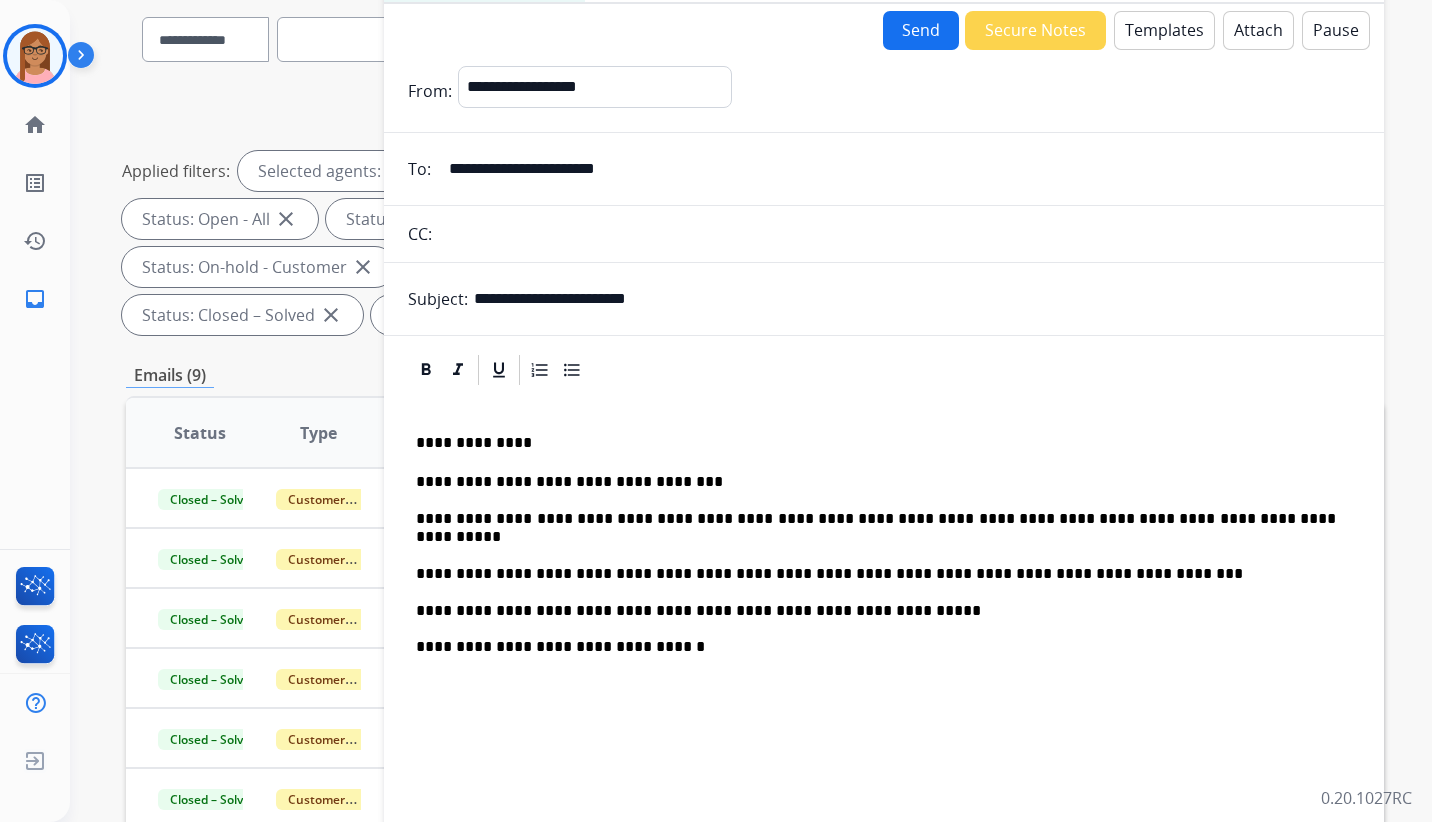 scroll, scrollTop: 200, scrollLeft: 0, axis: vertical 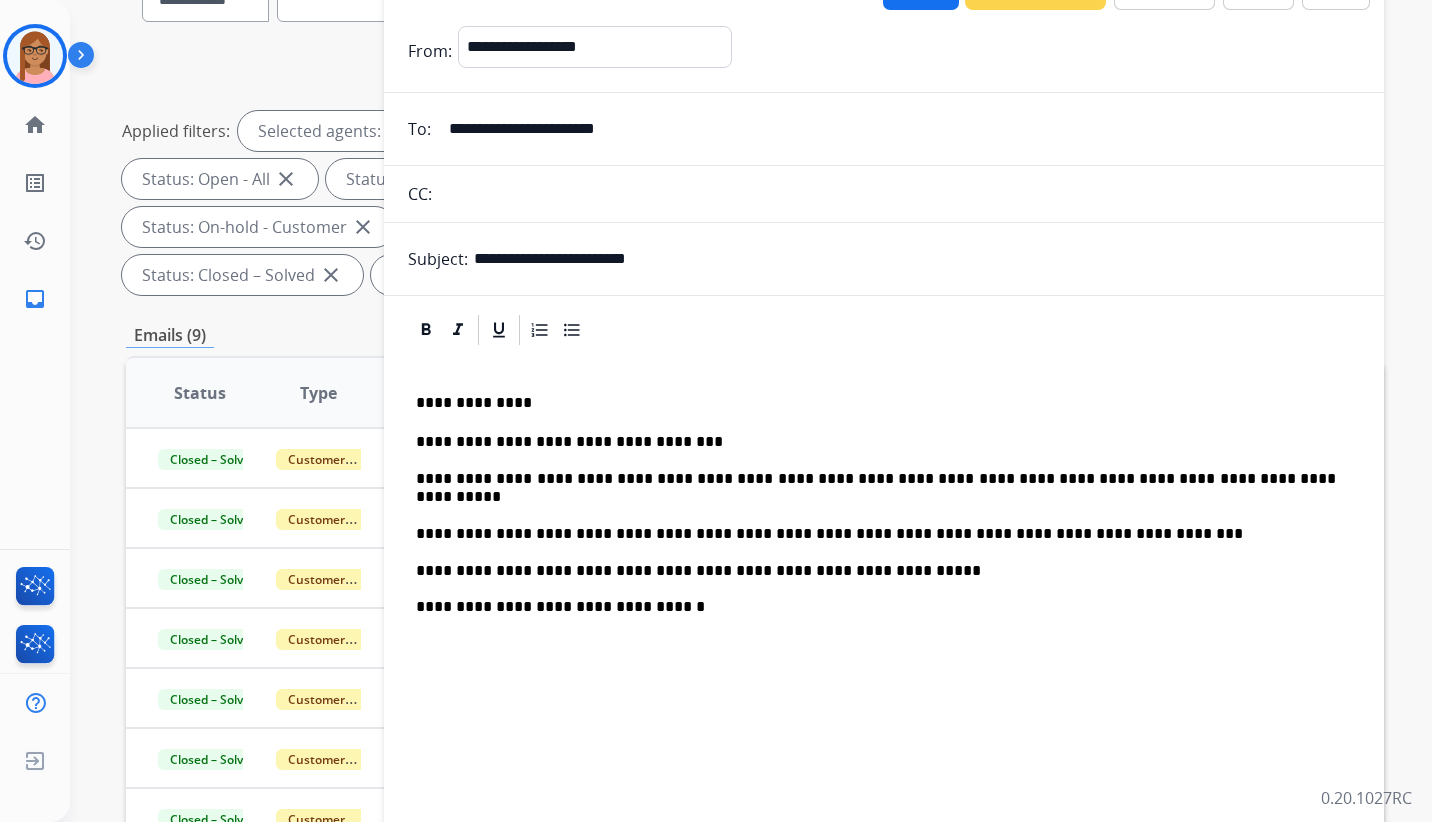 click on "**********" at bounding box center (876, 516) 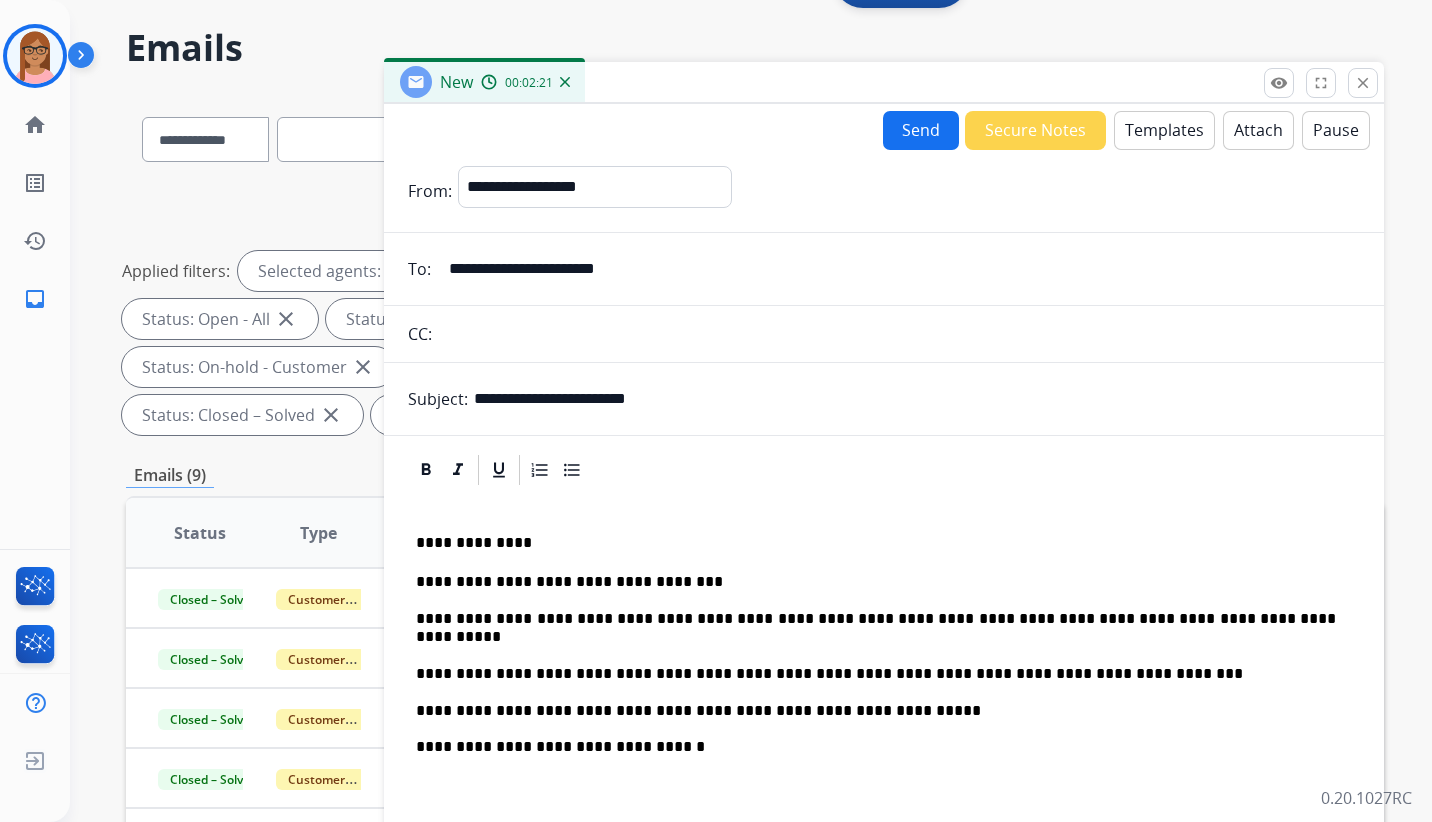 scroll, scrollTop: 0, scrollLeft: 0, axis: both 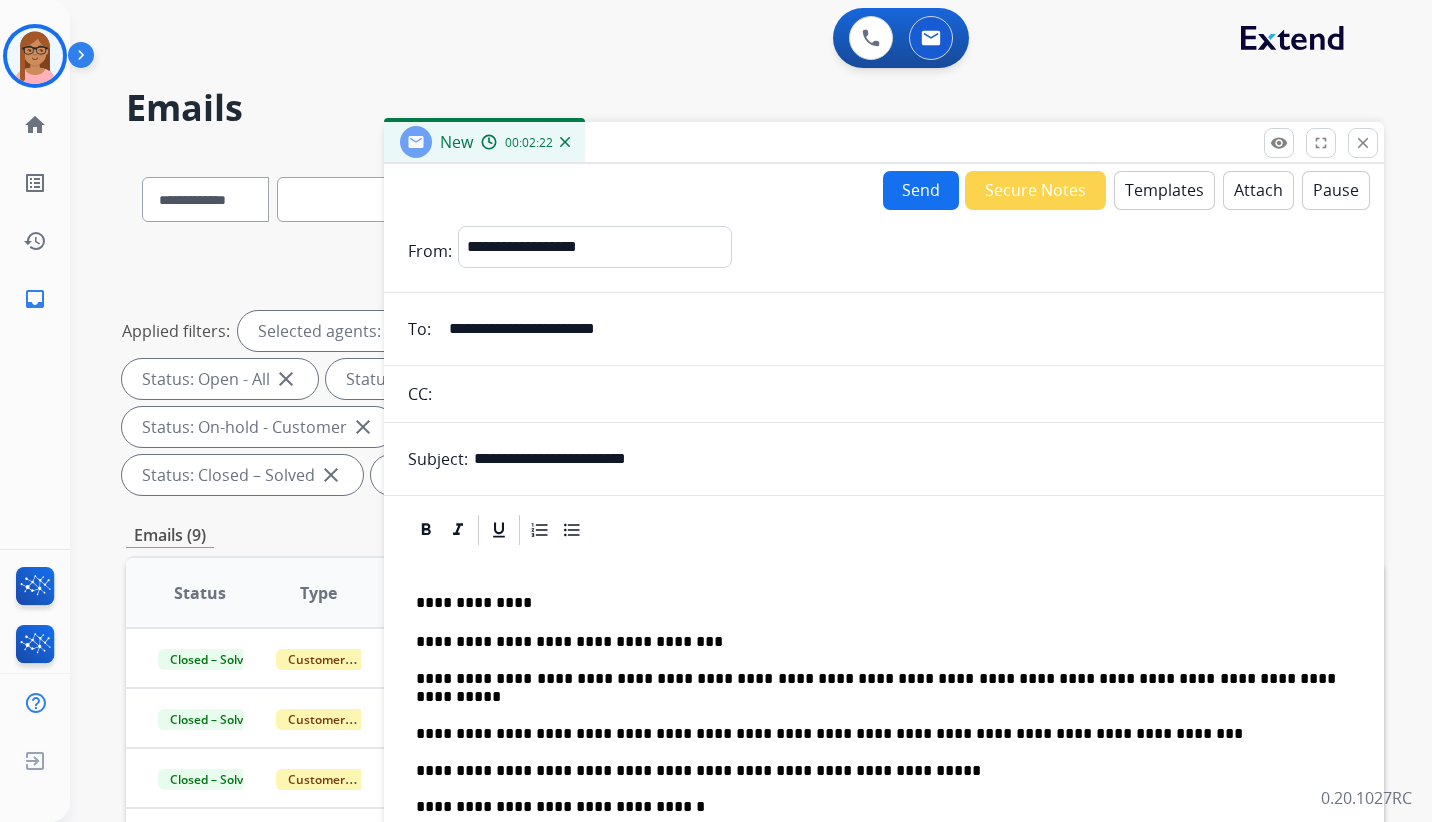 click on "Templates" at bounding box center (1164, 190) 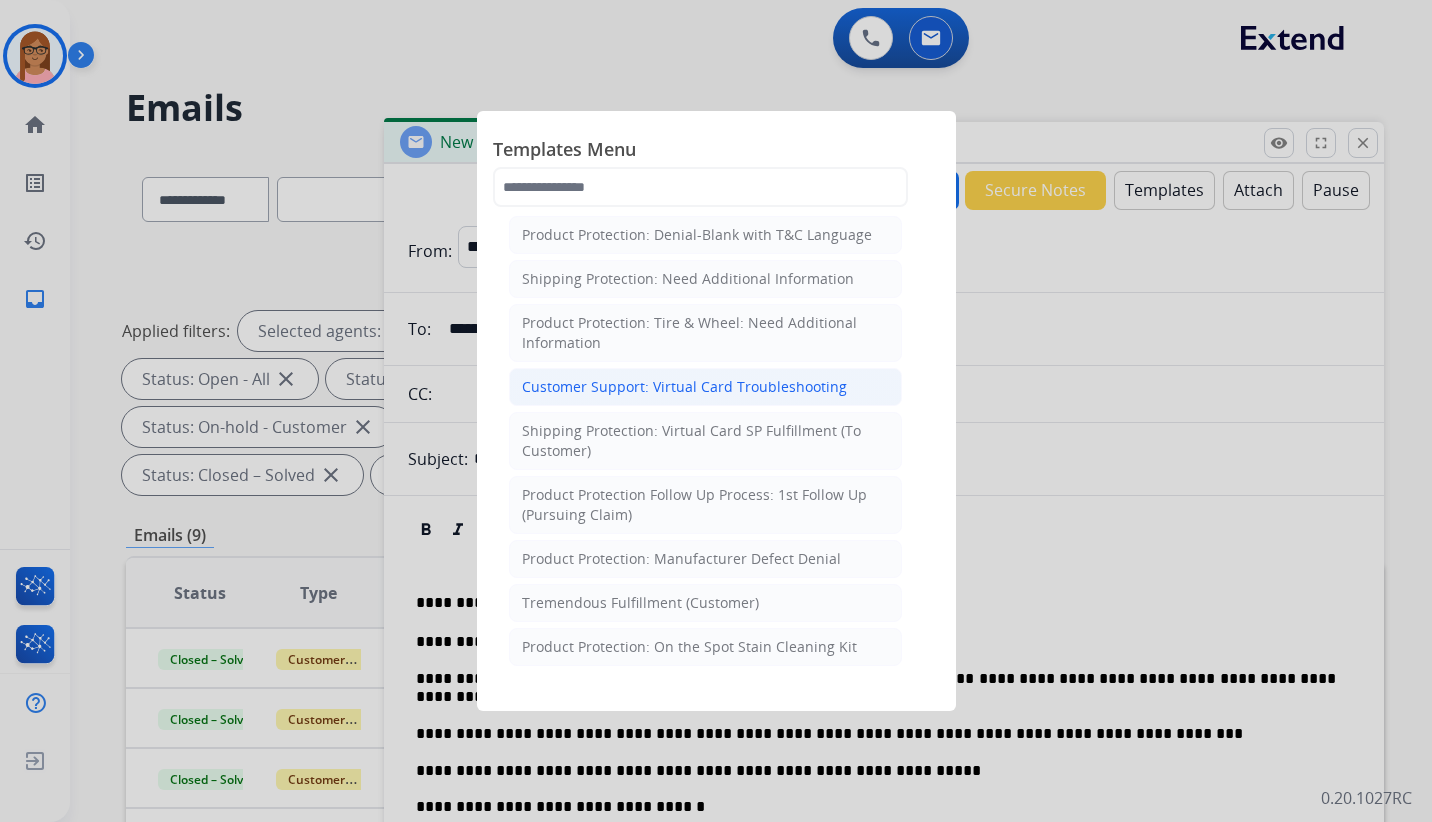 scroll, scrollTop: 500, scrollLeft: 0, axis: vertical 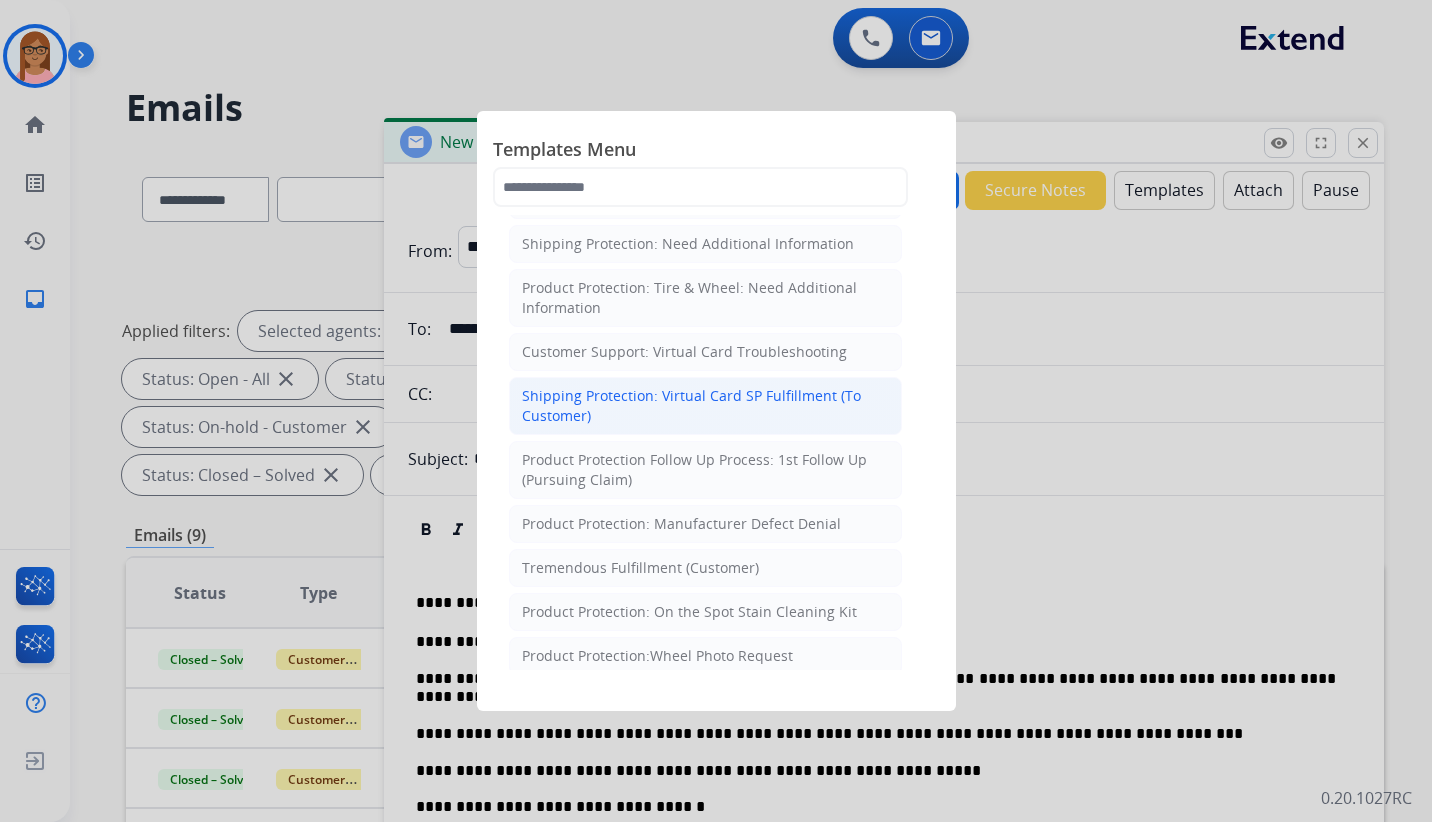 click on "Shipping Protection: Virtual Card SP Fulfillment (To Customer)" 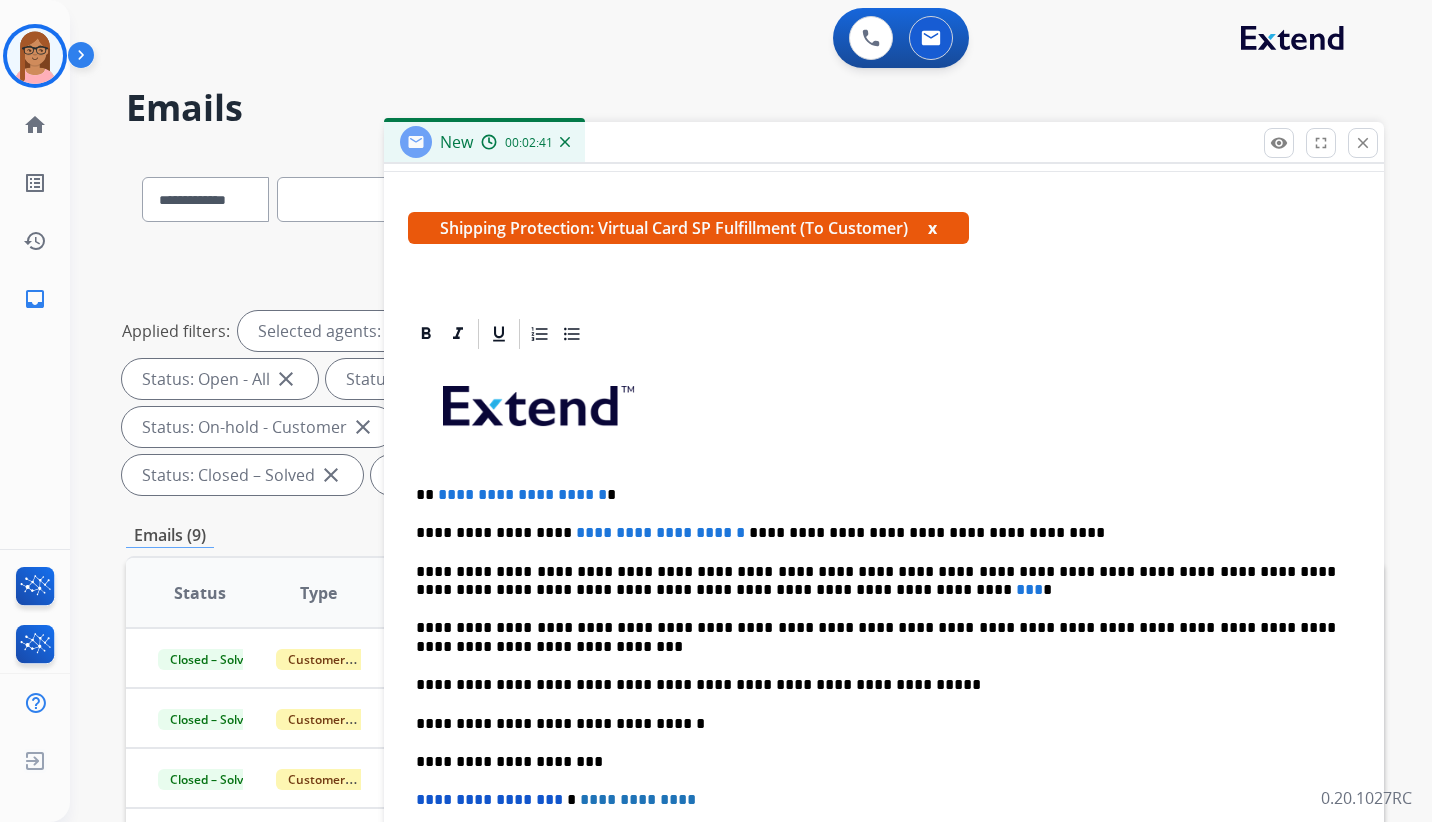 scroll, scrollTop: 328, scrollLeft: 0, axis: vertical 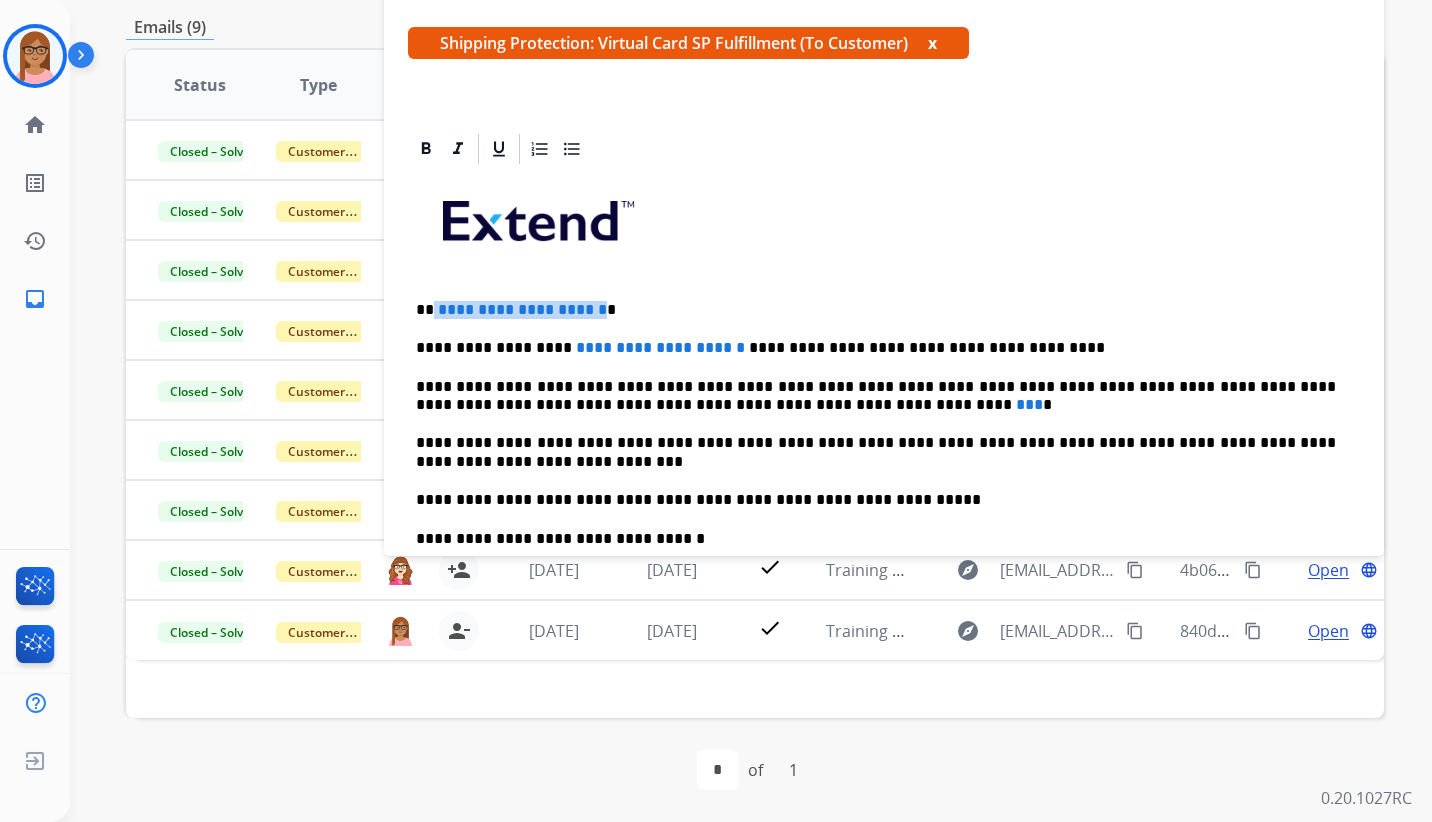 drag, startPoint x: 631, startPoint y: 311, endPoint x: 432, endPoint y: 303, distance: 199.16074 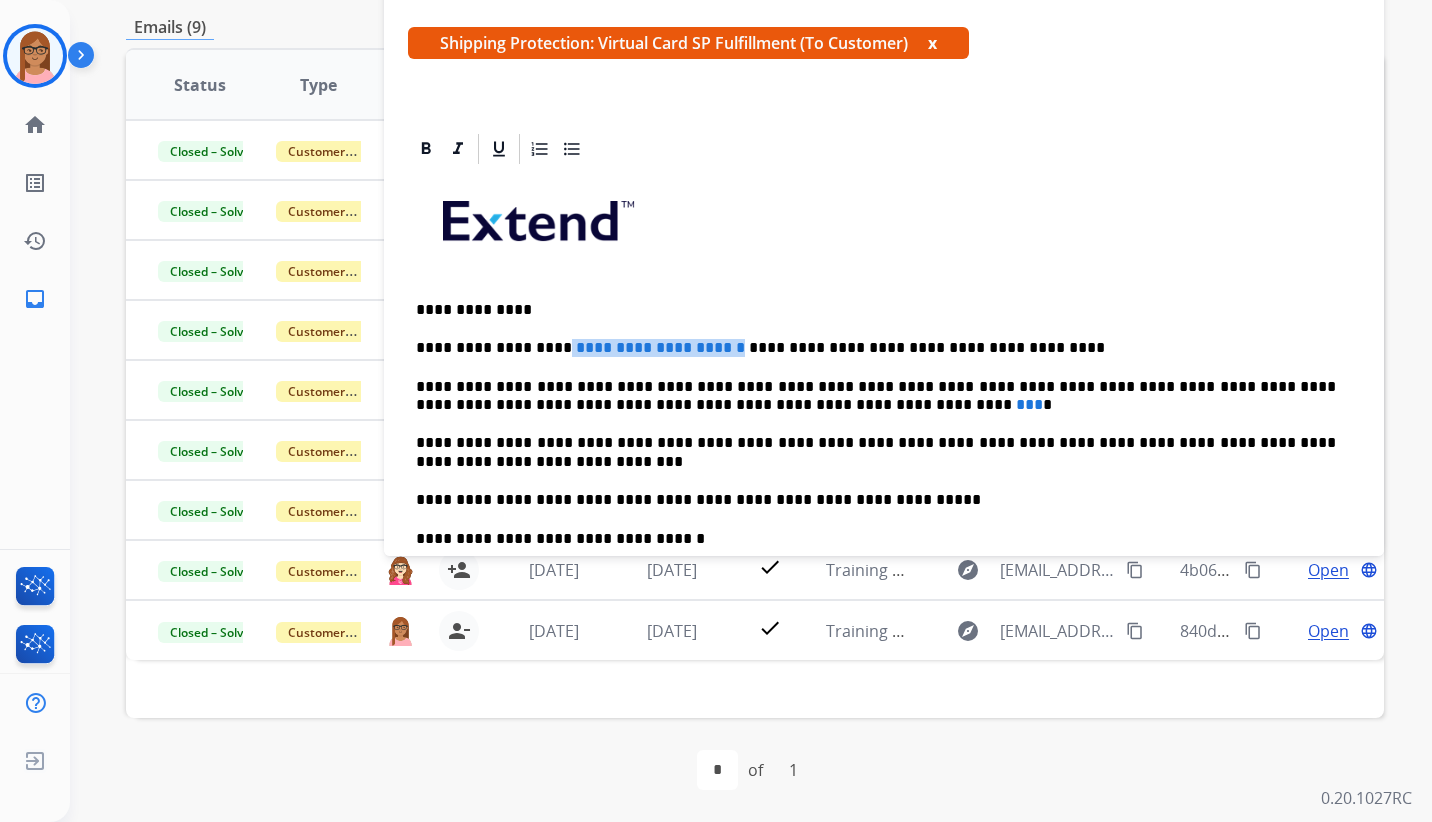 drag, startPoint x: 688, startPoint y: 348, endPoint x: 547, endPoint y: 345, distance: 141.0319 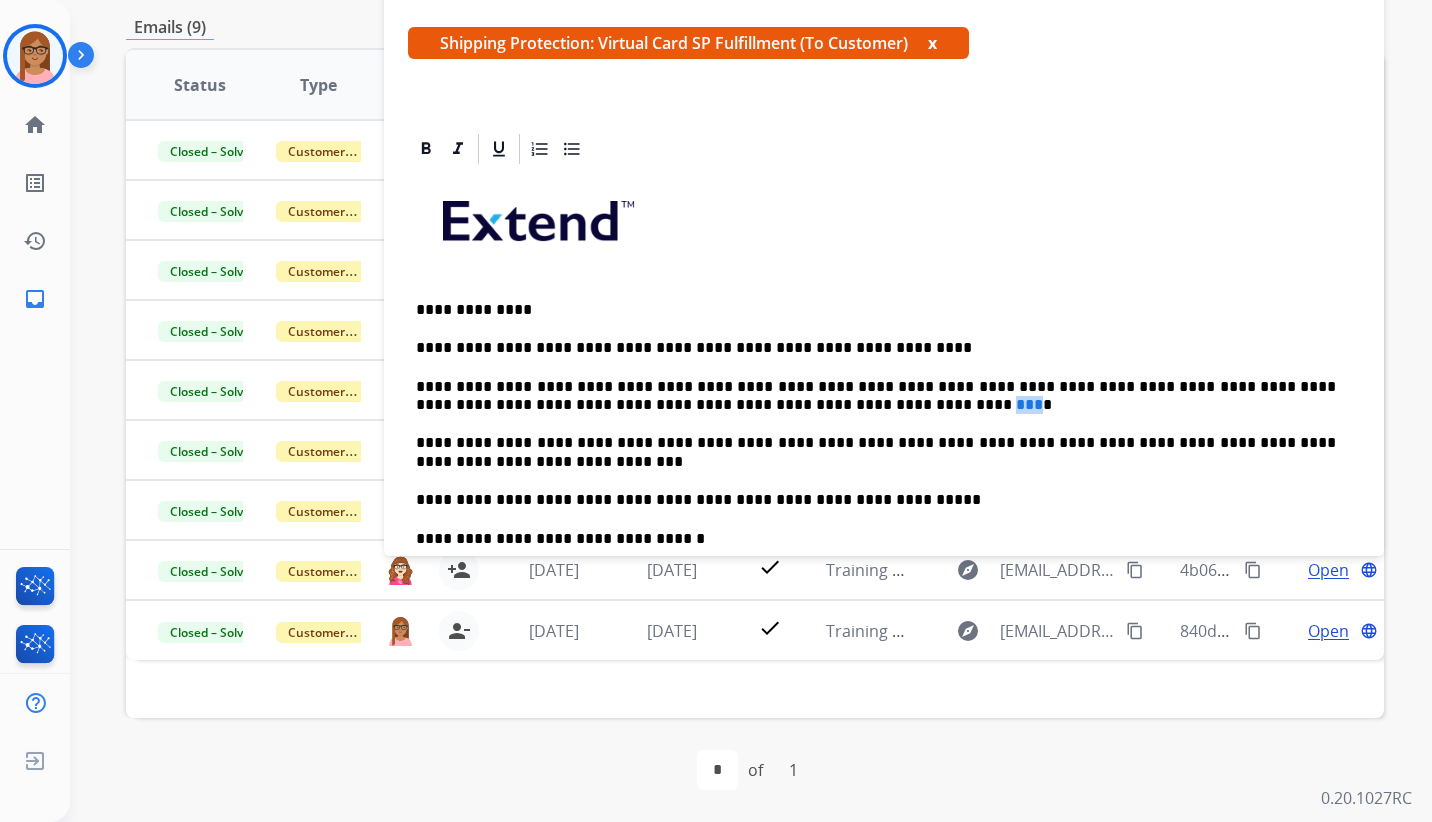 drag, startPoint x: 746, startPoint y: 406, endPoint x: 729, endPoint y: 407, distance: 17.029387 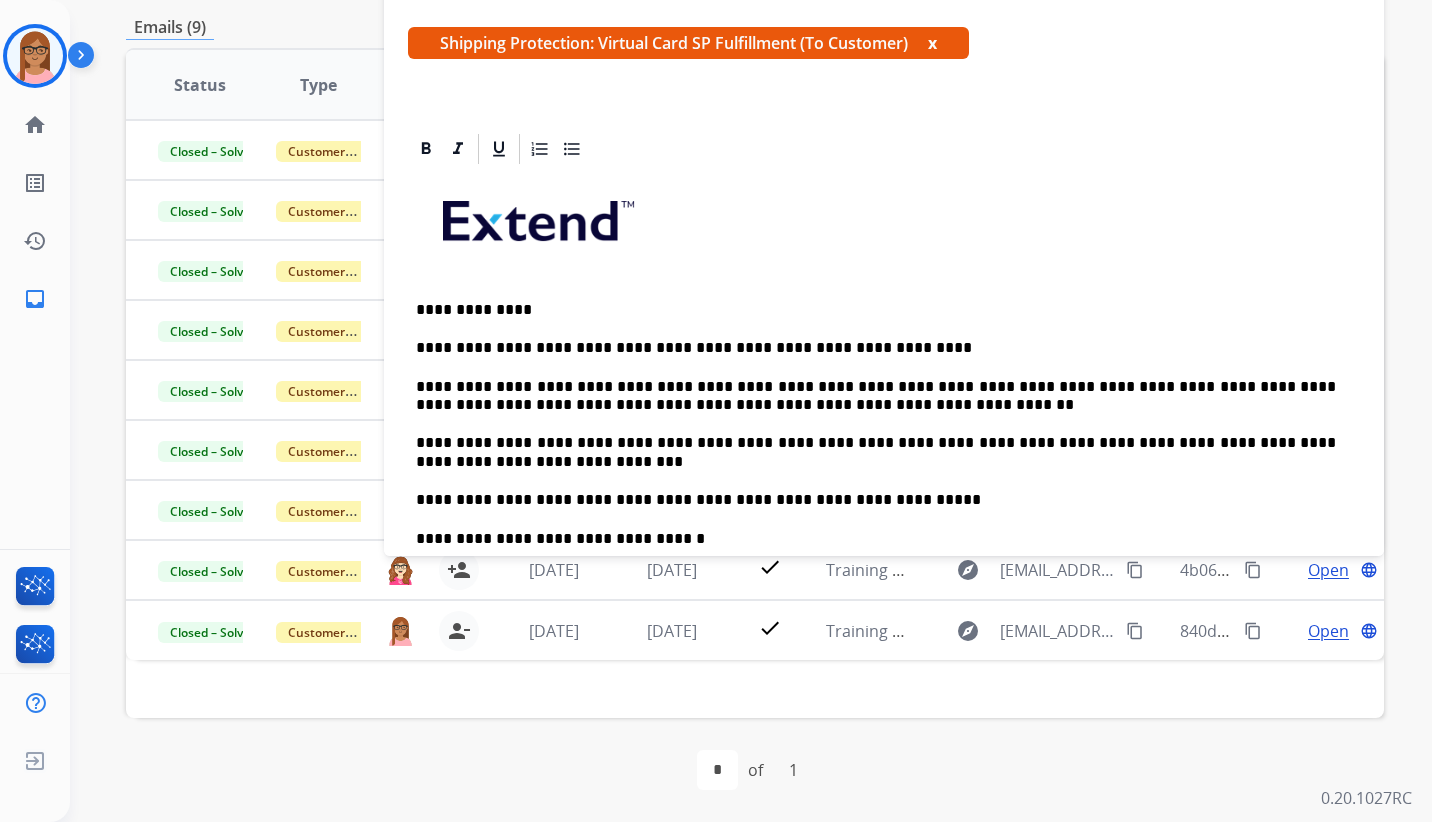 scroll, scrollTop: 100, scrollLeft: 0, axis: vertical 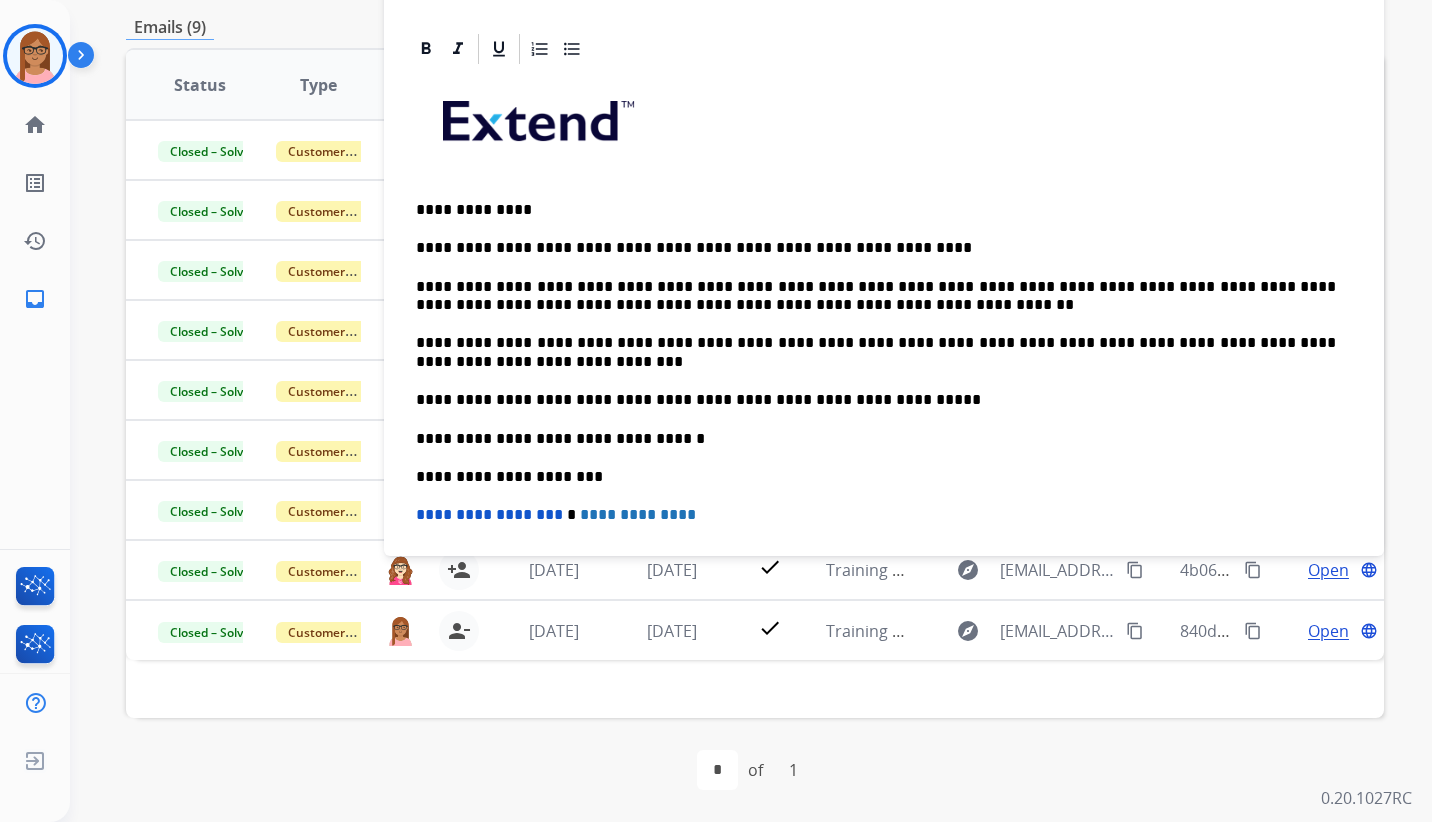 click on "**********" at bounding box center [876, 296] 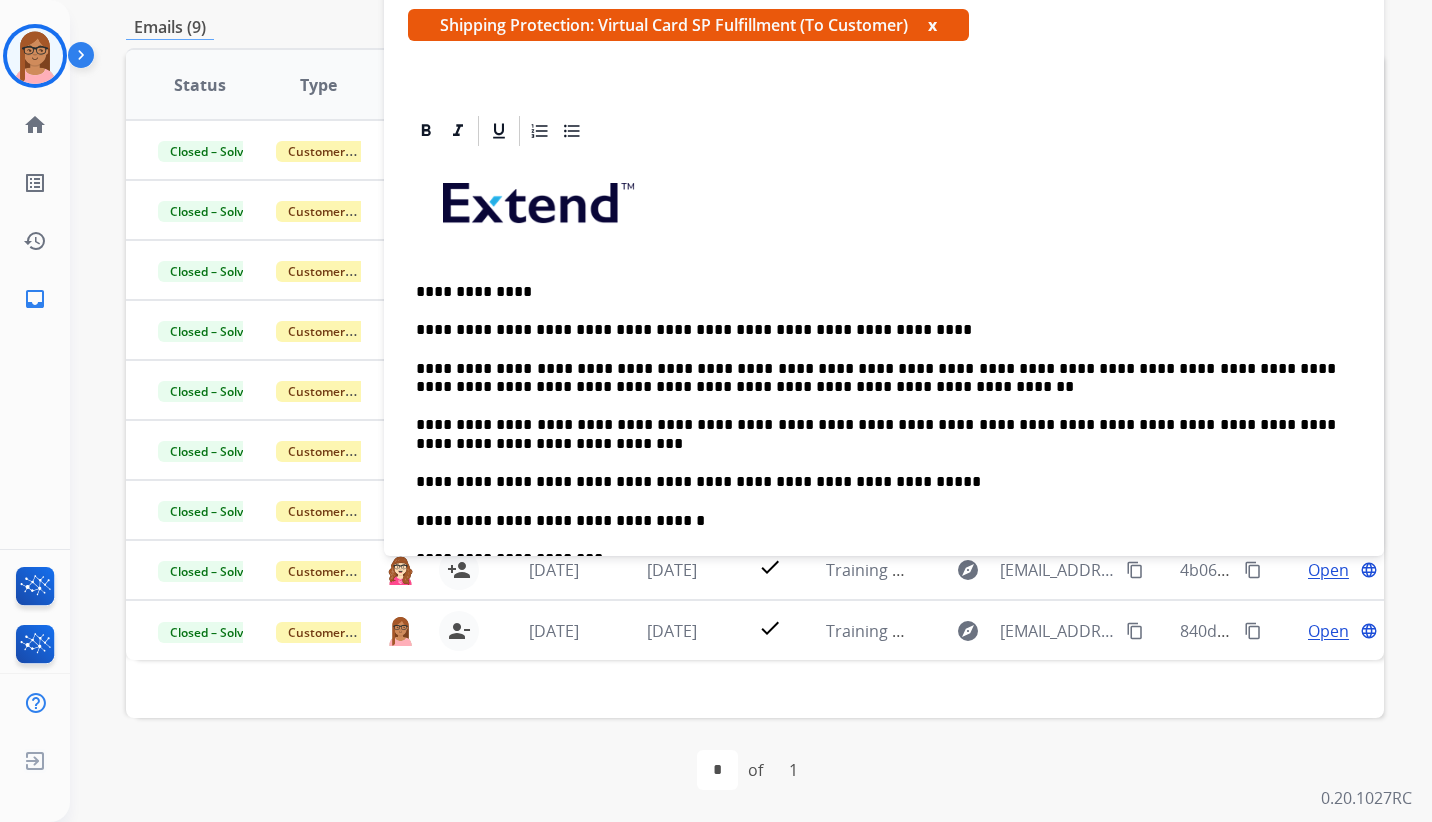 scroll, scrollTop: 0, scrollLeft: 0, axis: both 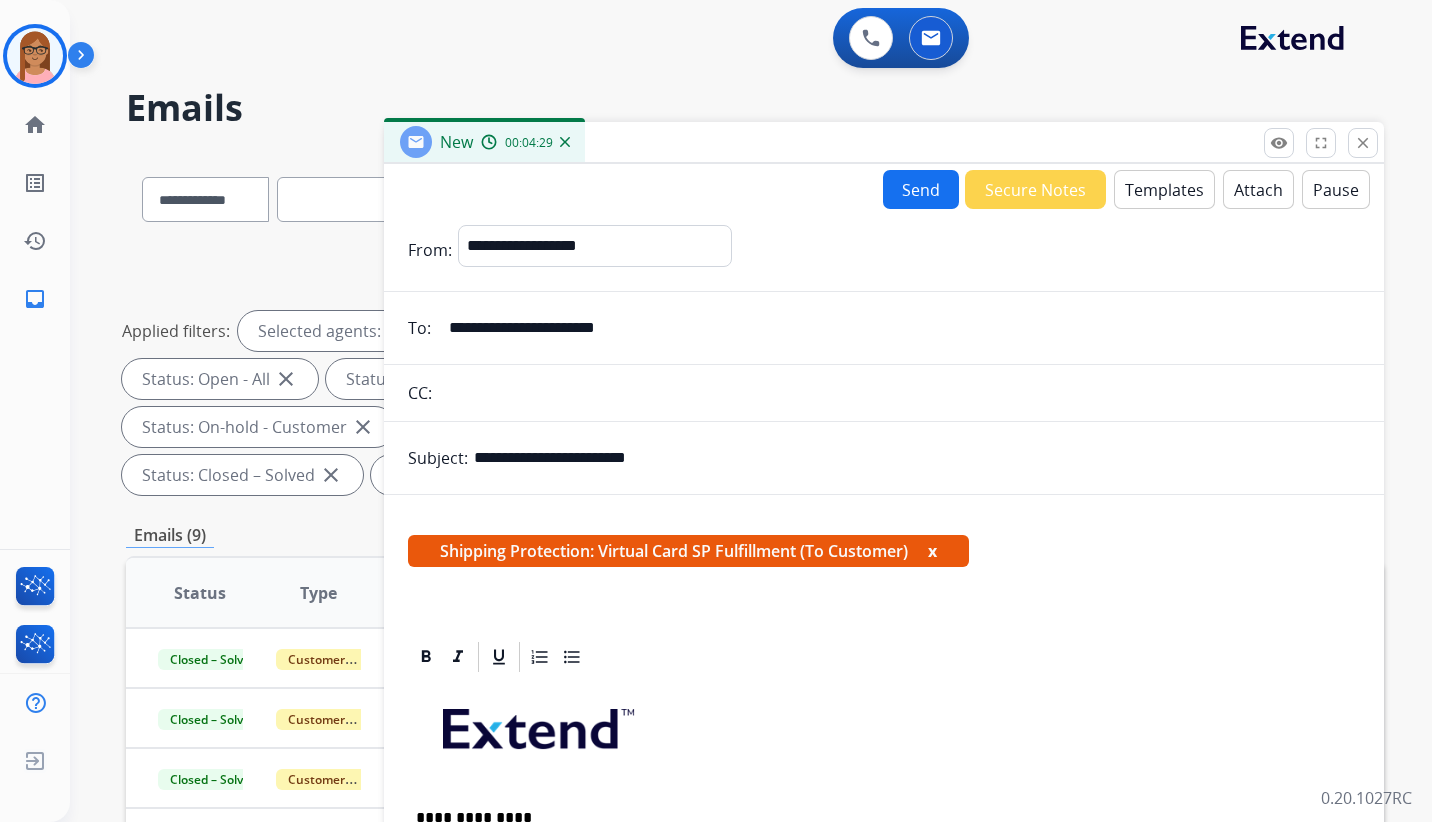 click on "Send" at bounding box center [921, 189] 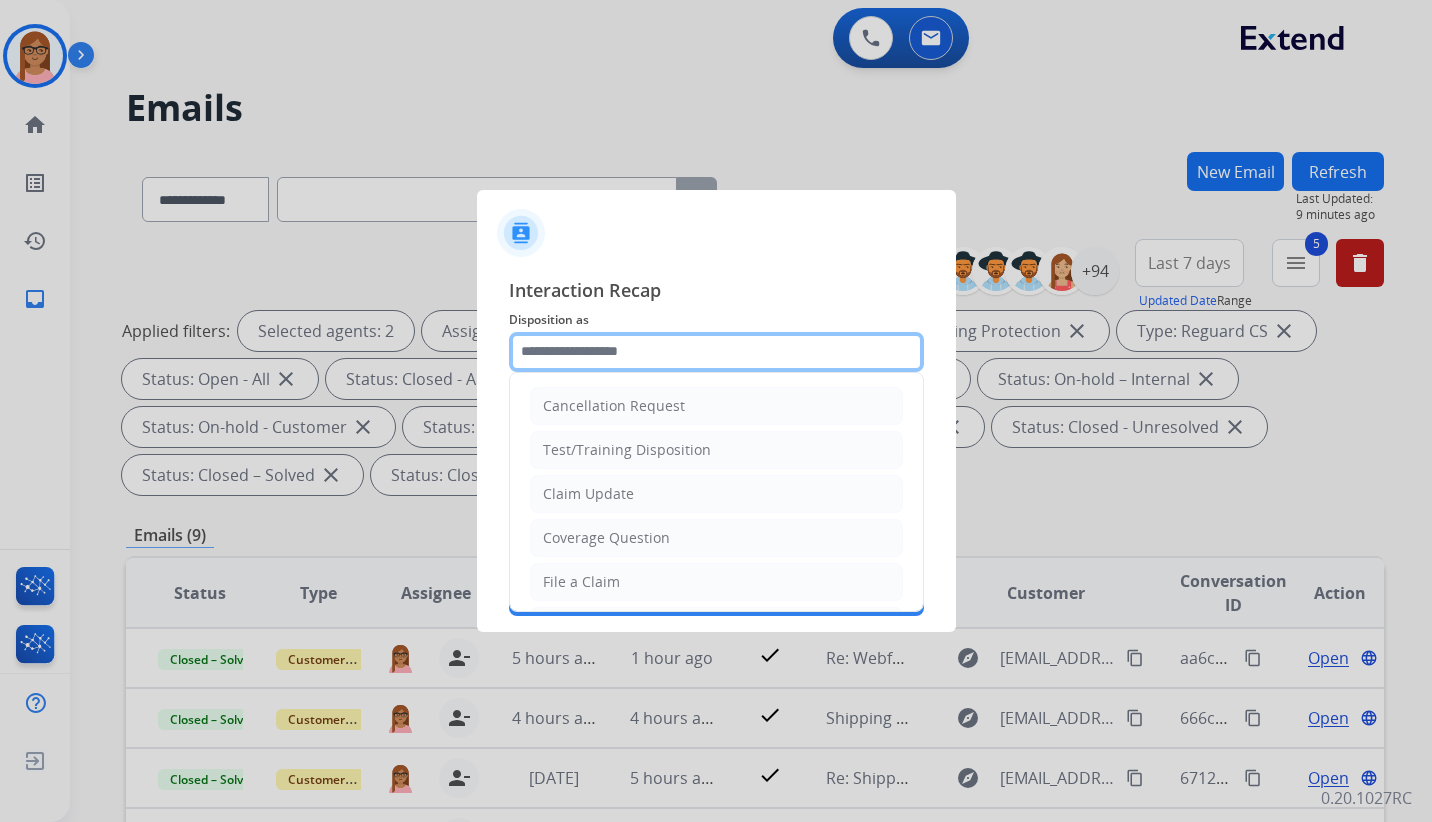 click 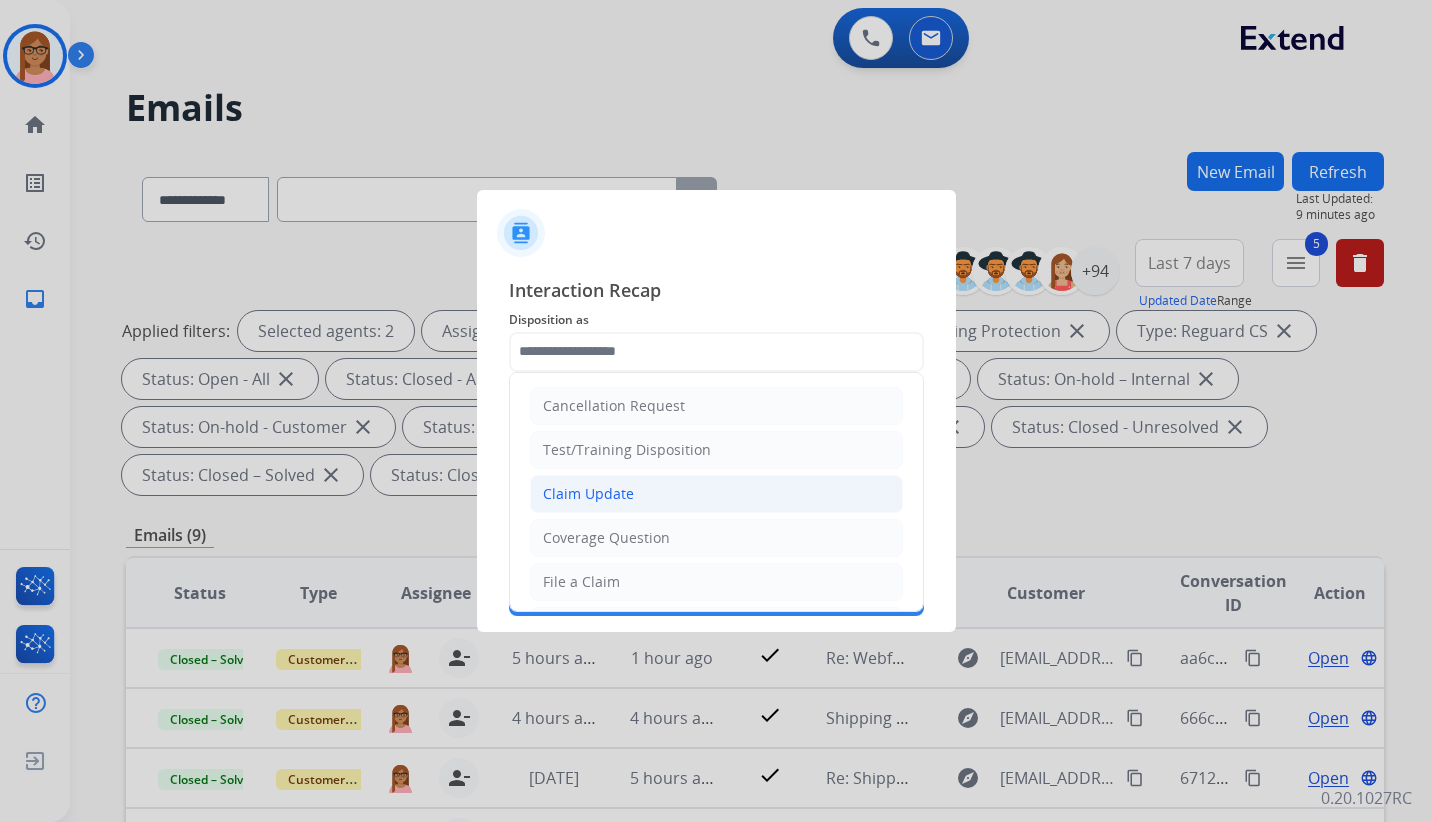 click on "Claim Update" 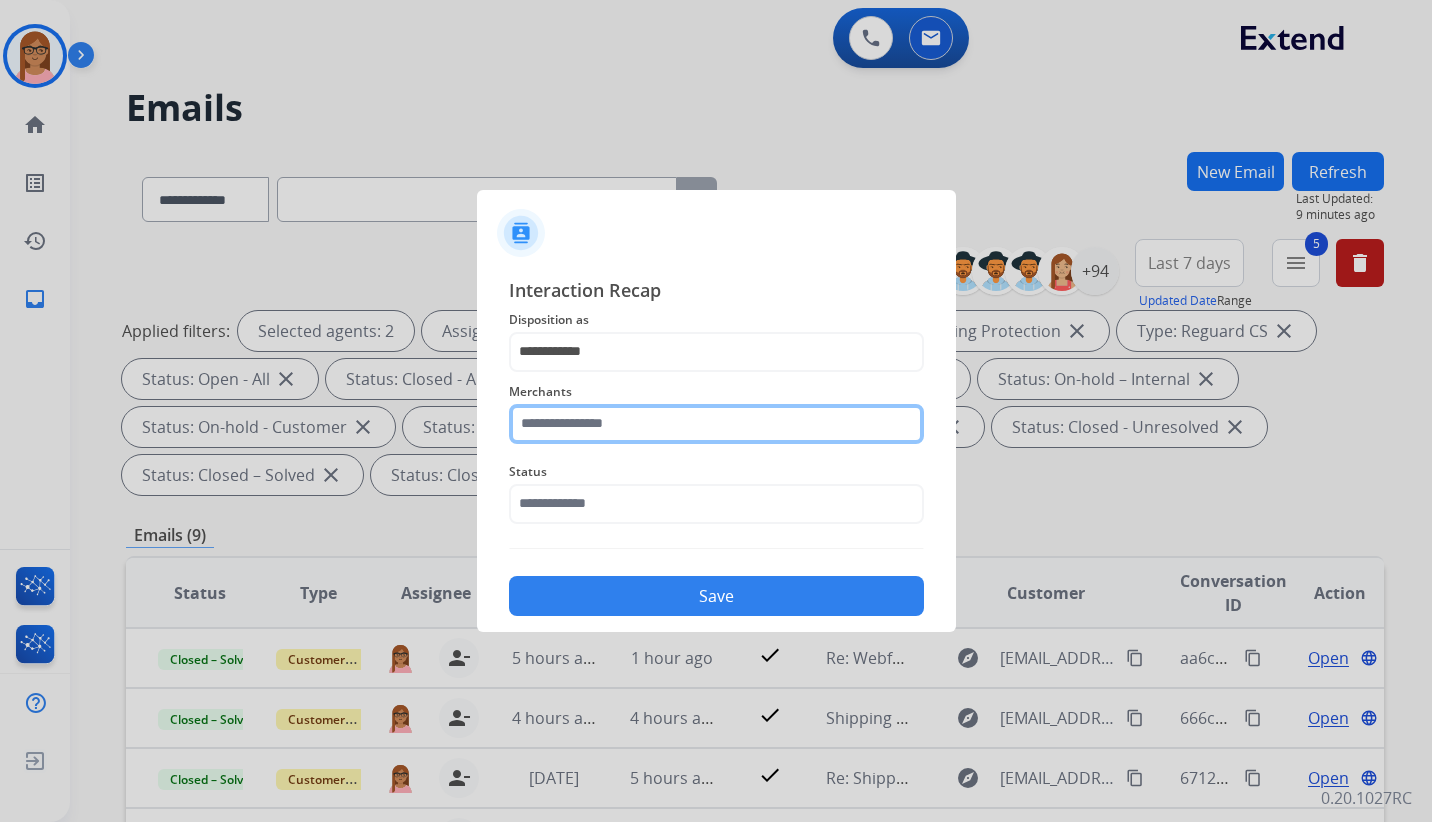 click 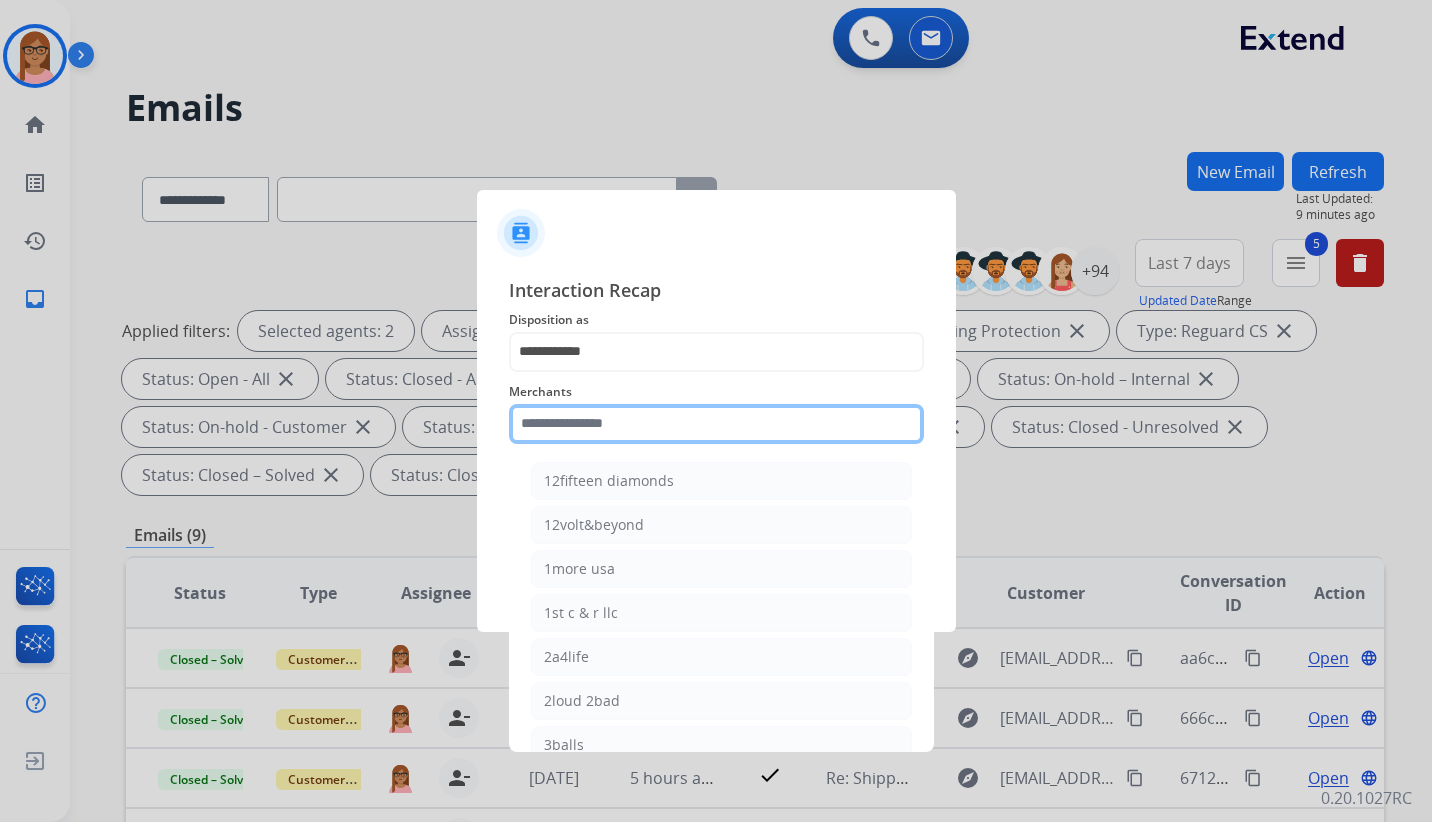 click 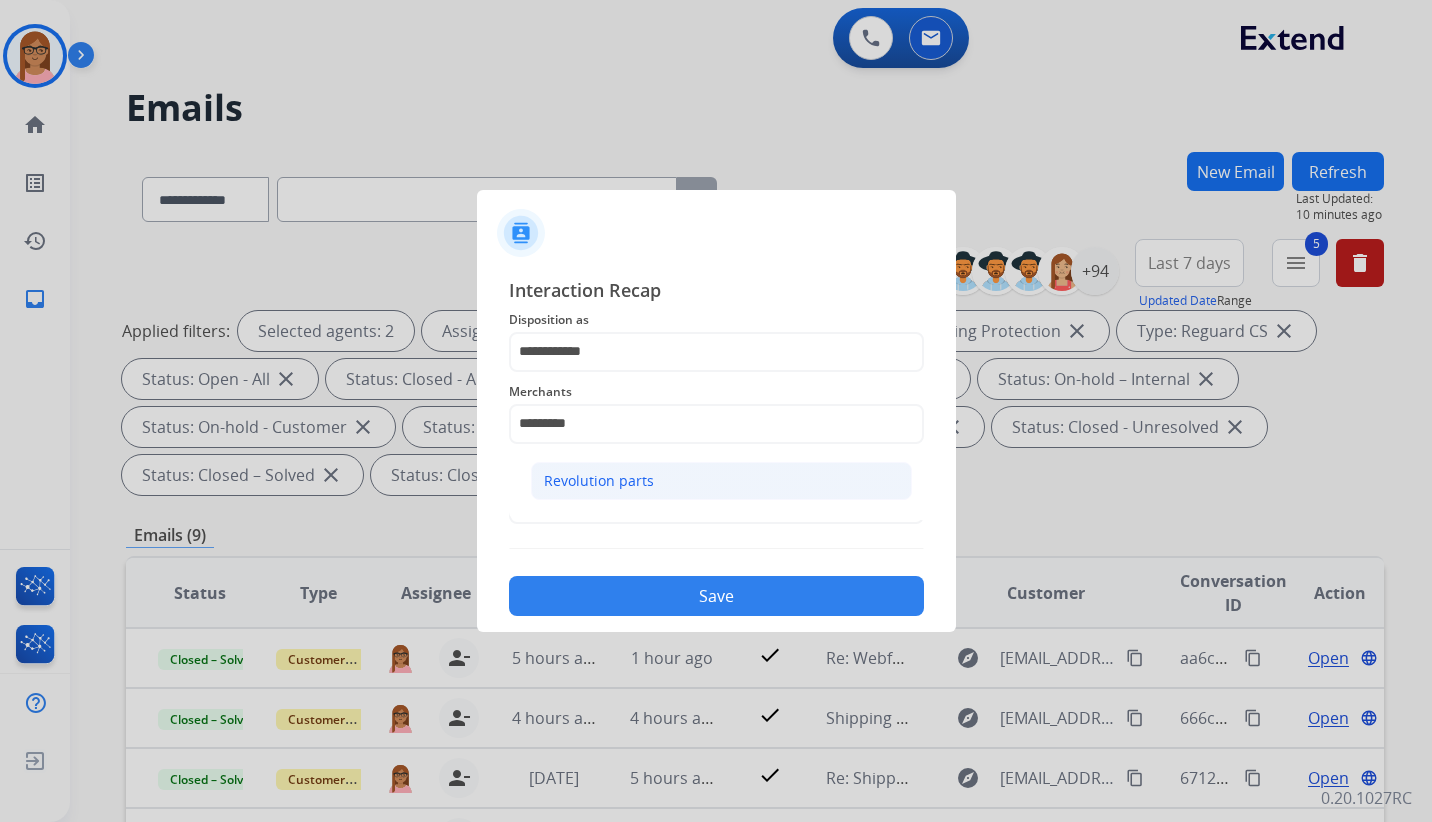 click on "Revolution parts" 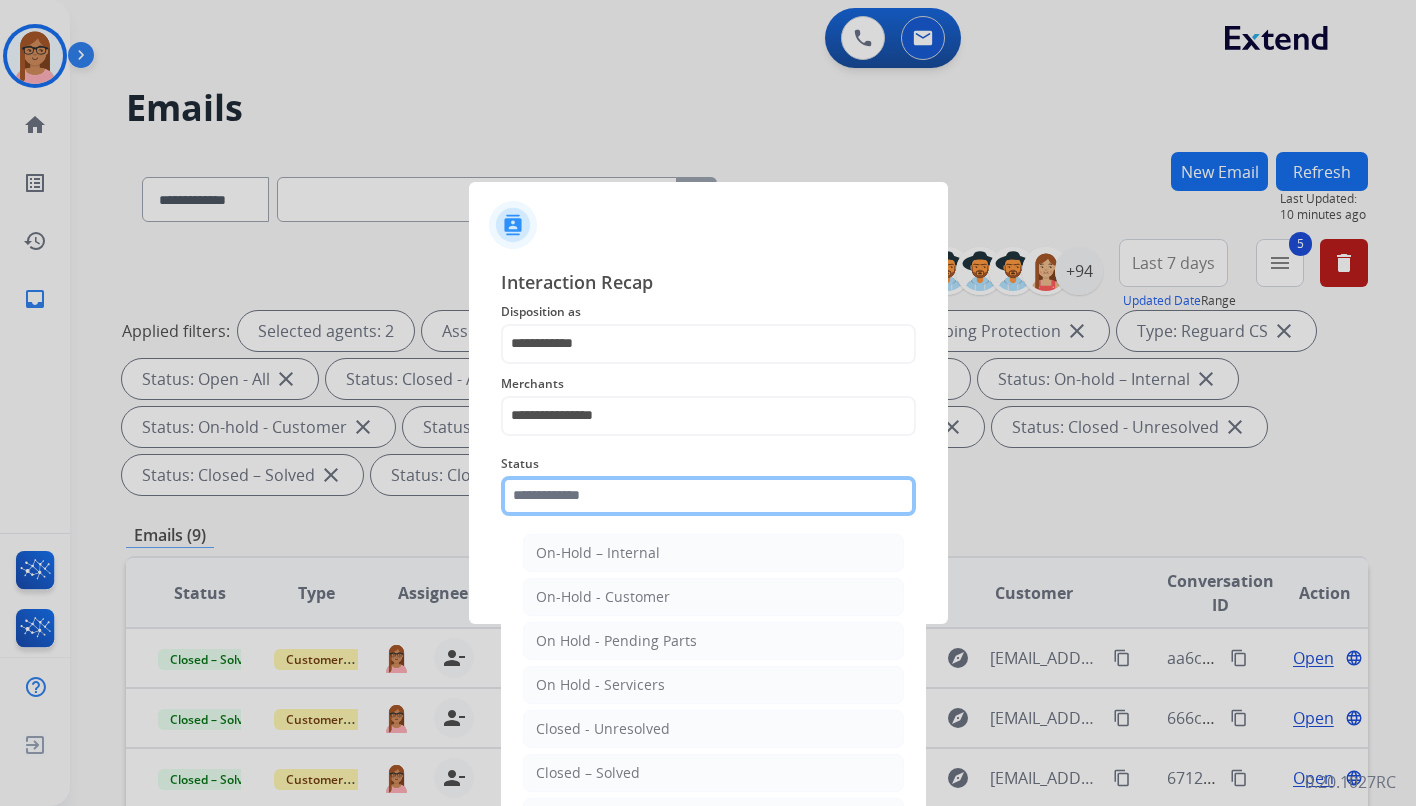 click 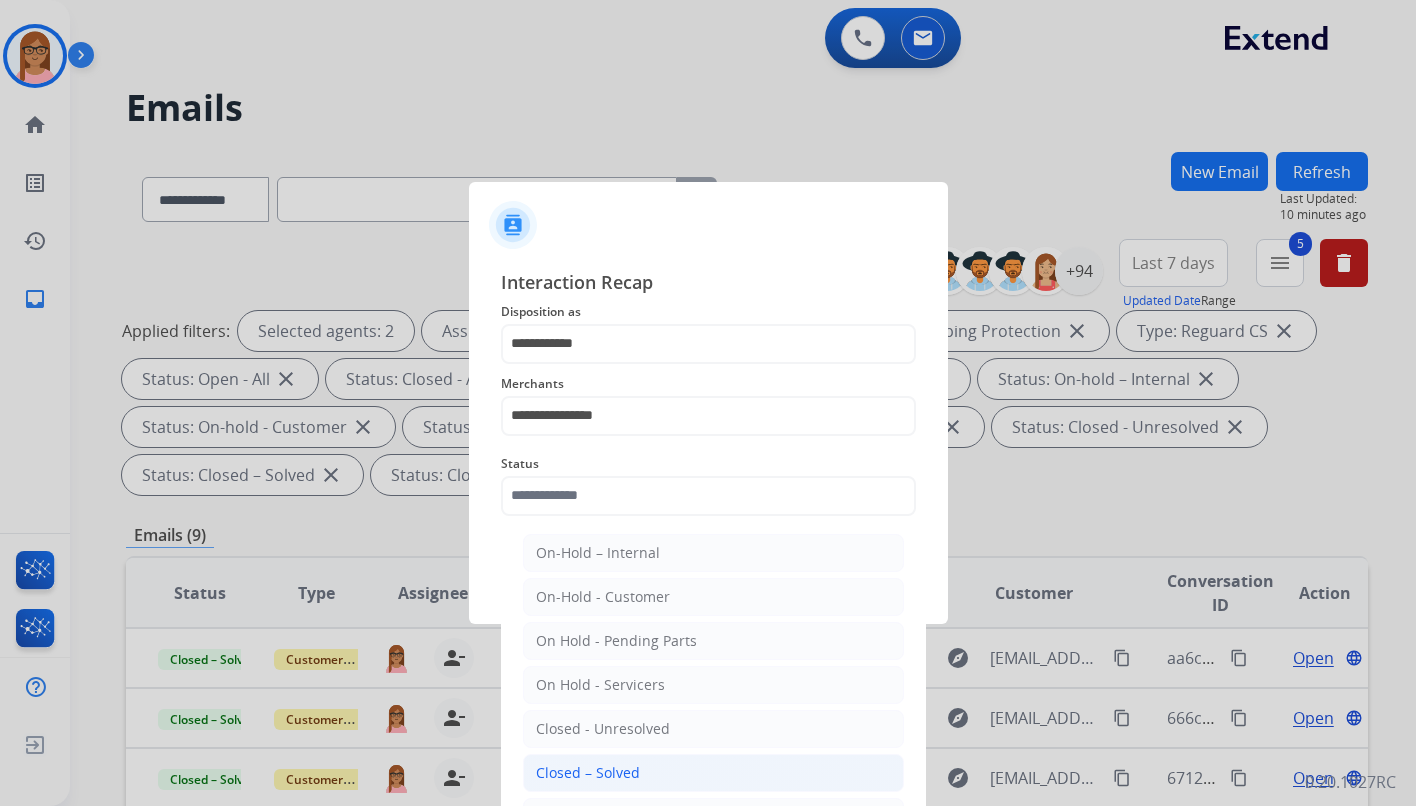 click on "Closed – Solved" 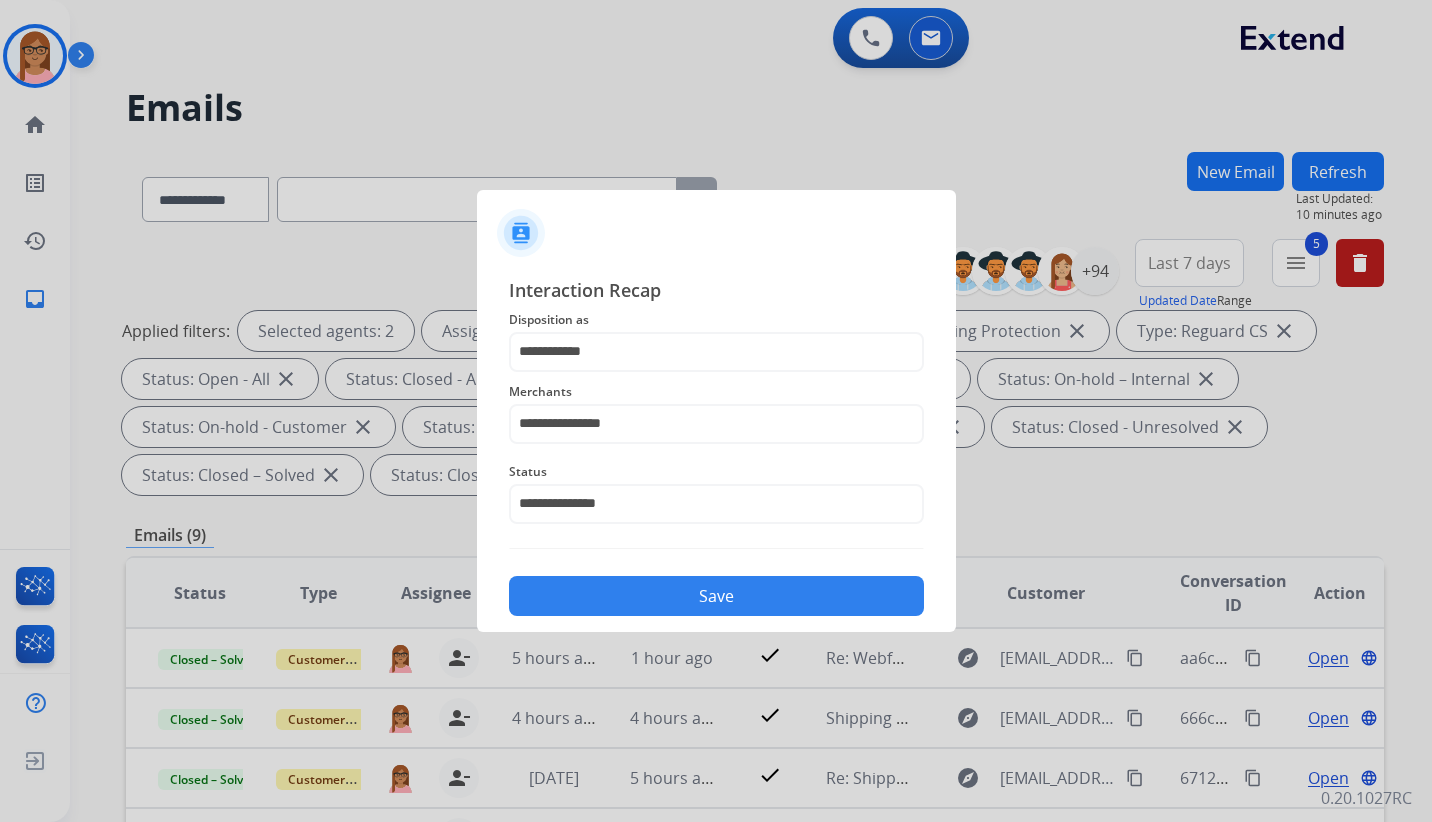 click on "Save" 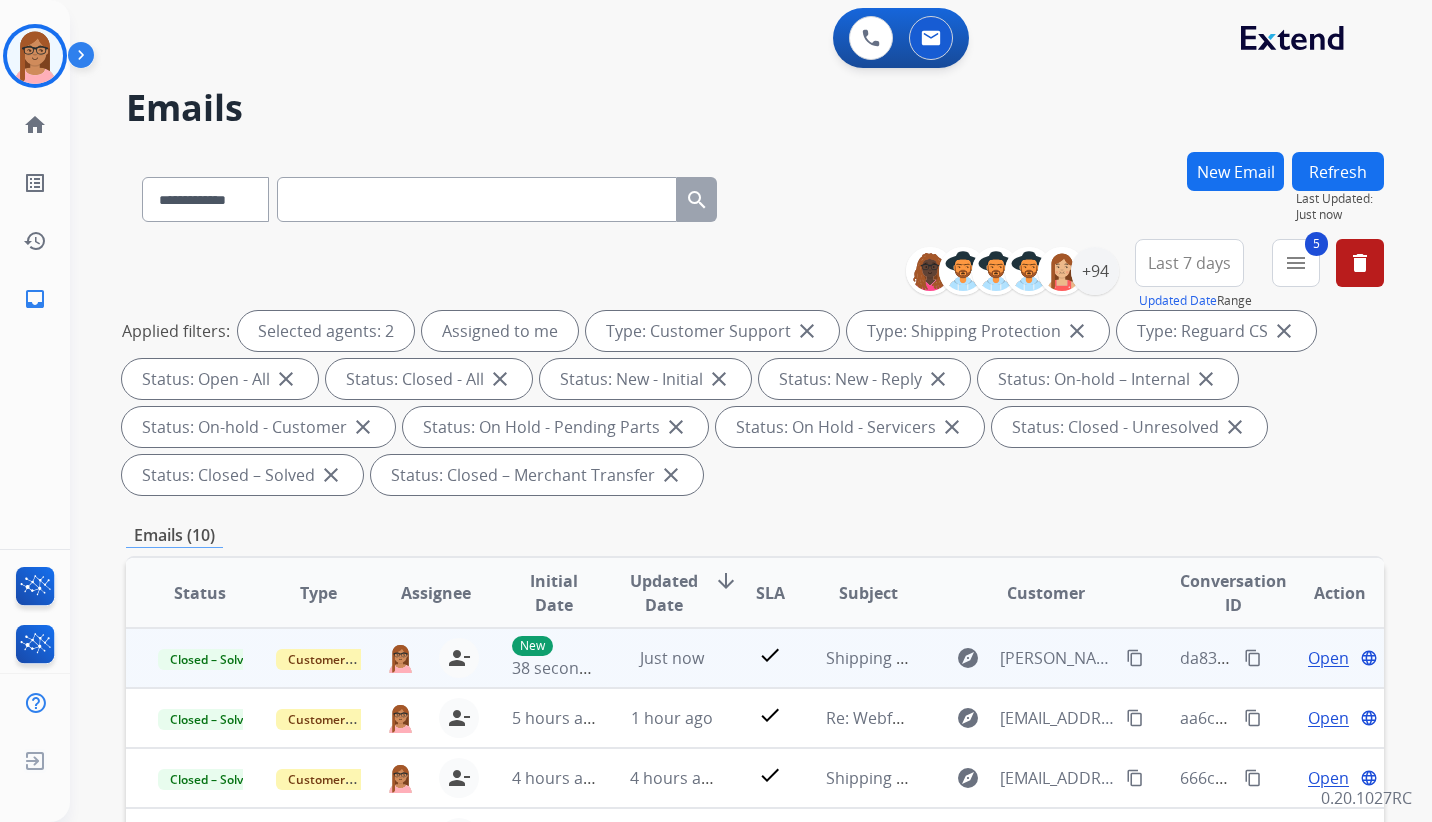 click on "content_copy" at bounding box center [1253, 658] 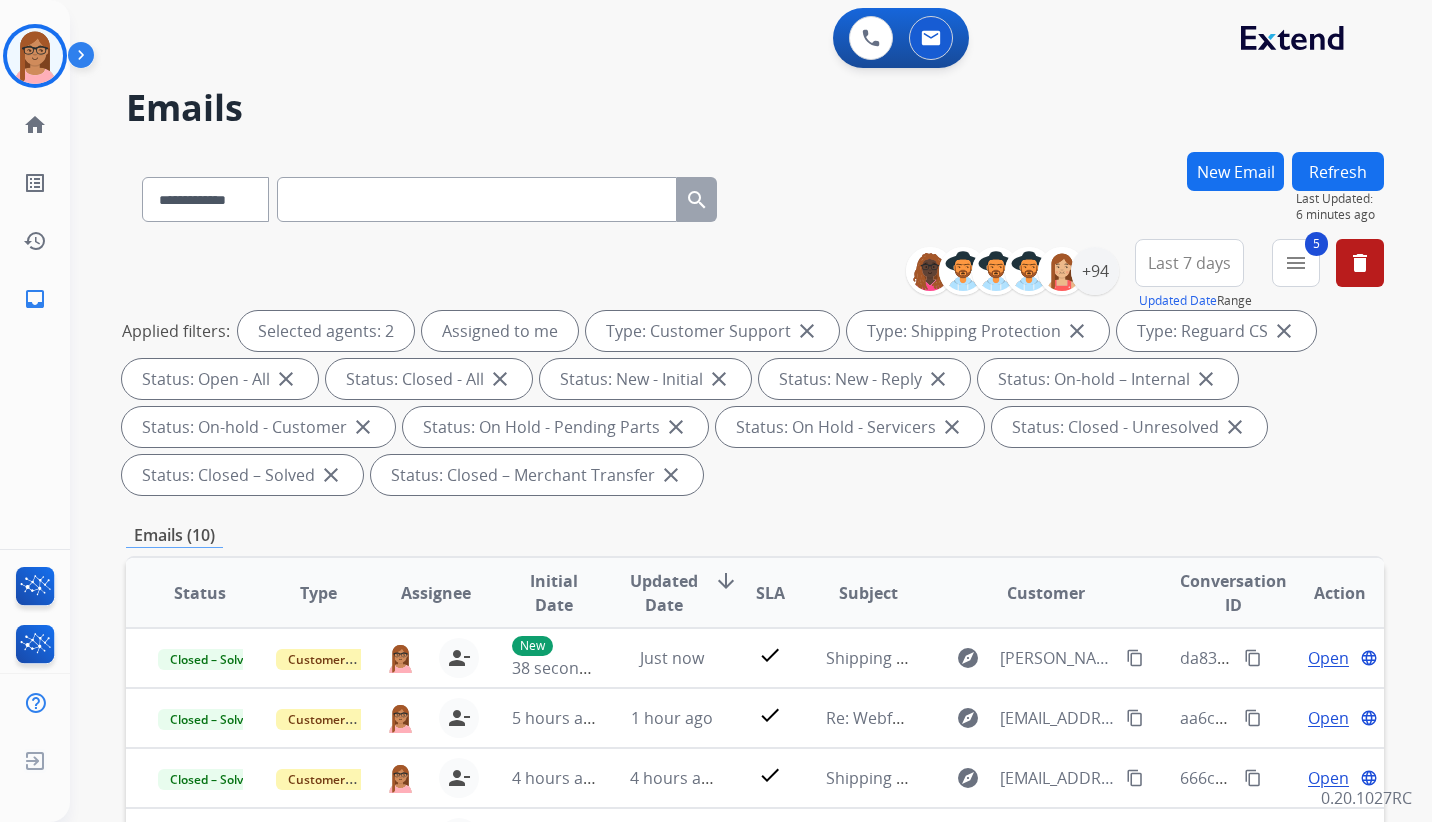 click on "Refresh" at bounding box center (1338, 171) 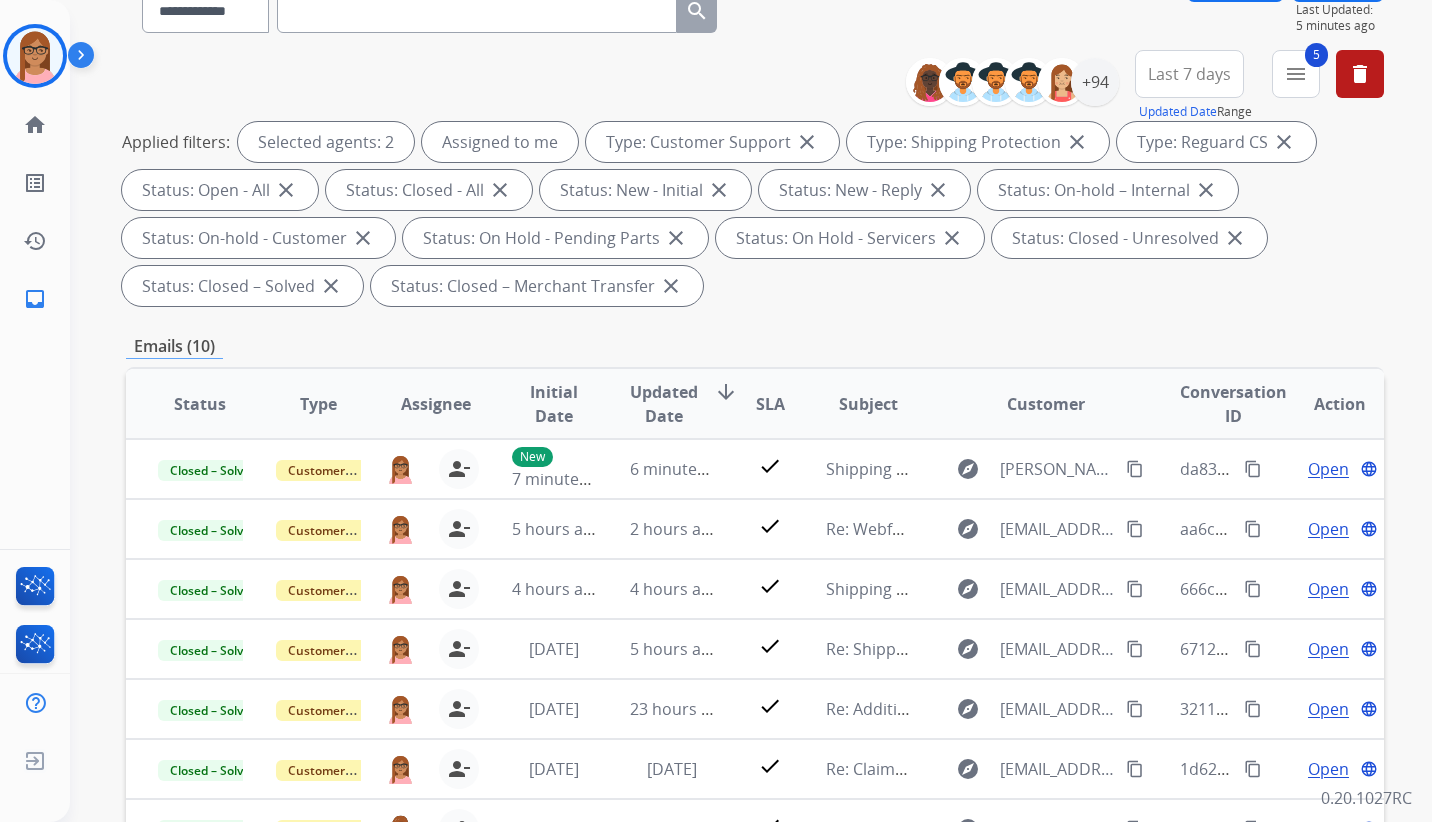 scroll, scrollTop: 0, scrollLeft: 0, axis: both 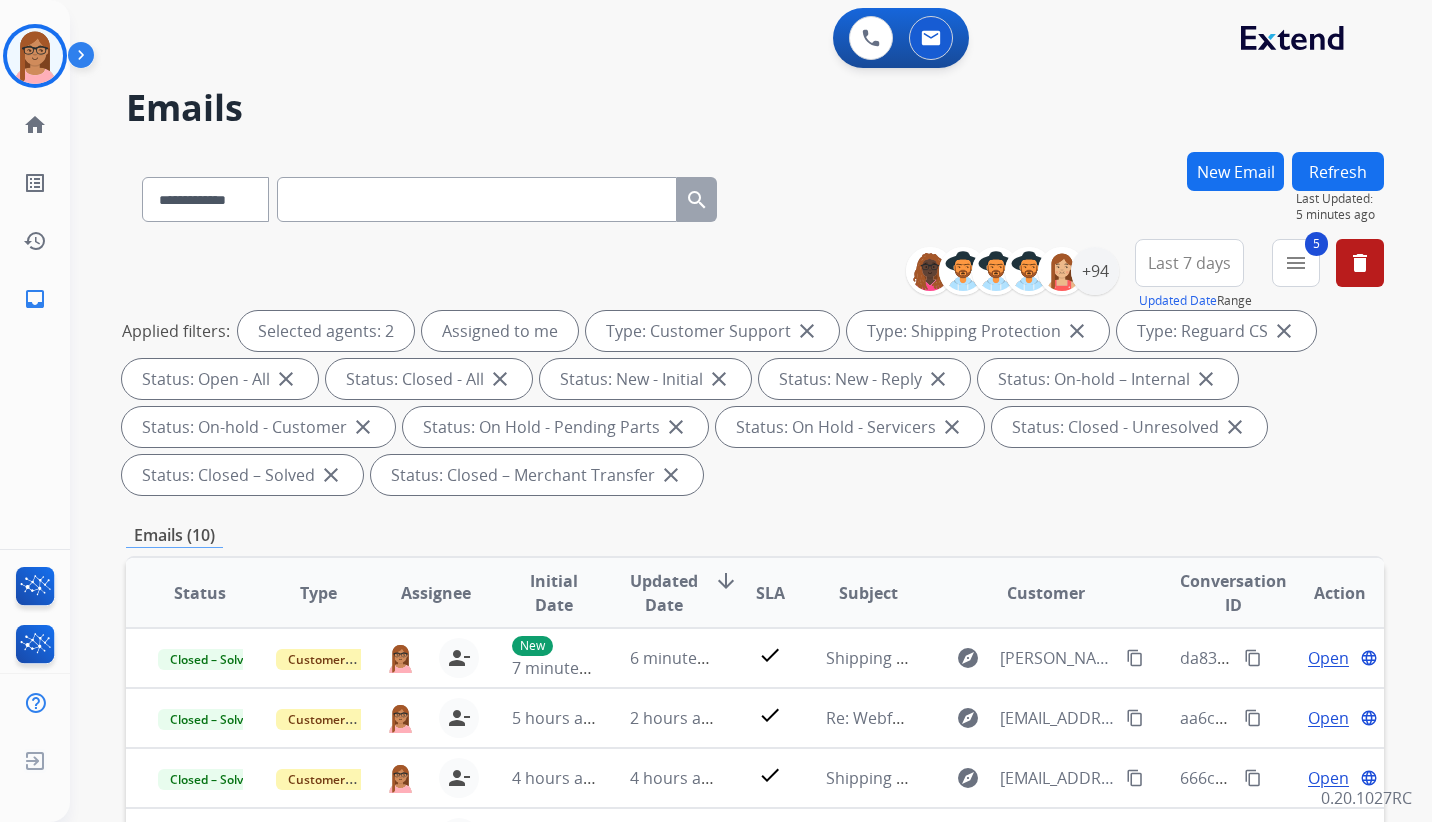 click on "Refresh" at bounding box center [1338, 171] 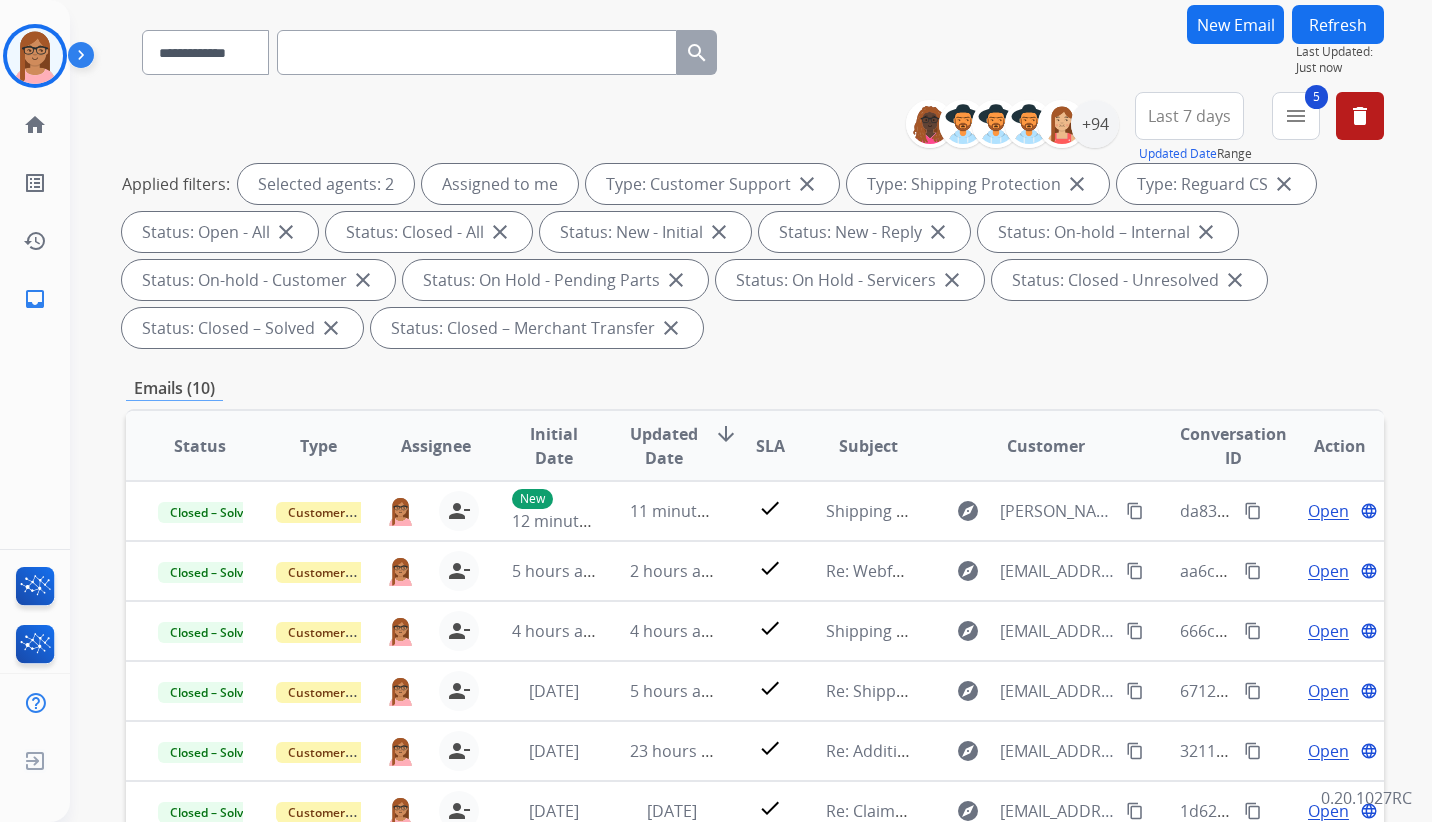 scroll, scrollTop: 200, scrollLeft: 0, axis: vertical 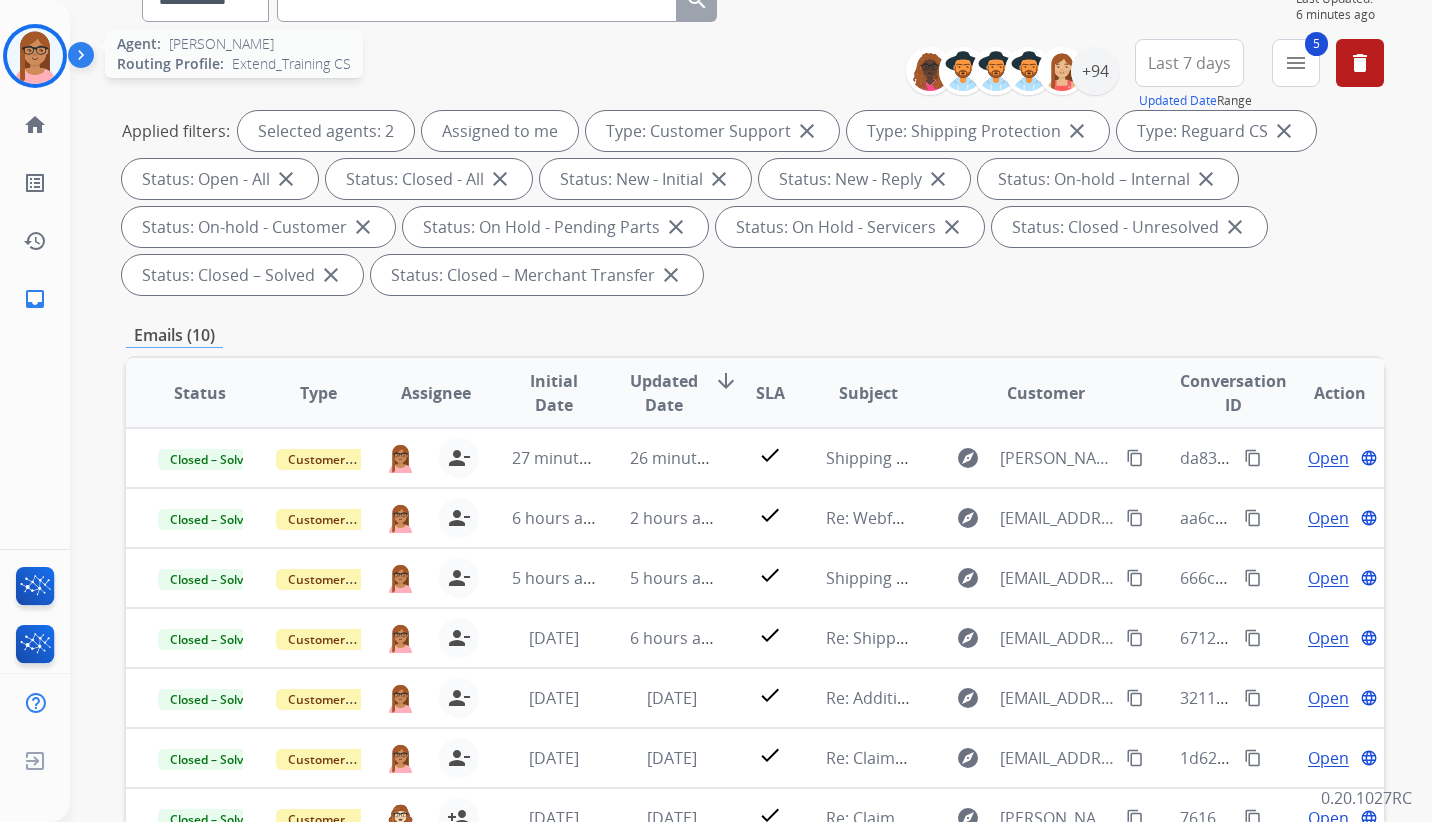 click at bounding box center [35, 56] 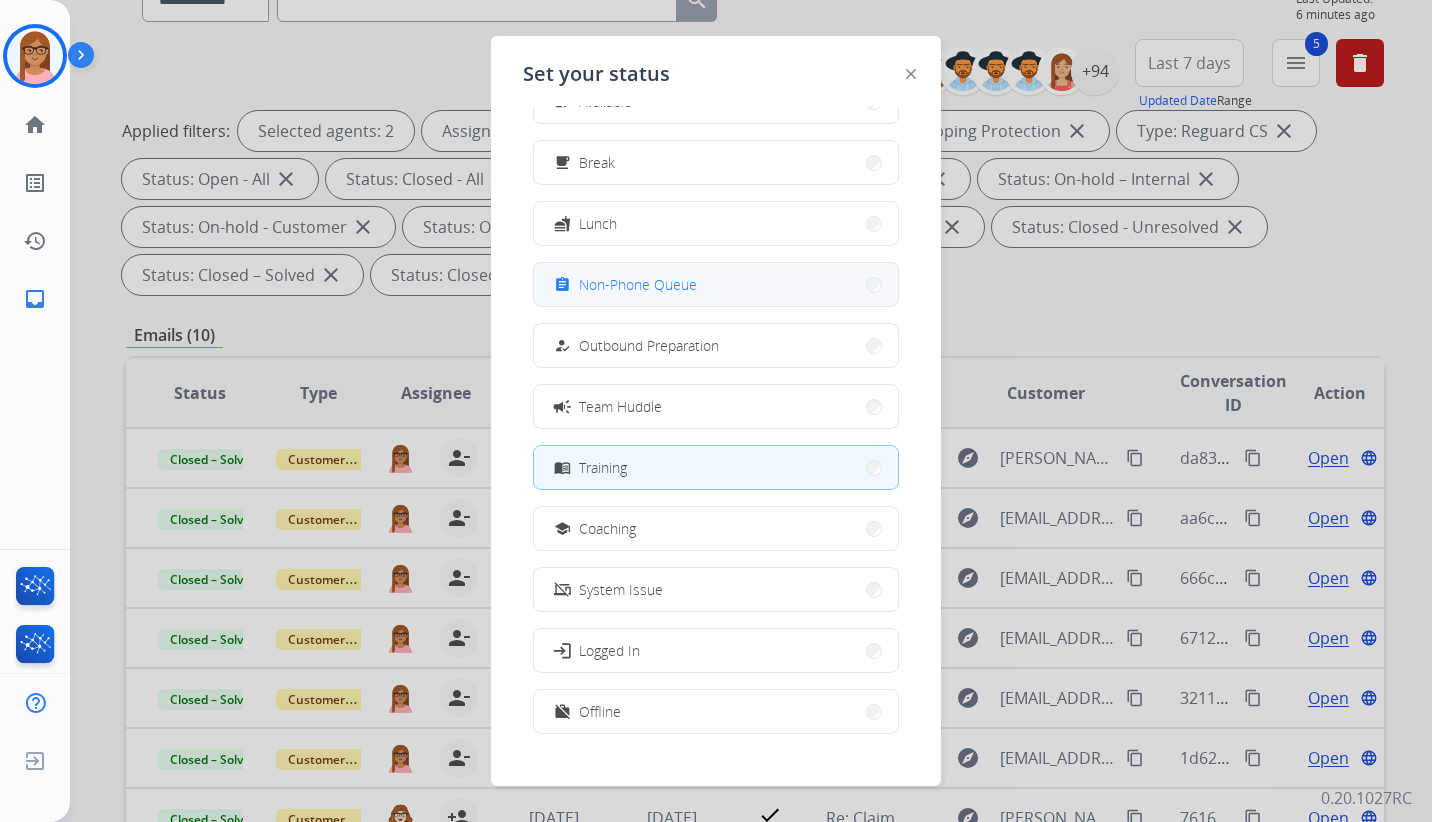 scroll, scrollTop: 67, scrollLeft: 0, axis: vertical 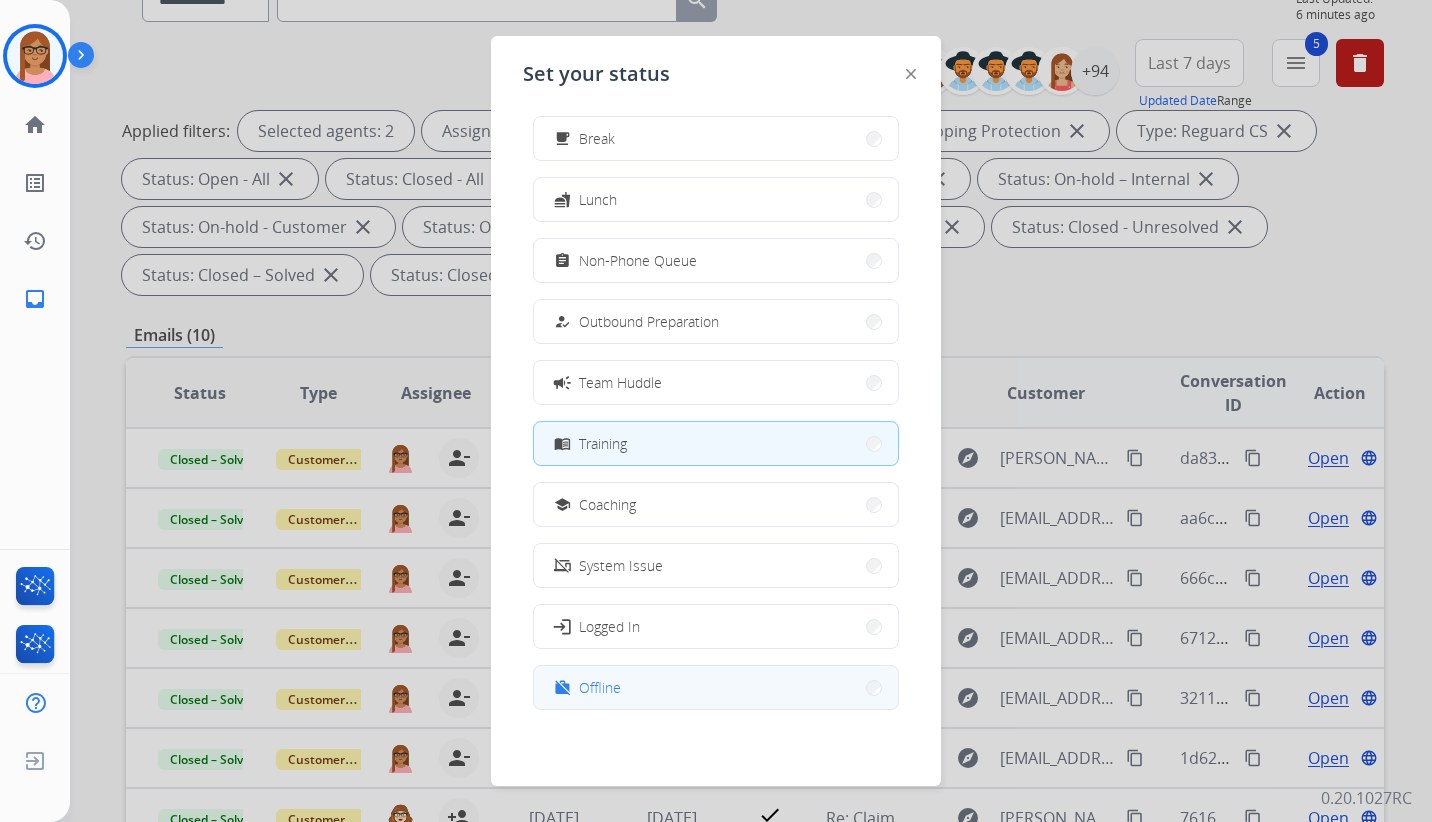 click on "work_off Offline" at bounding box center [716, 687] 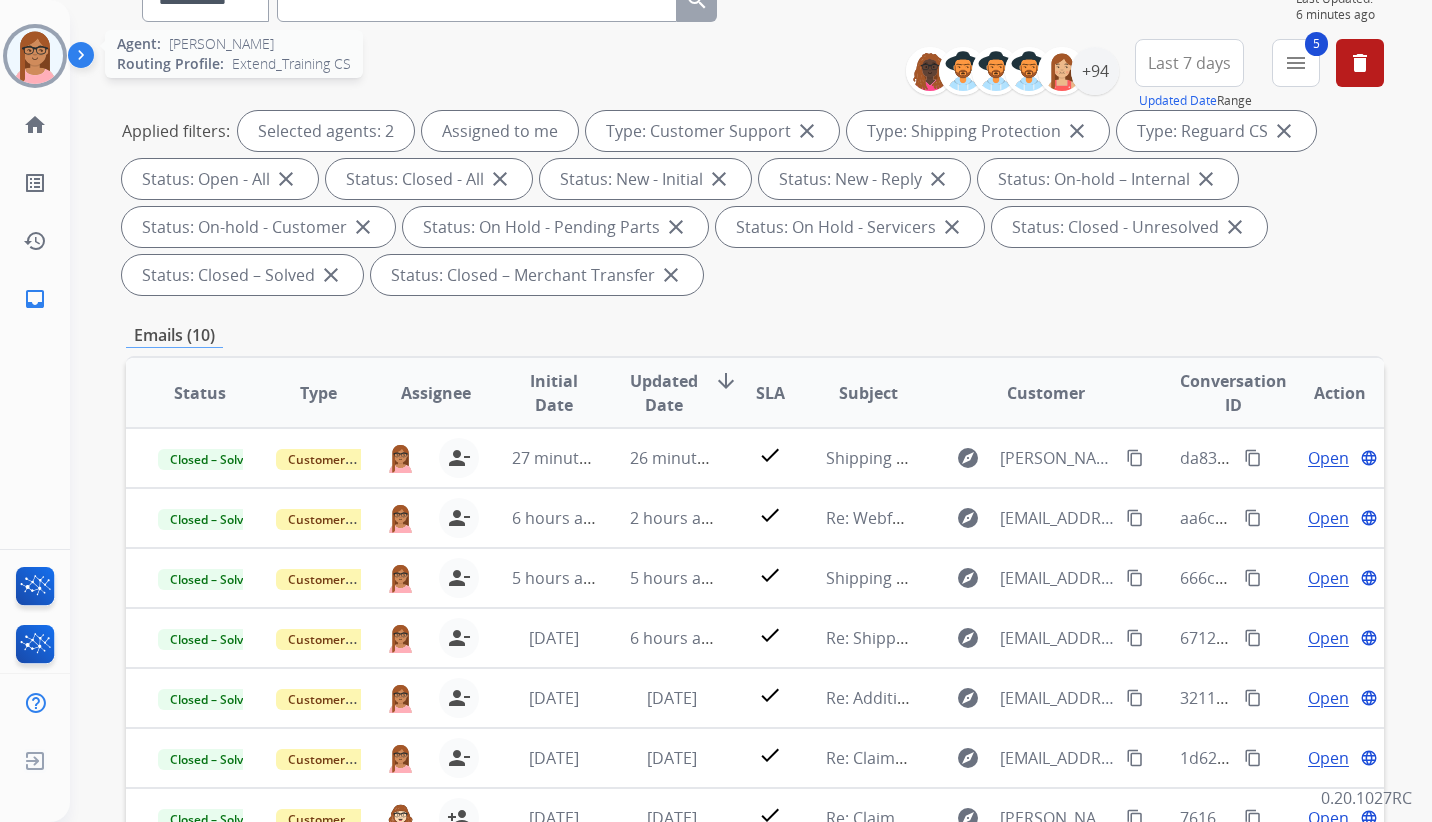 click at bounding box center (35, 56) 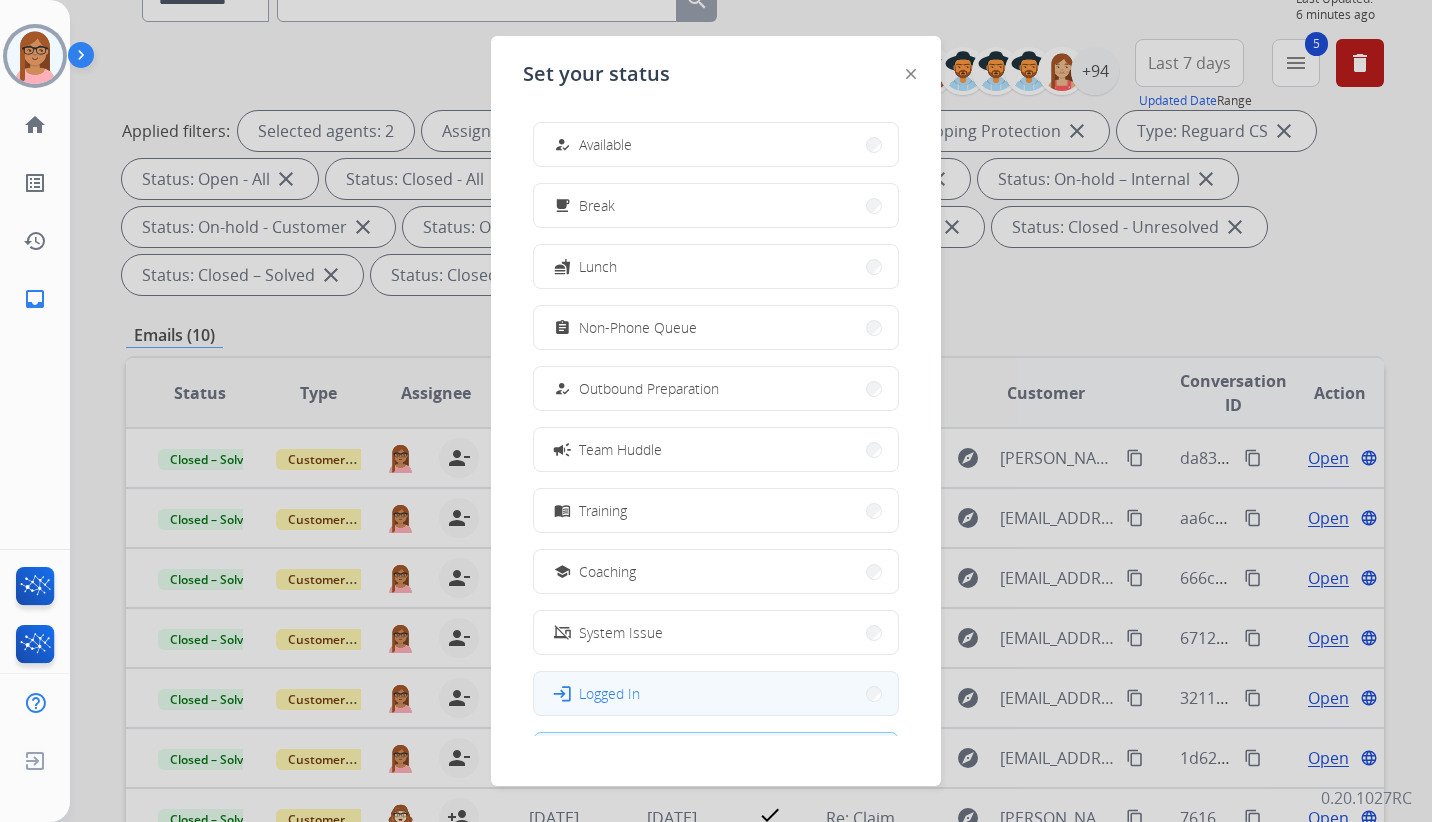 scroll, scrollTop: 67, scrollLeft: 0, axis: vertical 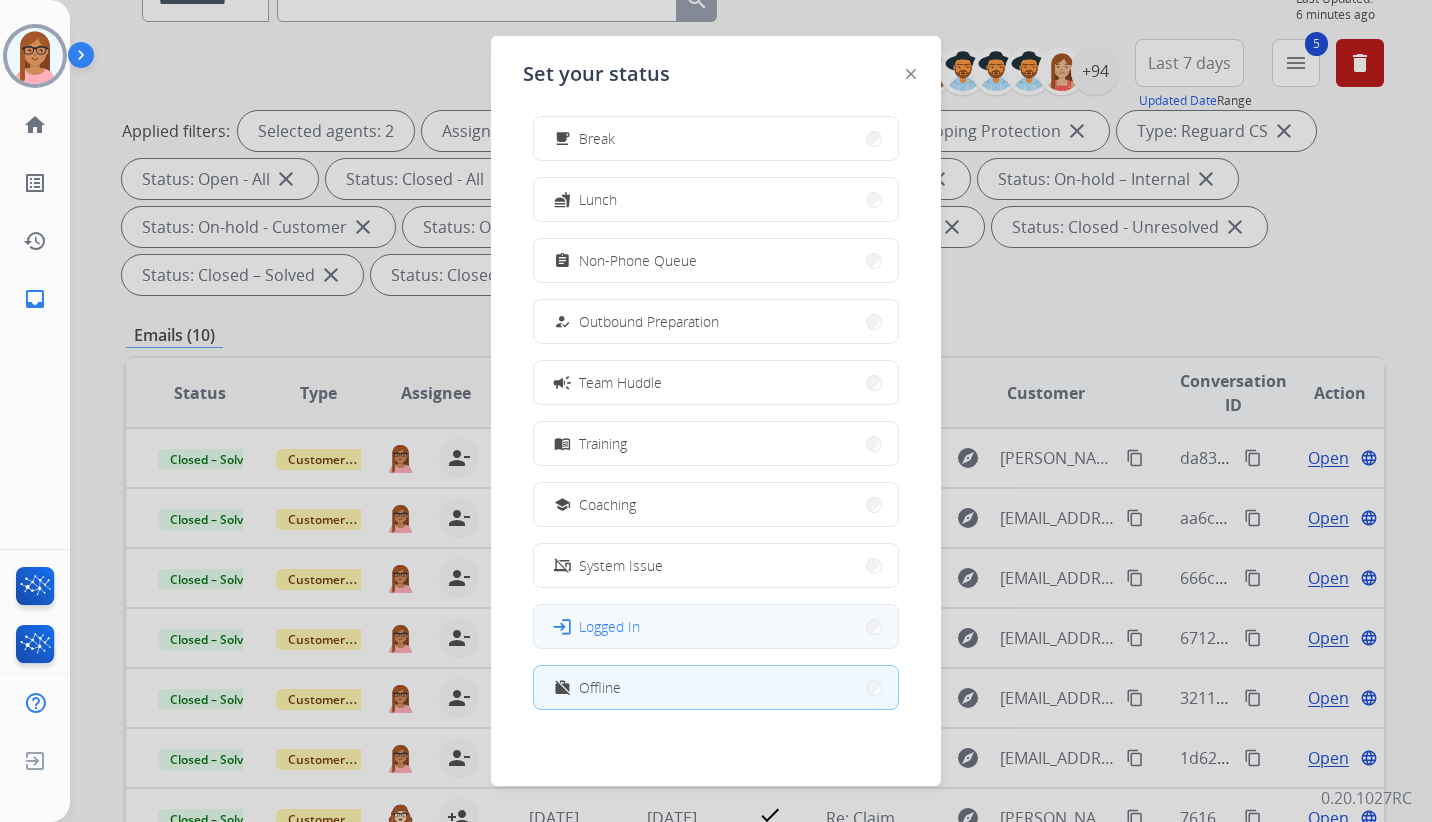 click on "work_off Offline" at bounding box center [716, 687] 